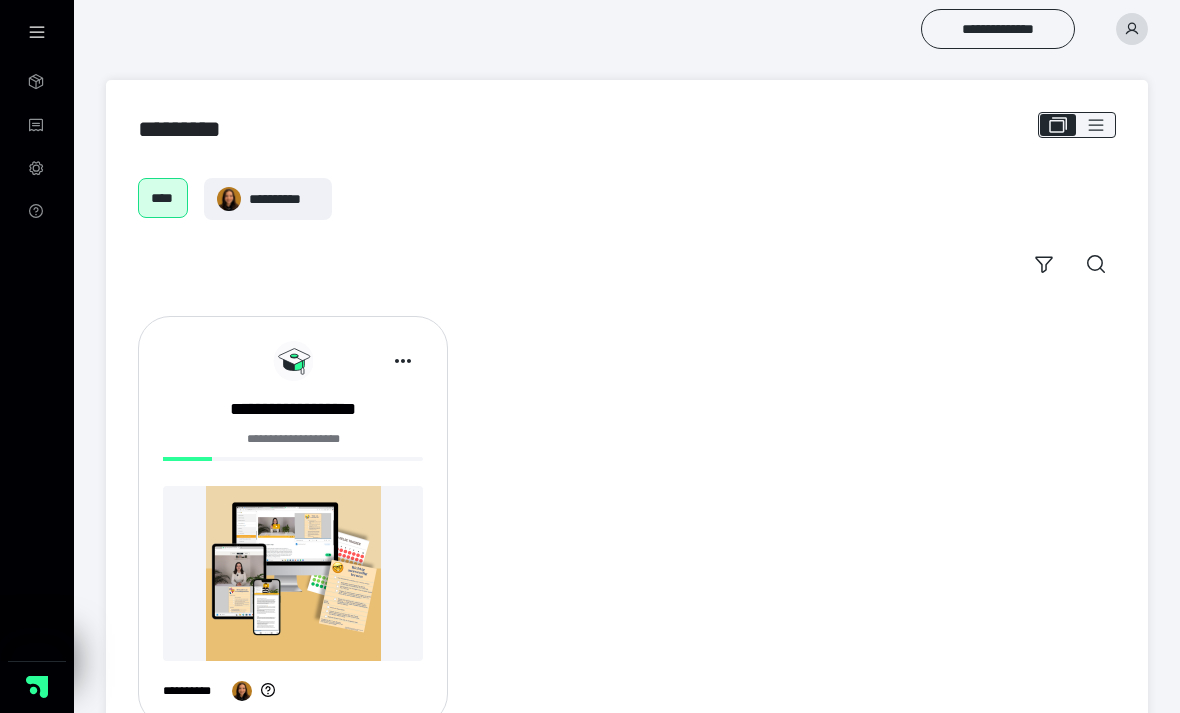 scroll, scrollTop: 0, scrollLeft: 0, axis: both 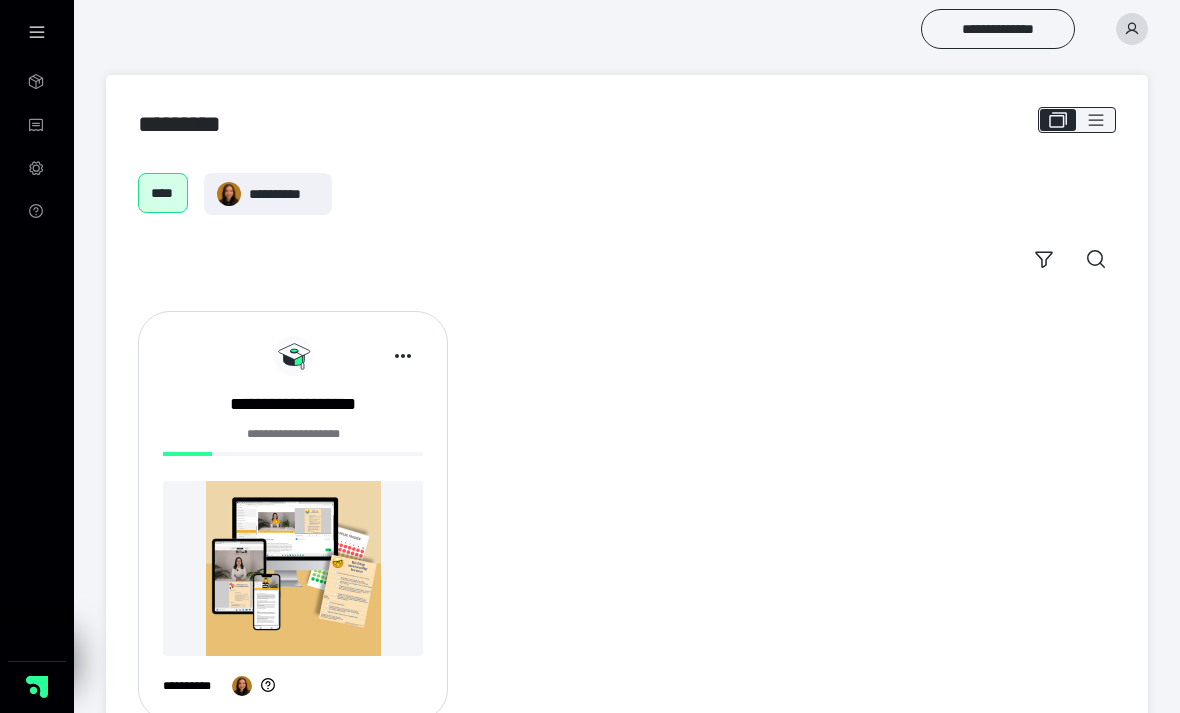 click at bounding box center [293, 568] 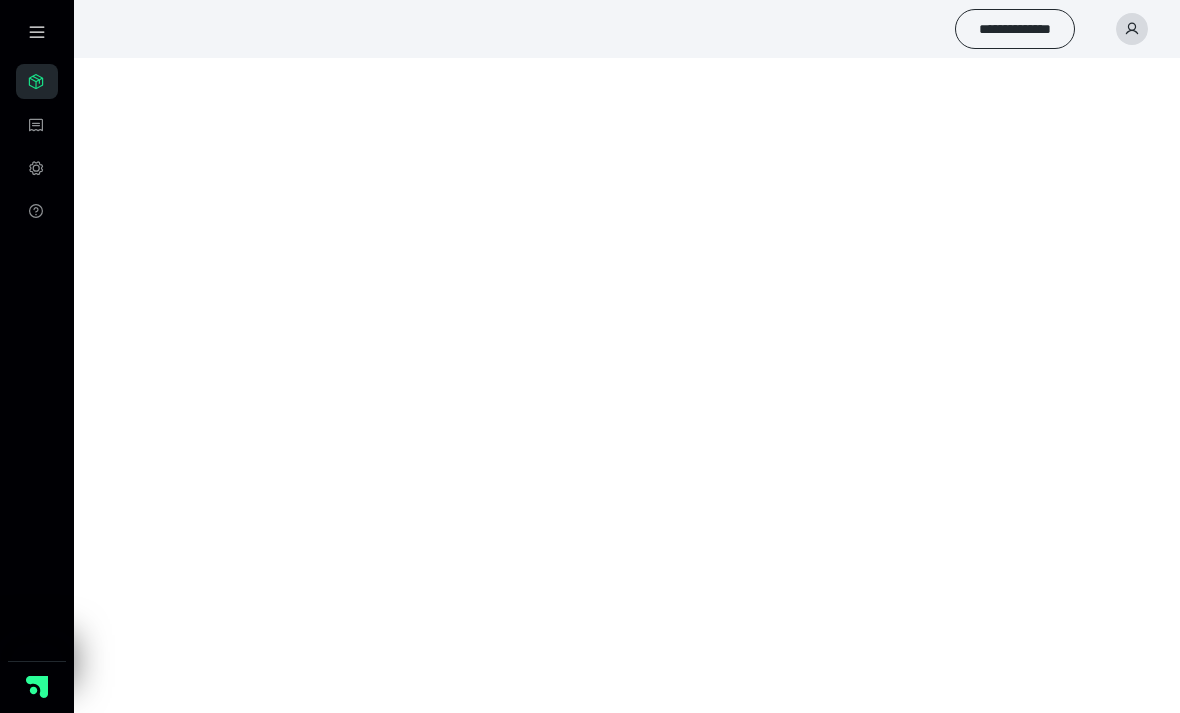 scroll, scrollTop: 0, scrollLeft: 0, axis: both 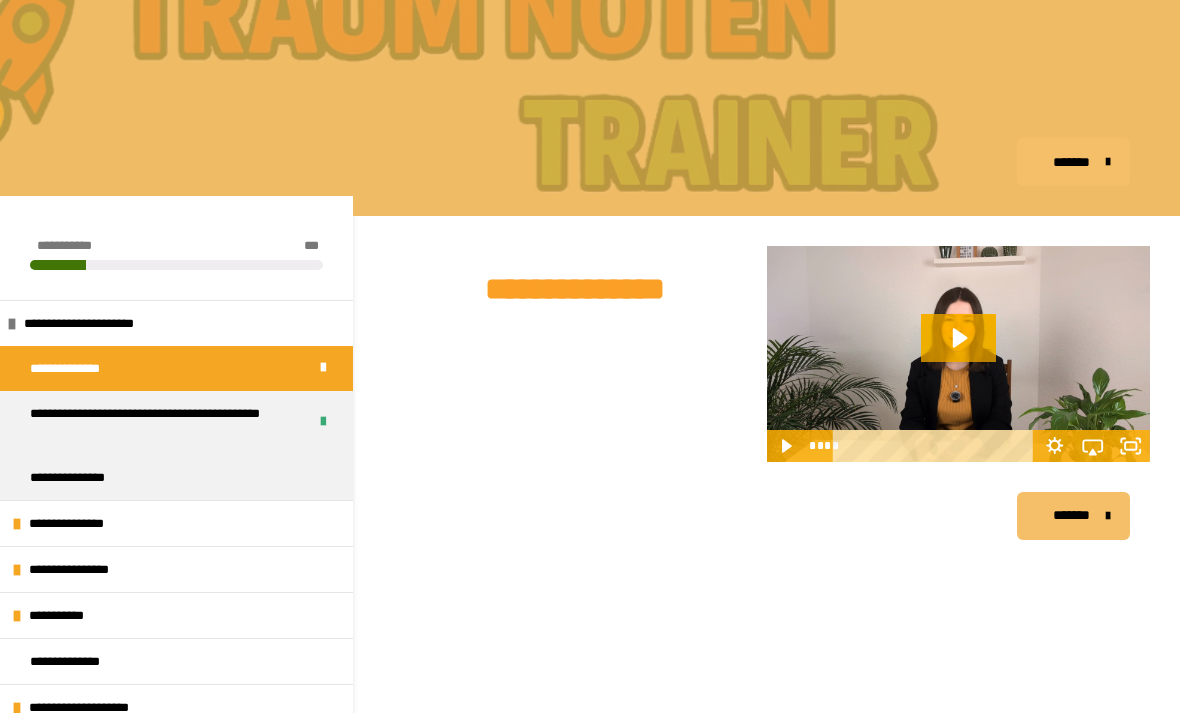 click at bounding box center [959, 354] 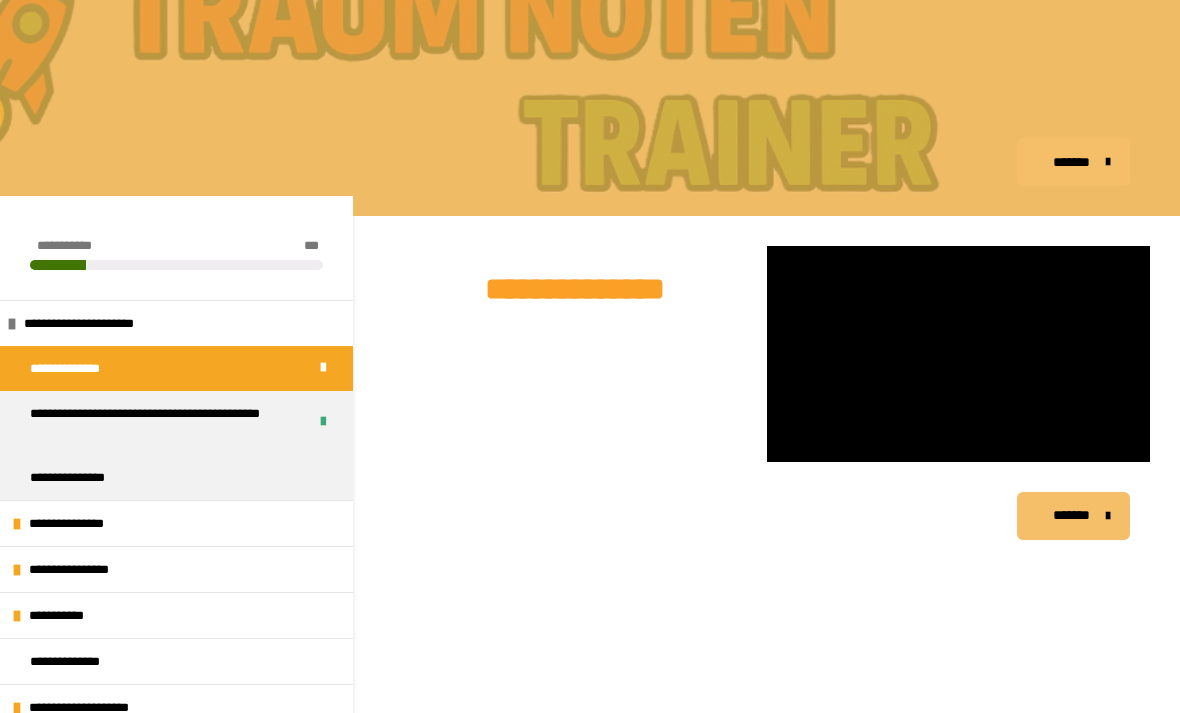 click on "**********" at bounding box center (78, 477) 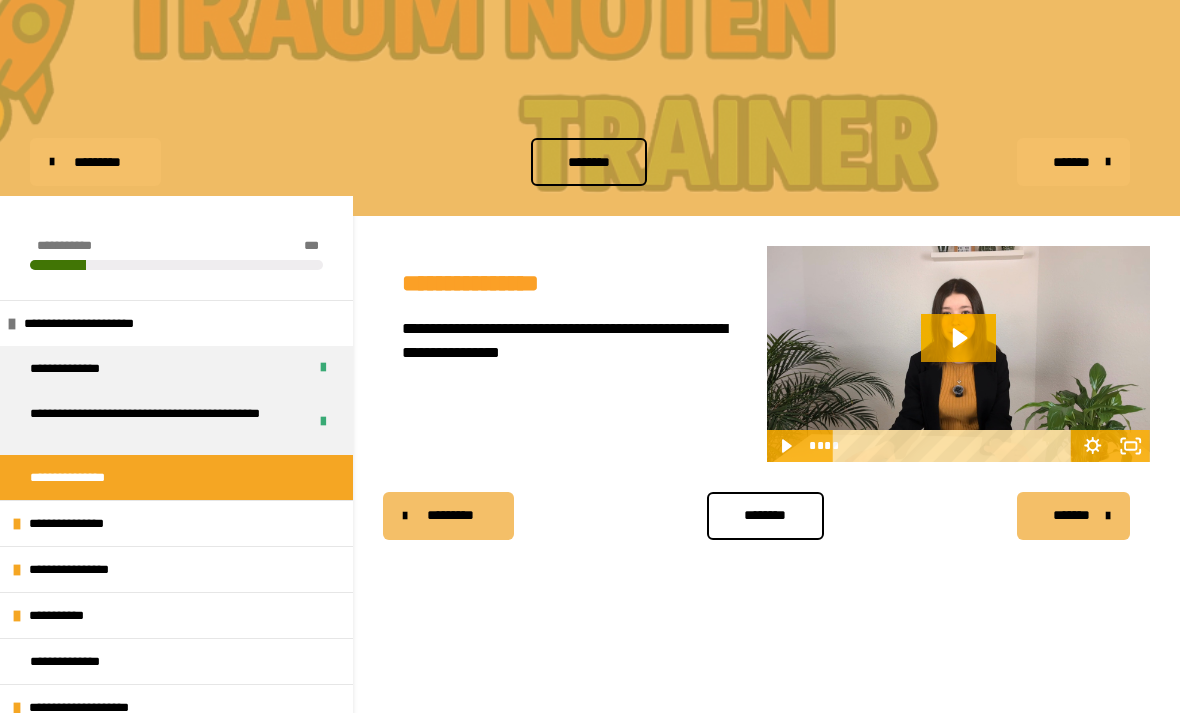 click 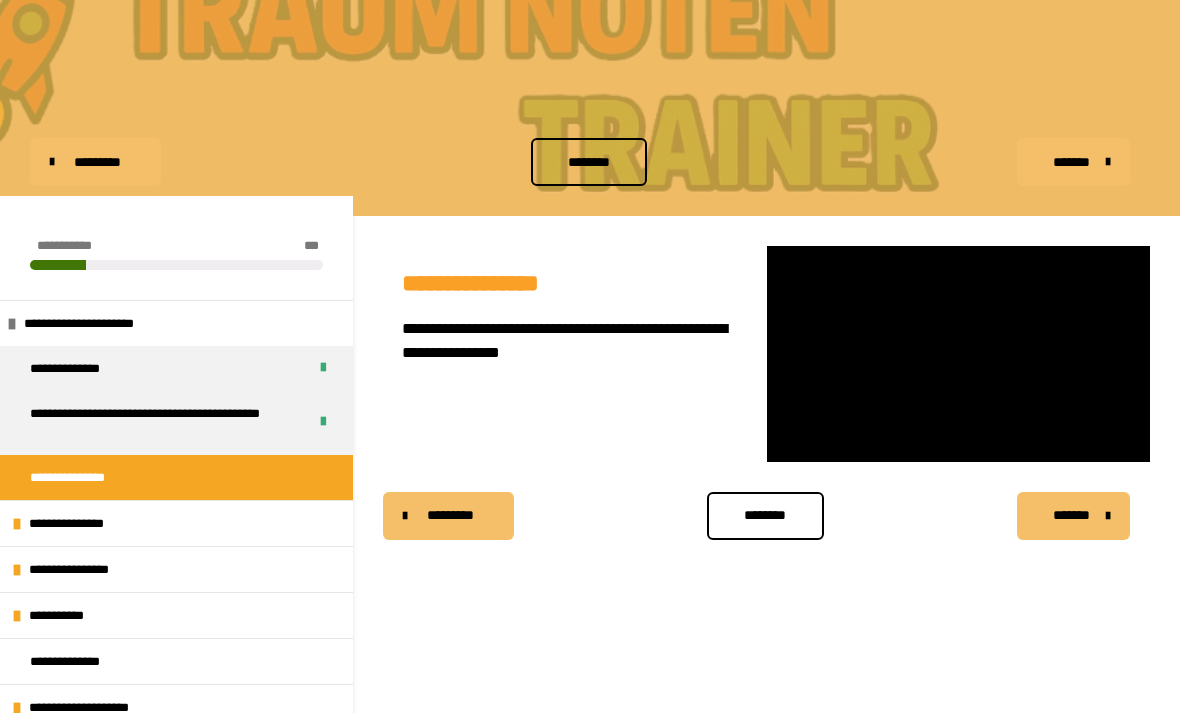 click on "**********" at bounding box center (105, 323) 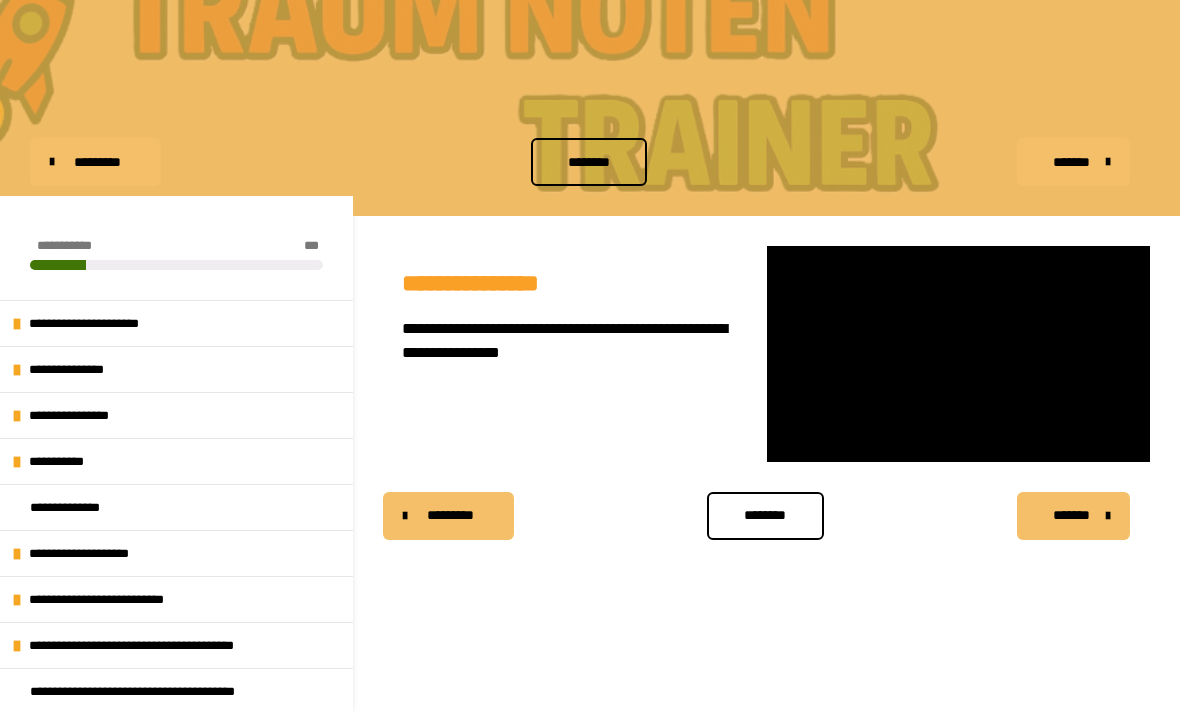 click on "**********" at bounding box center (110, 323) 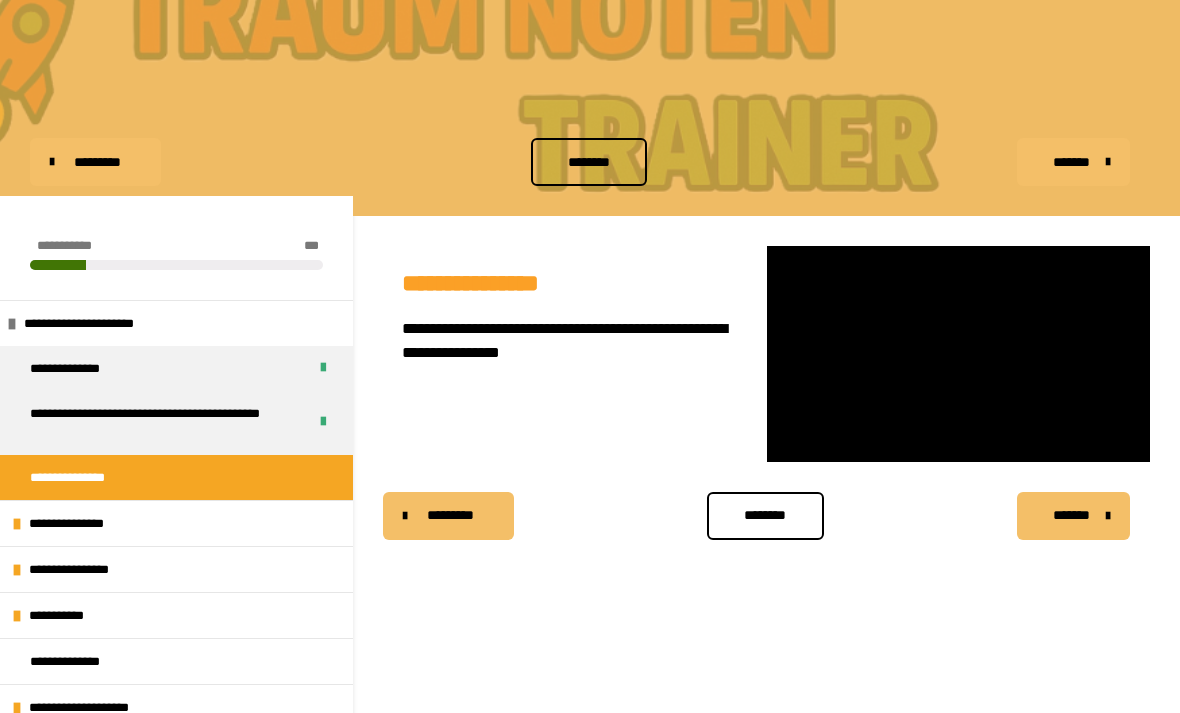 click at bounding box center (959, 354) 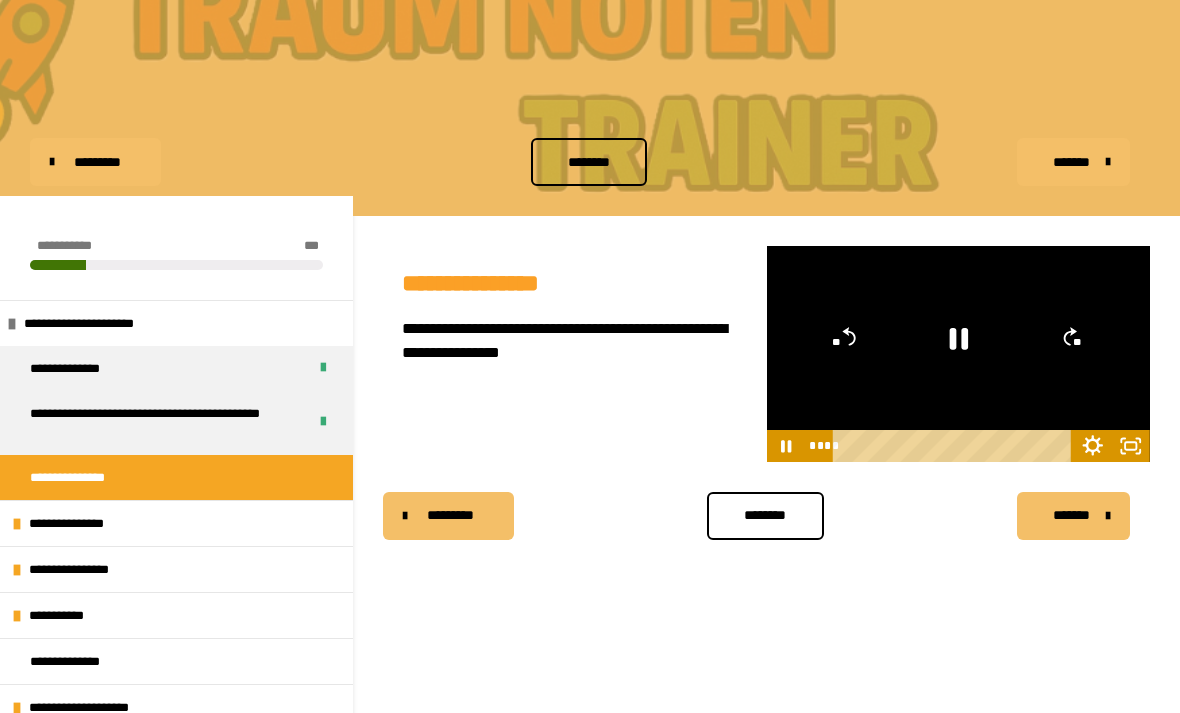 click 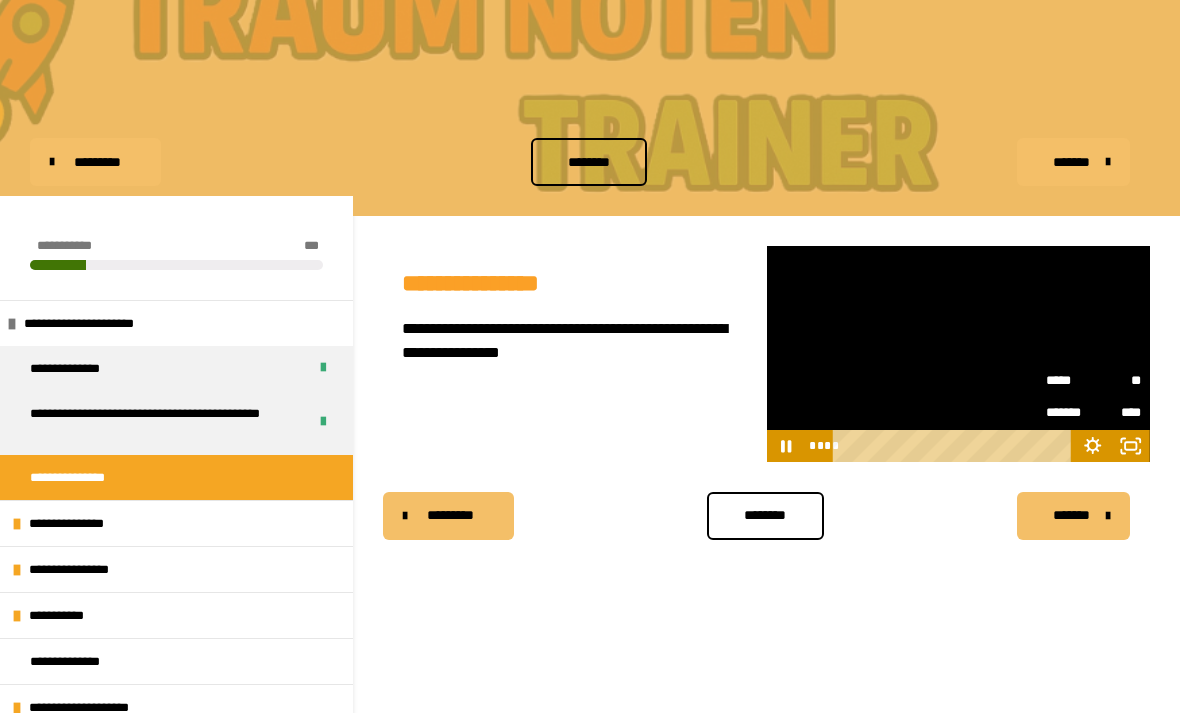 click 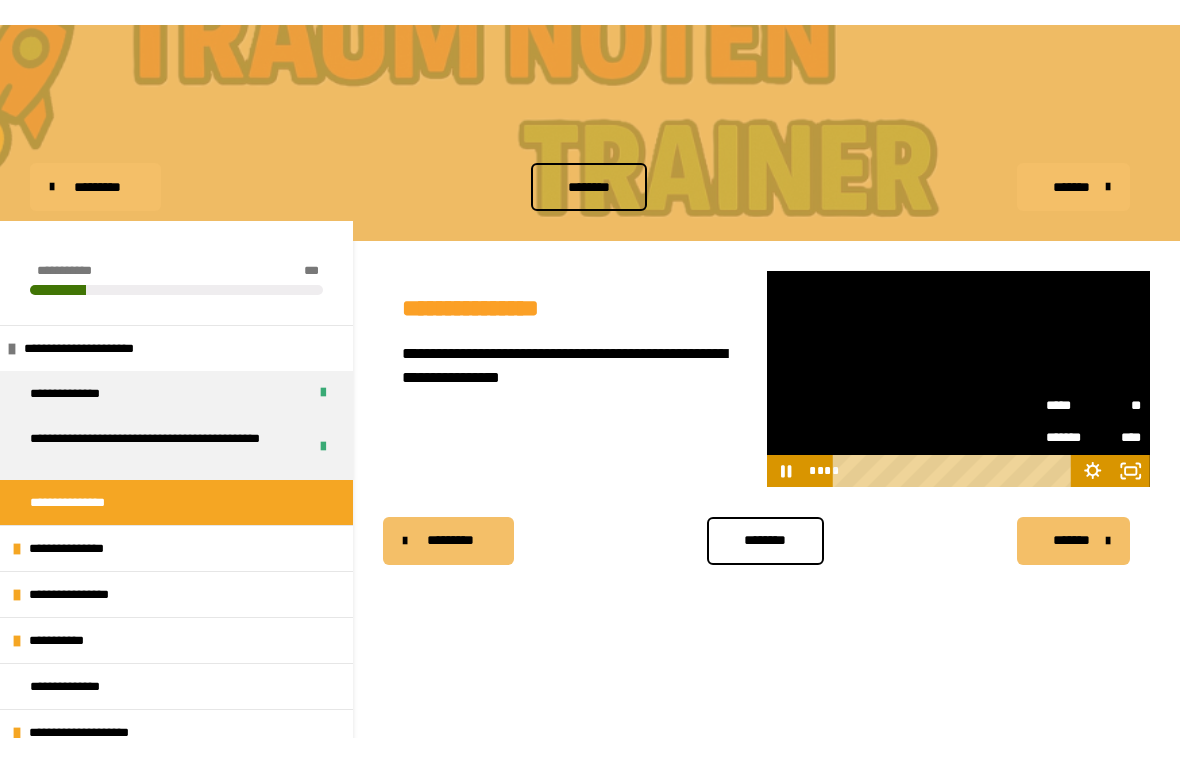 scroll, scrollTop: 24, scrollLeft: 0, axis: vertical 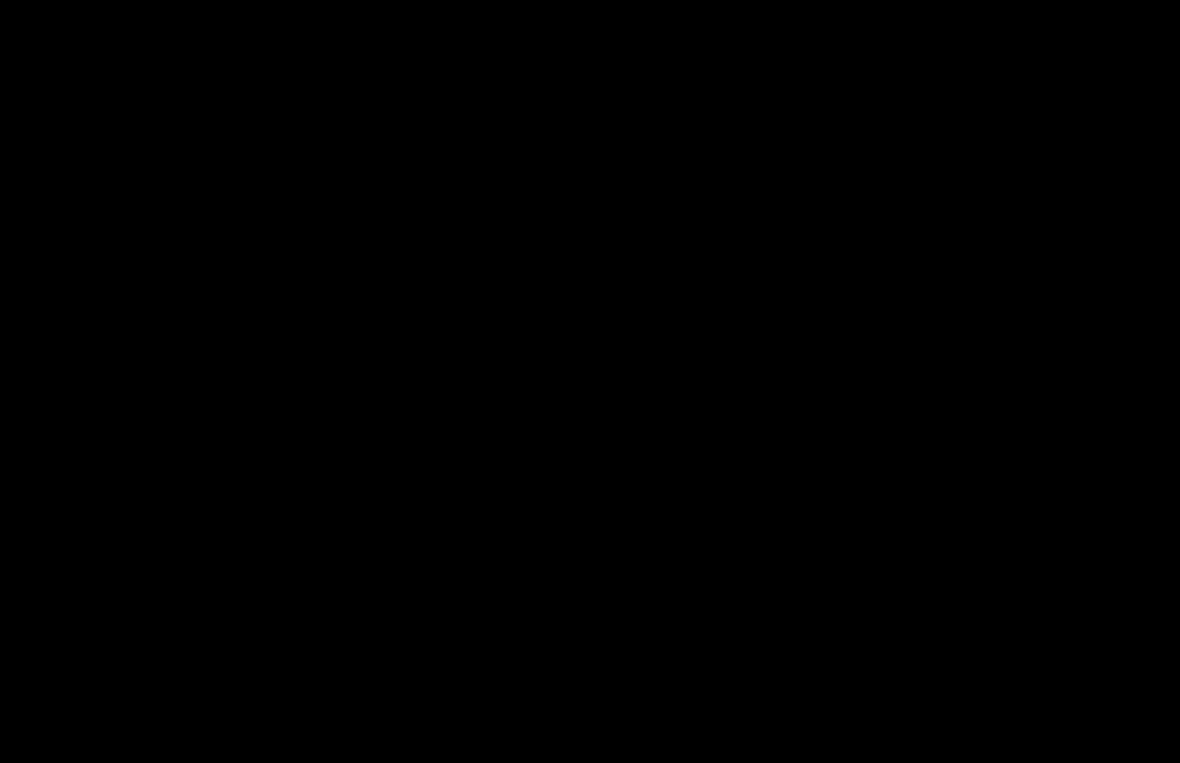 click at bounding box center (590, 381) 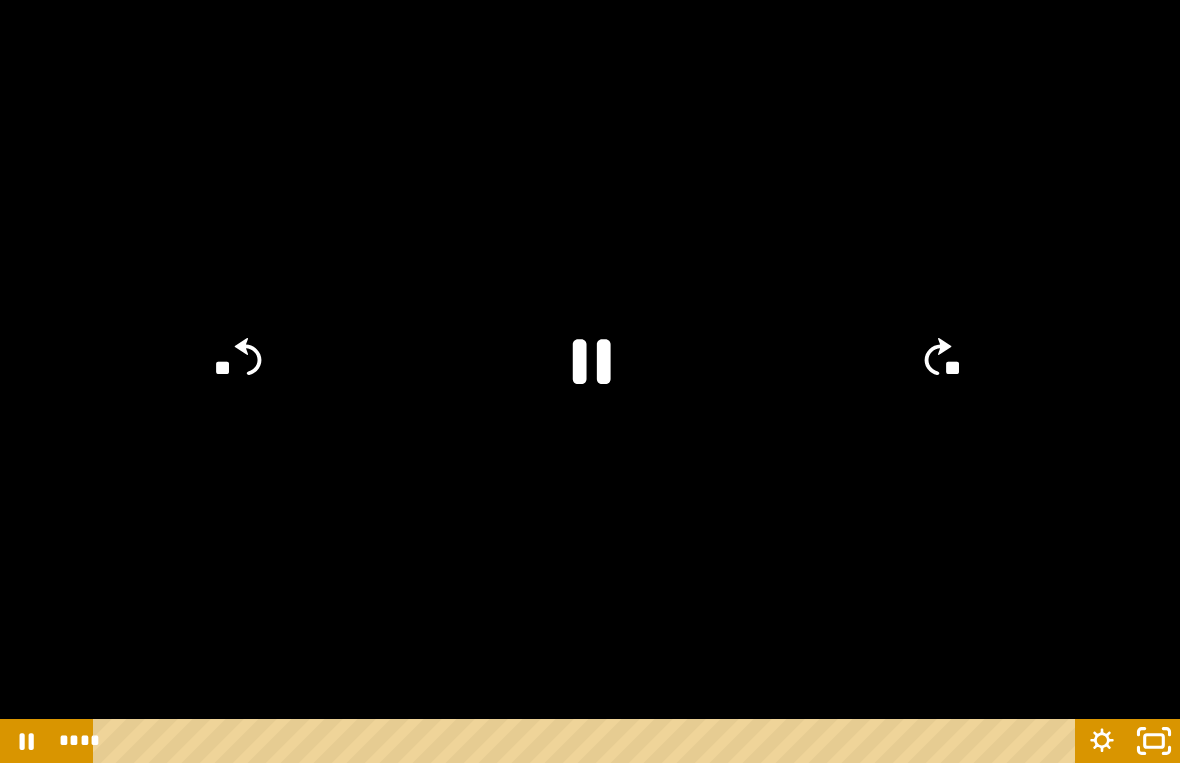 click 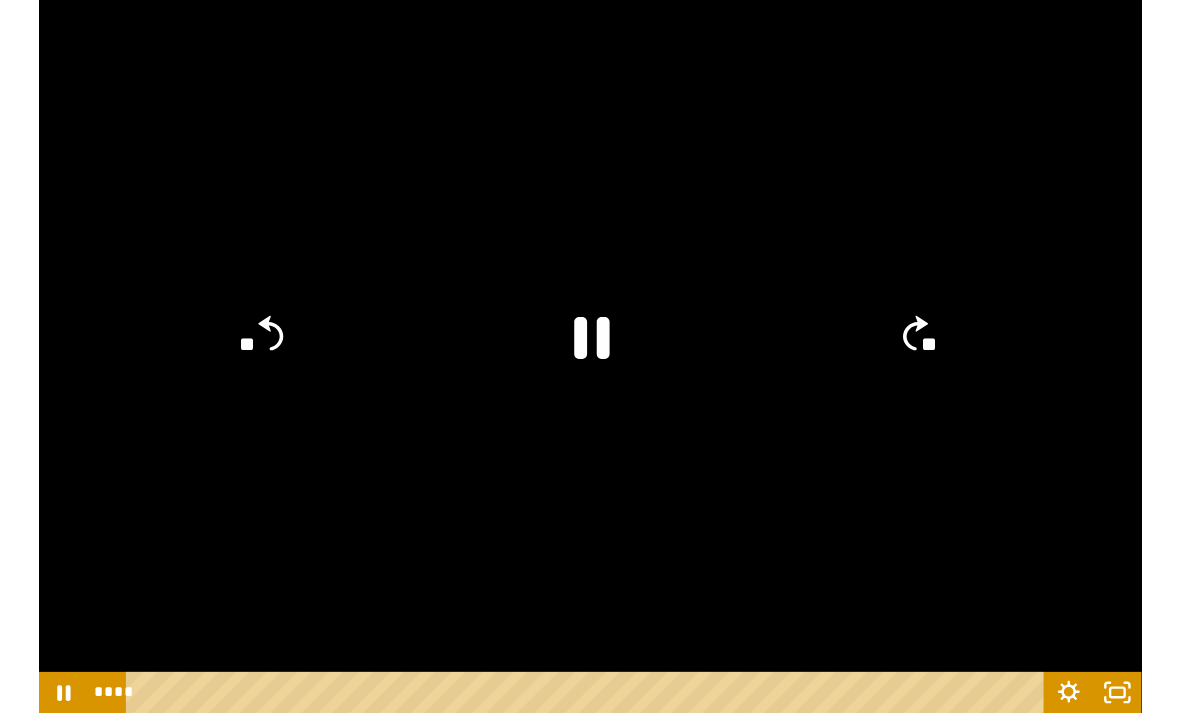 scroll, scrollTop: 81, scrollLeft: 0, axis: vertical 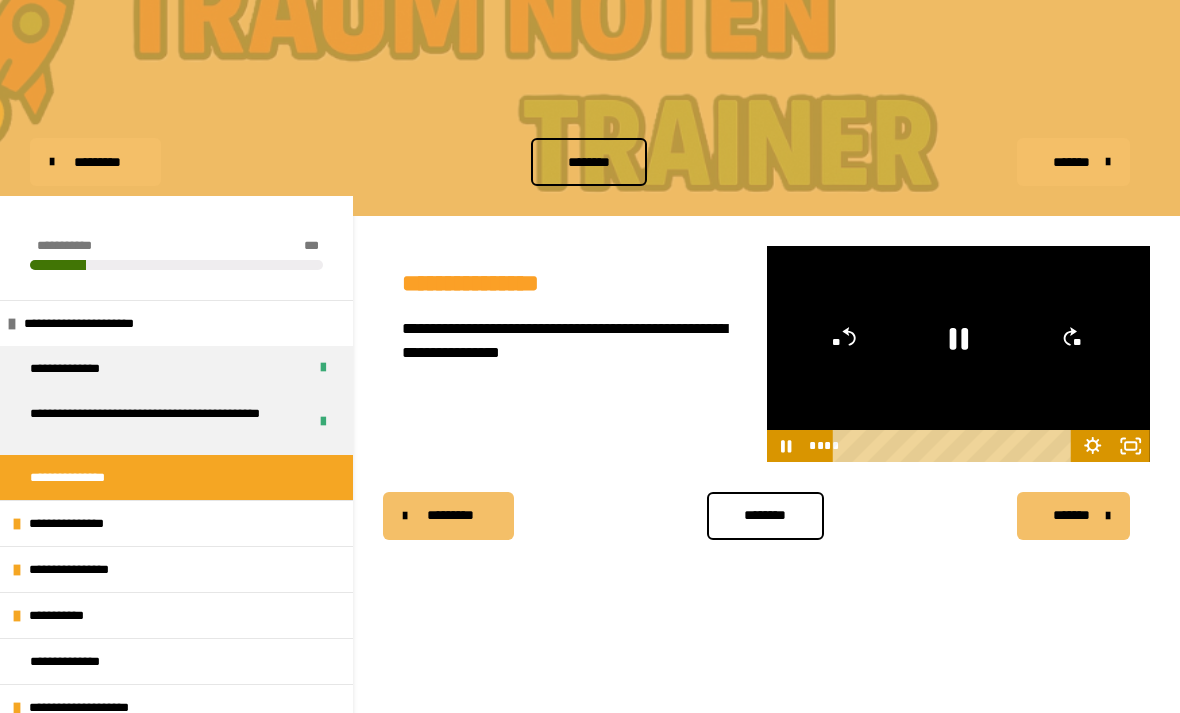click on "********" at bounding box center [765, 515] 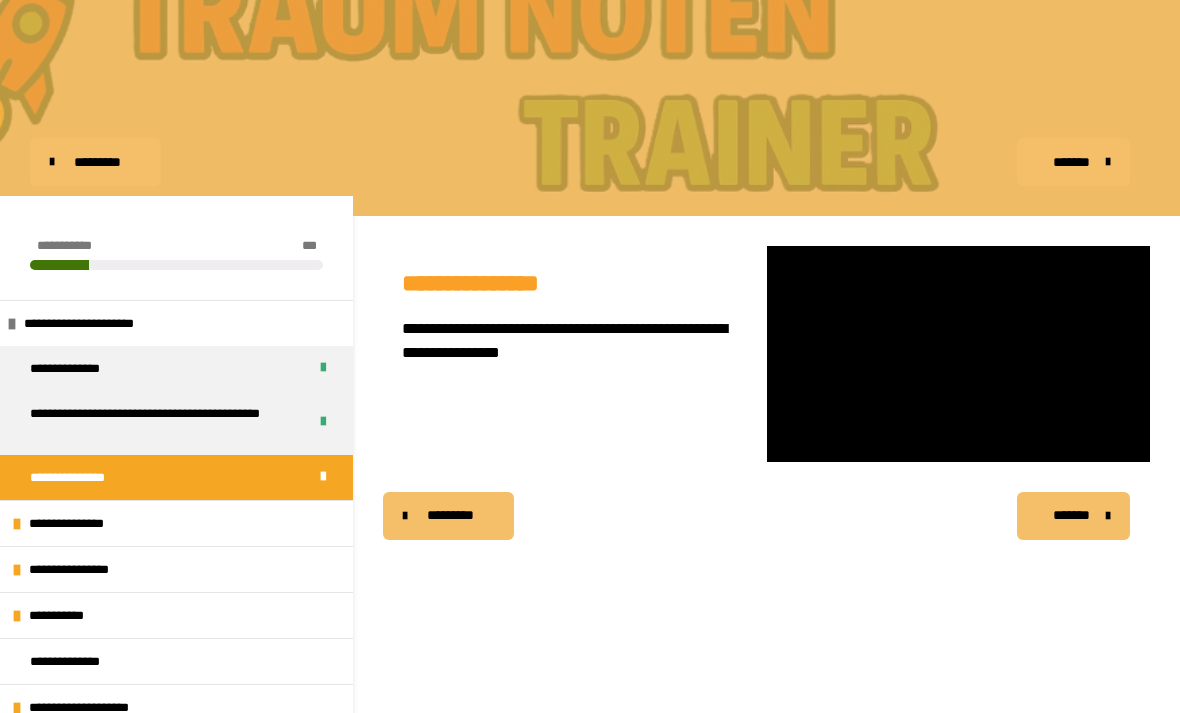 click on "**********" at bounding box center (176, 323) 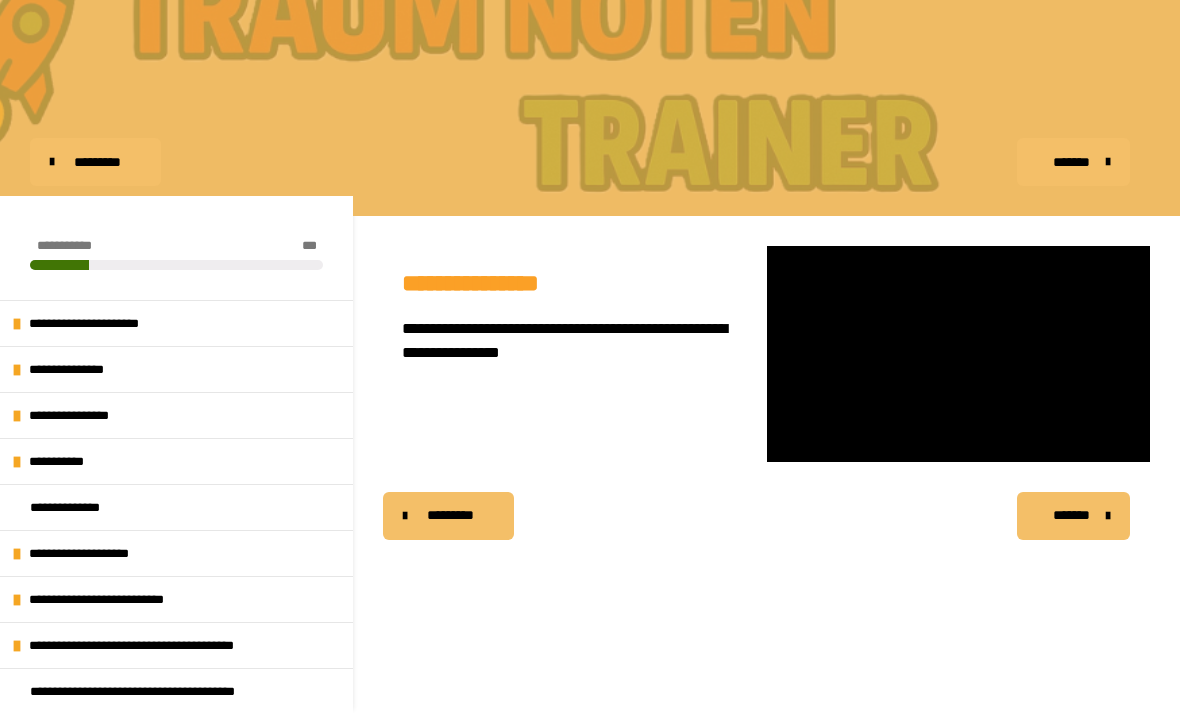 click on "**********" at bounding box center [176, 369] 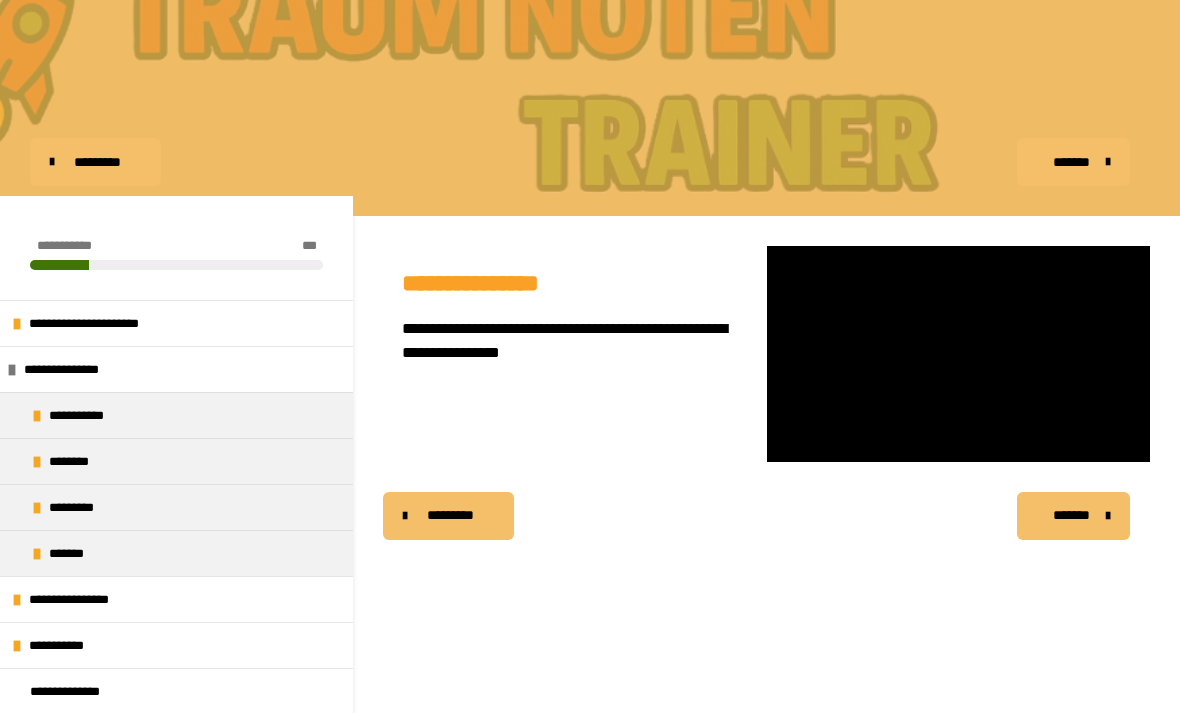 click on "**********" at bounding box center [176, 369] 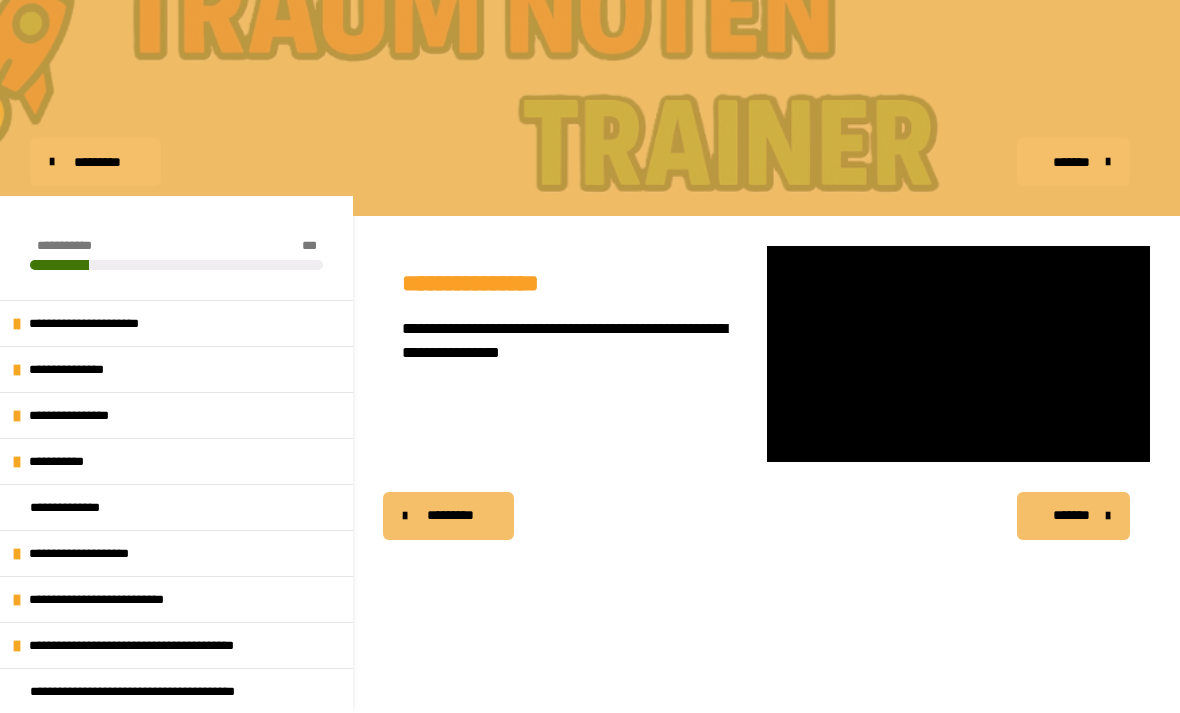 click on "**********" at bounding box center (176, 369) 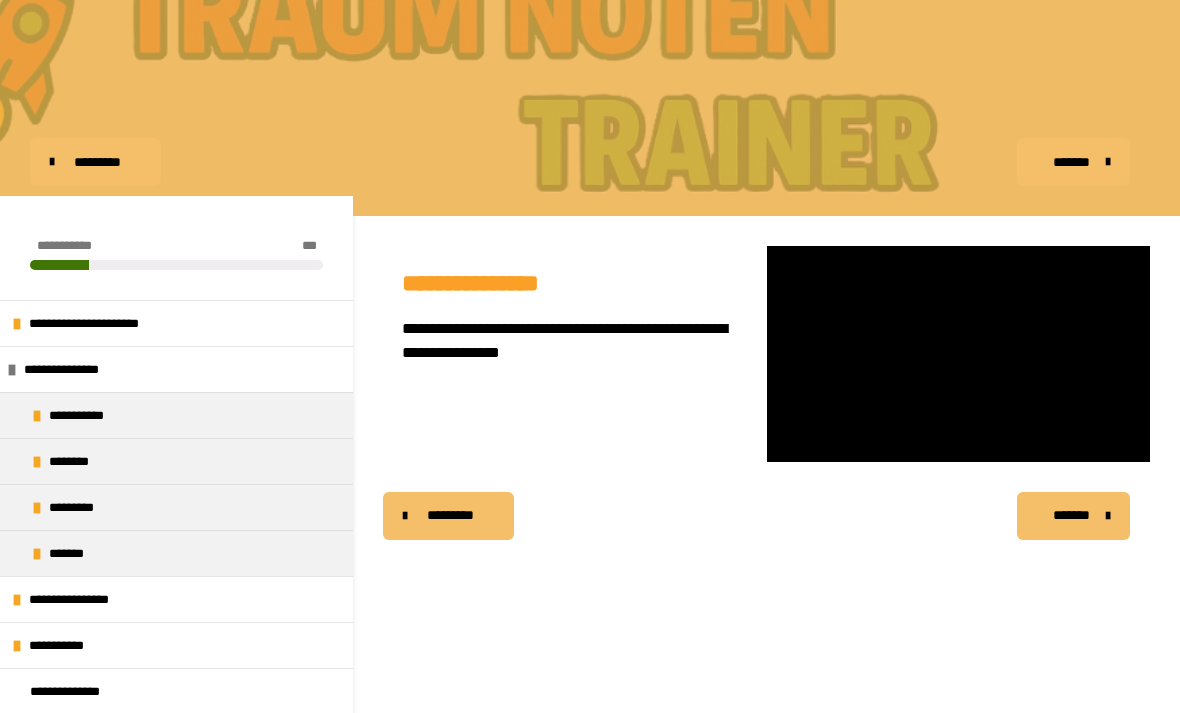 click on "**********" at bounding box center [176, 415] 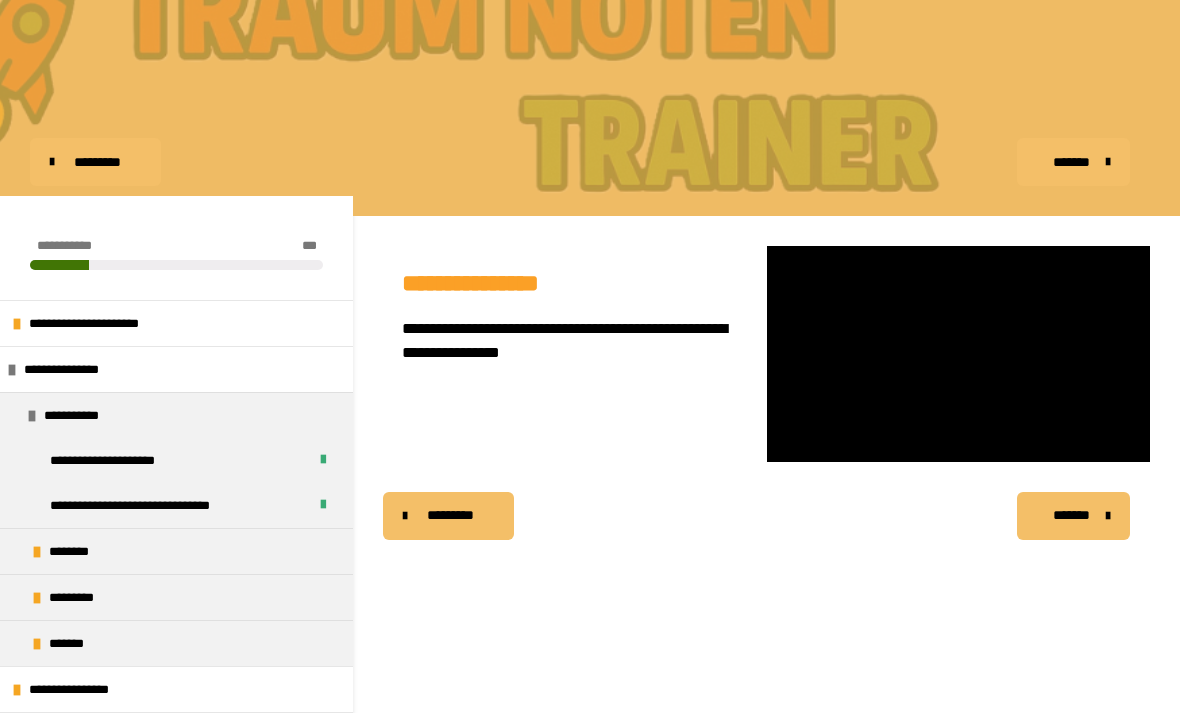 click on "**********" at bounding box center [176, 415] 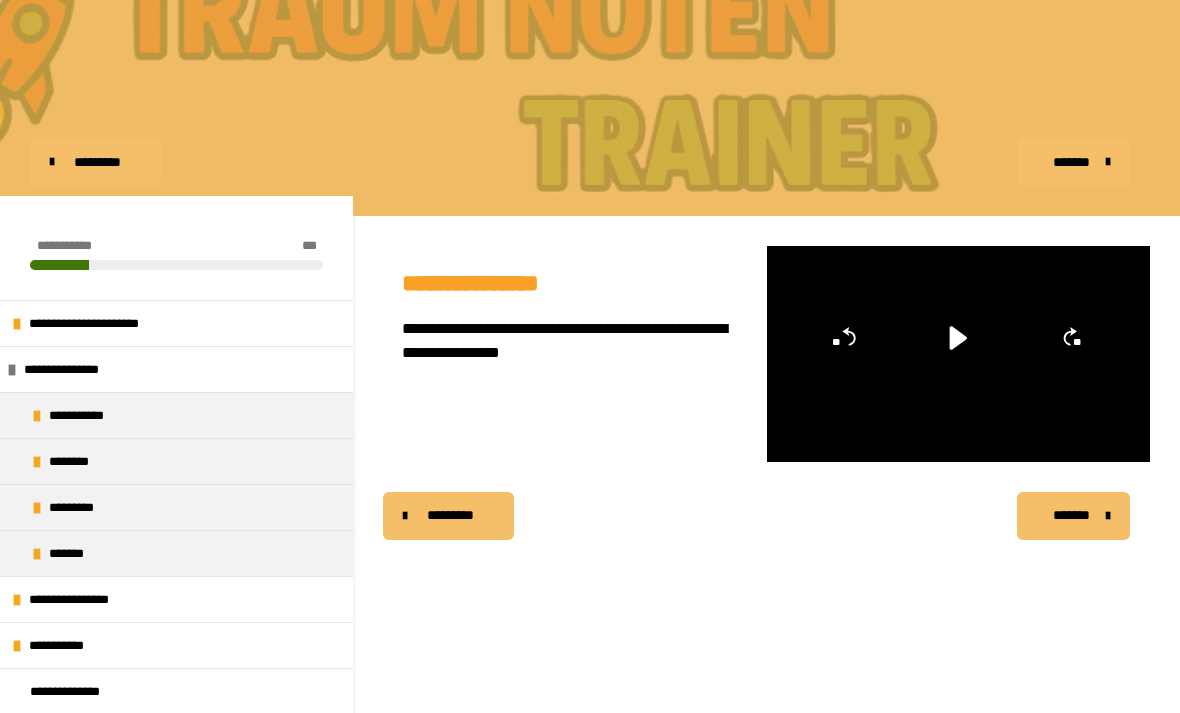 click on "********" at bounding box center [176, 461] 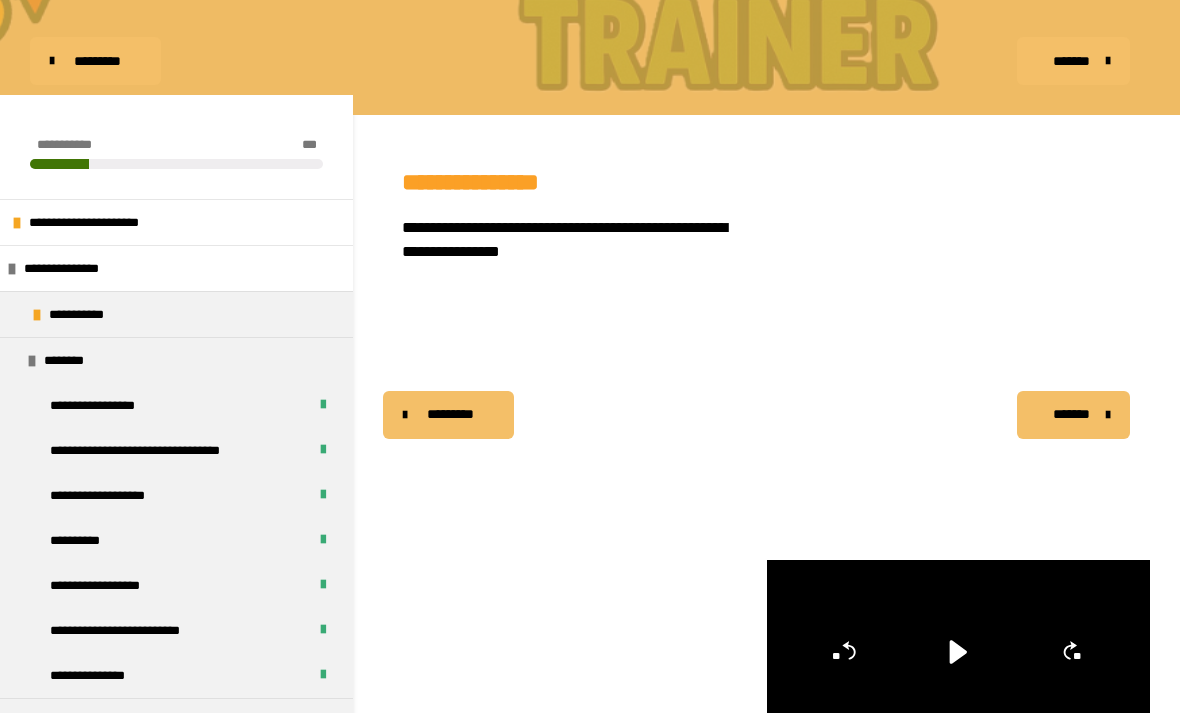 scroll, scrollTop: 182, scrollLeft: 0, axis: vertical 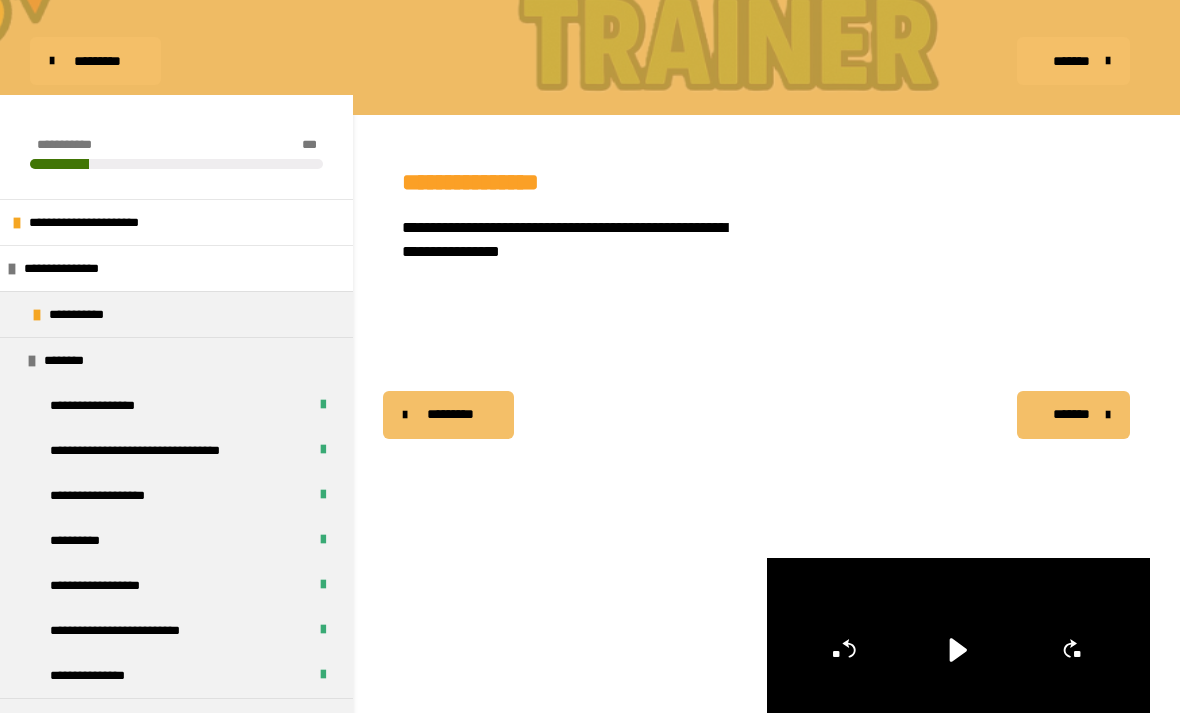 click on "********" at bounding box center [176, 360] 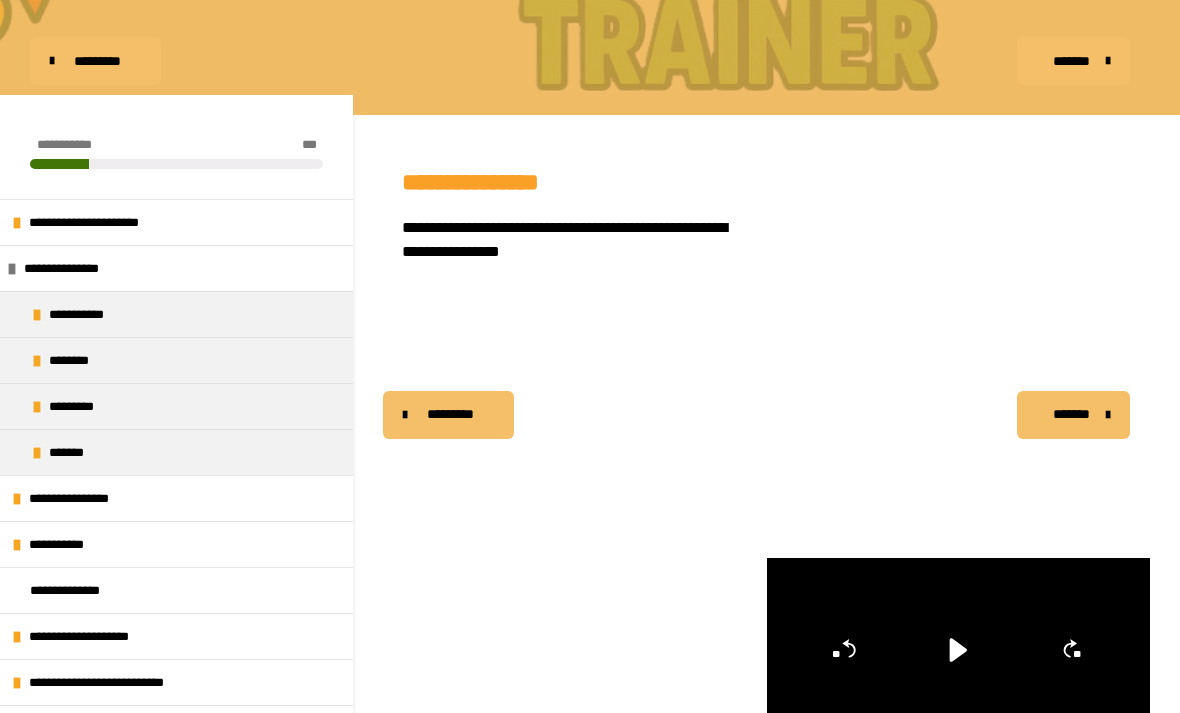 click on "*********" at bounding box center (176, 406) 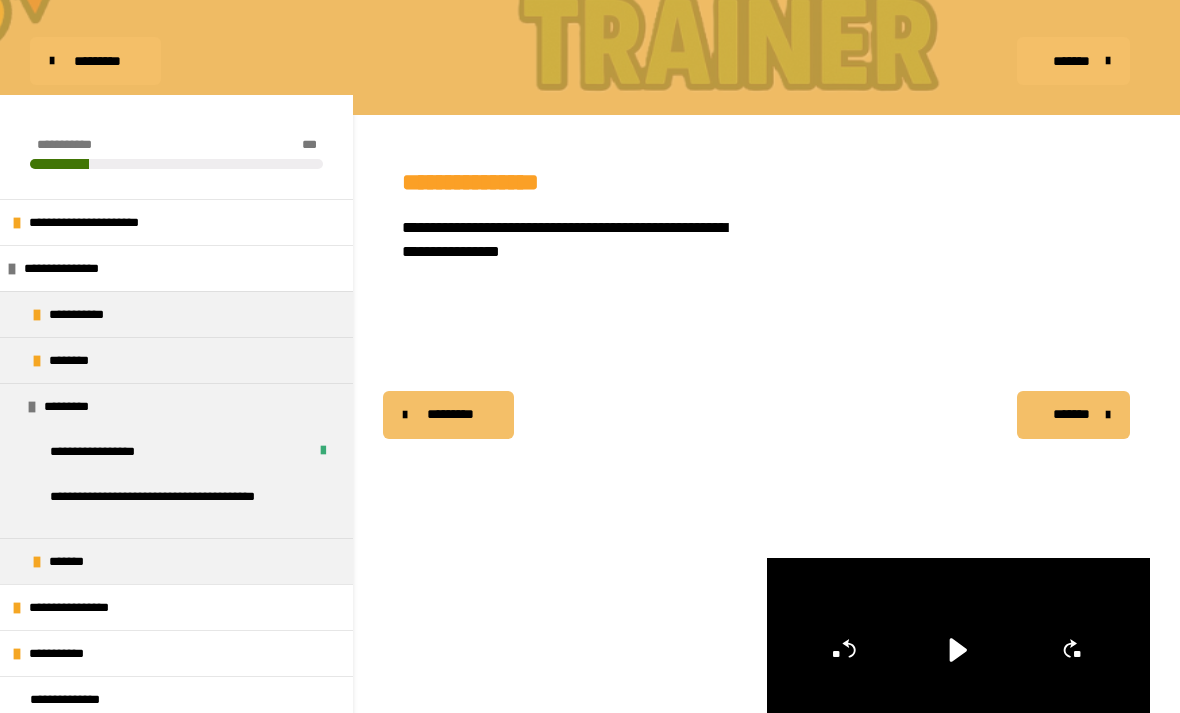 click on "**********" at bounding box center (178, 506) 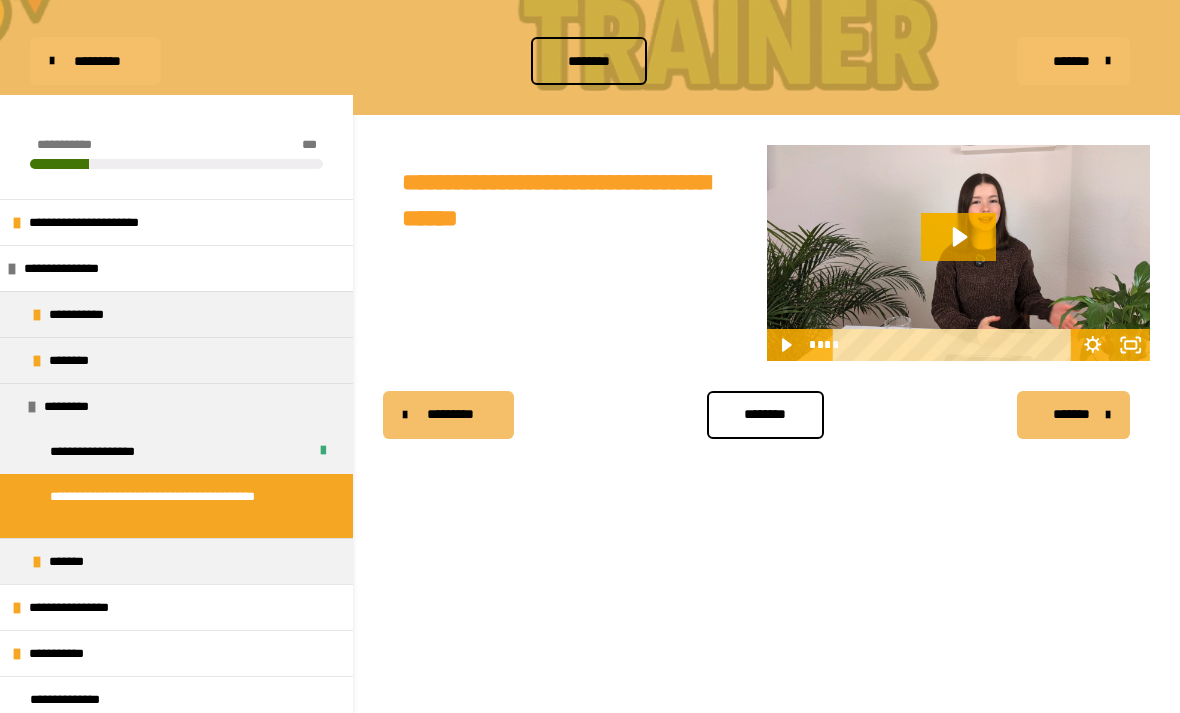 click 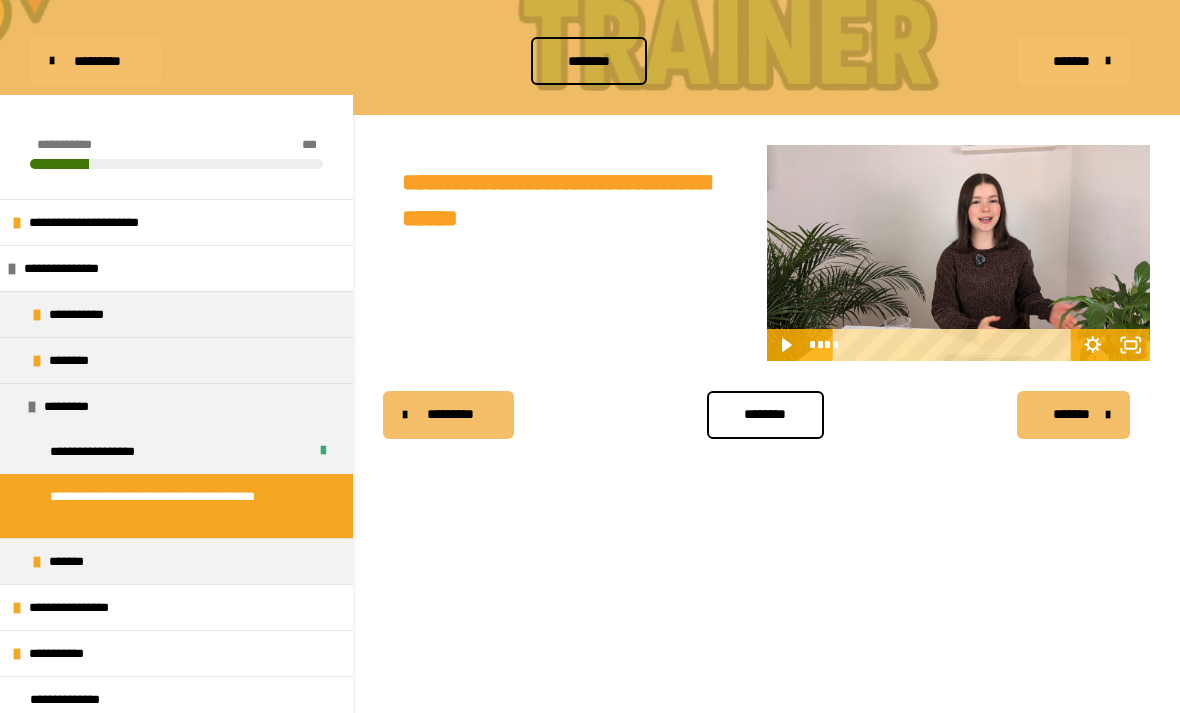 click 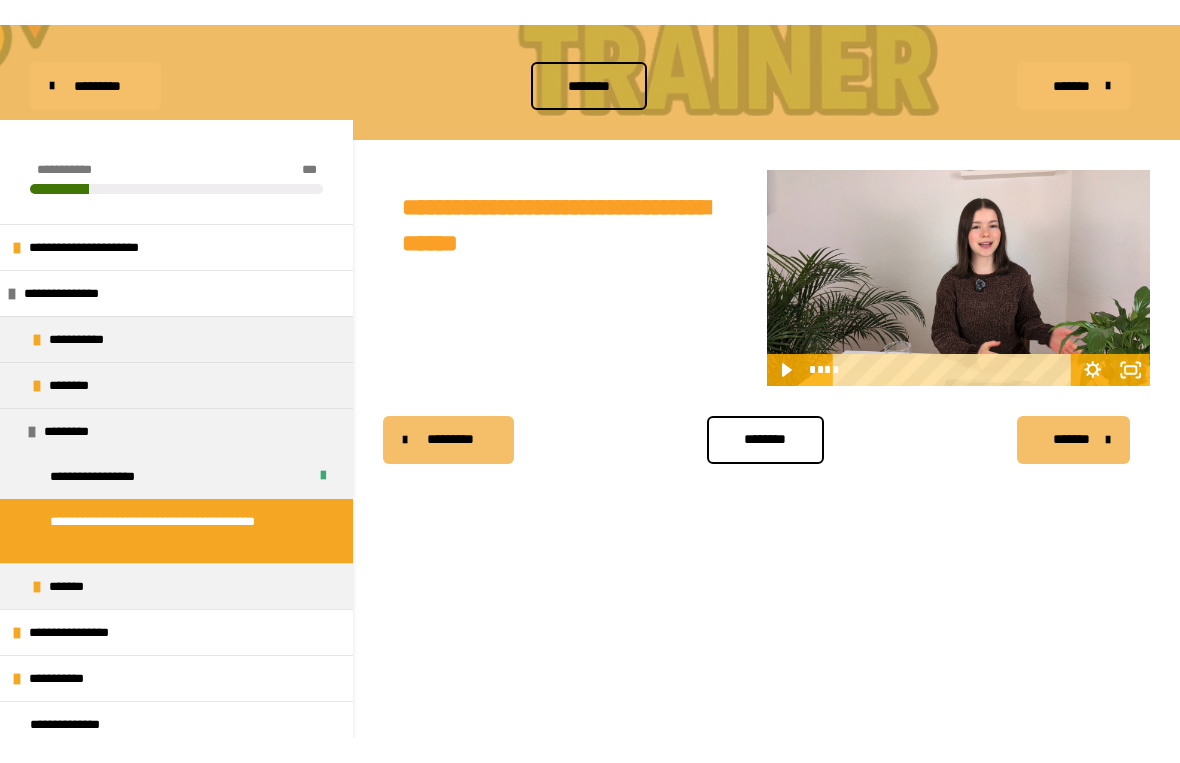 scroll, scrollTop: 24, scrollLeft: 0, axis: vertical 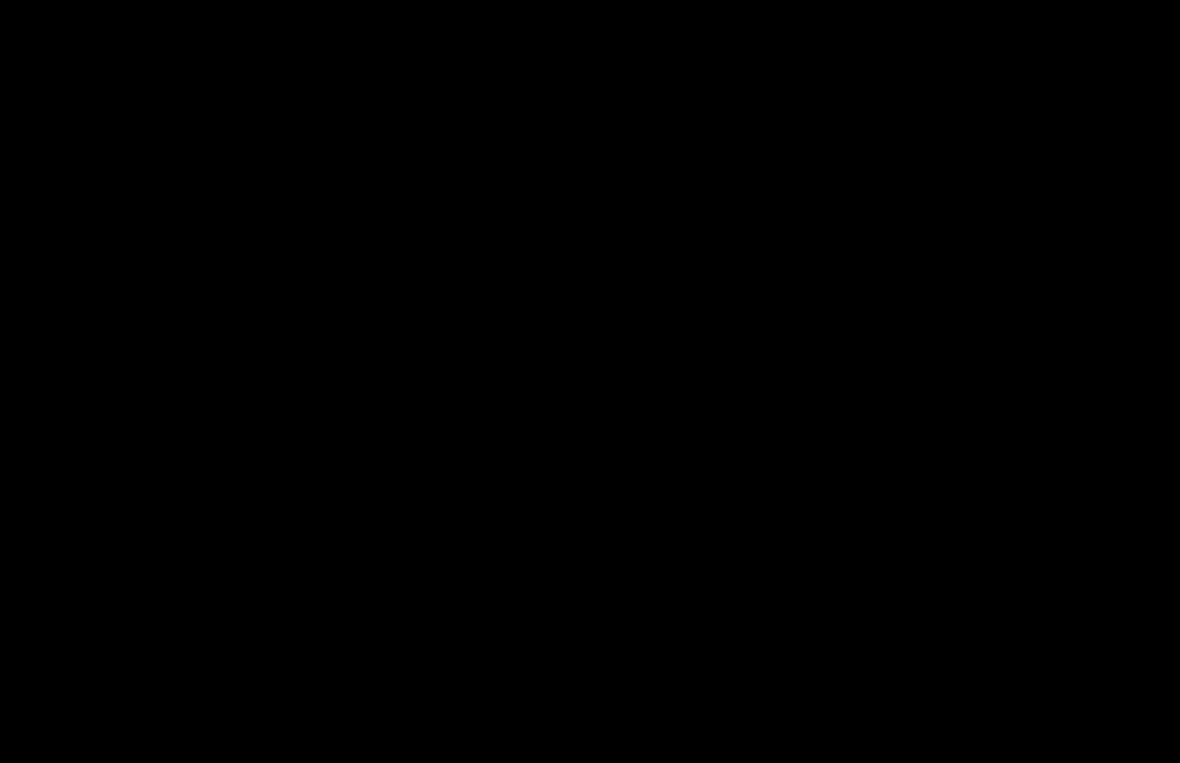 click at bounding box center [590, 381] 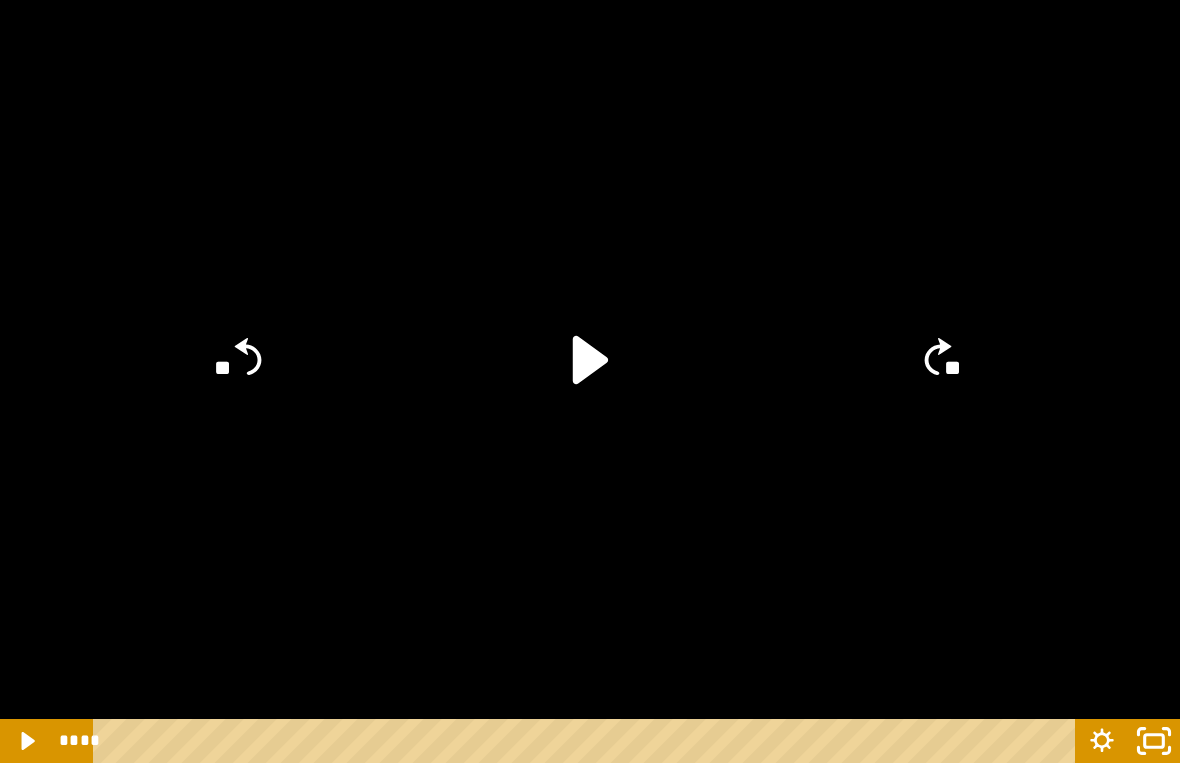 click 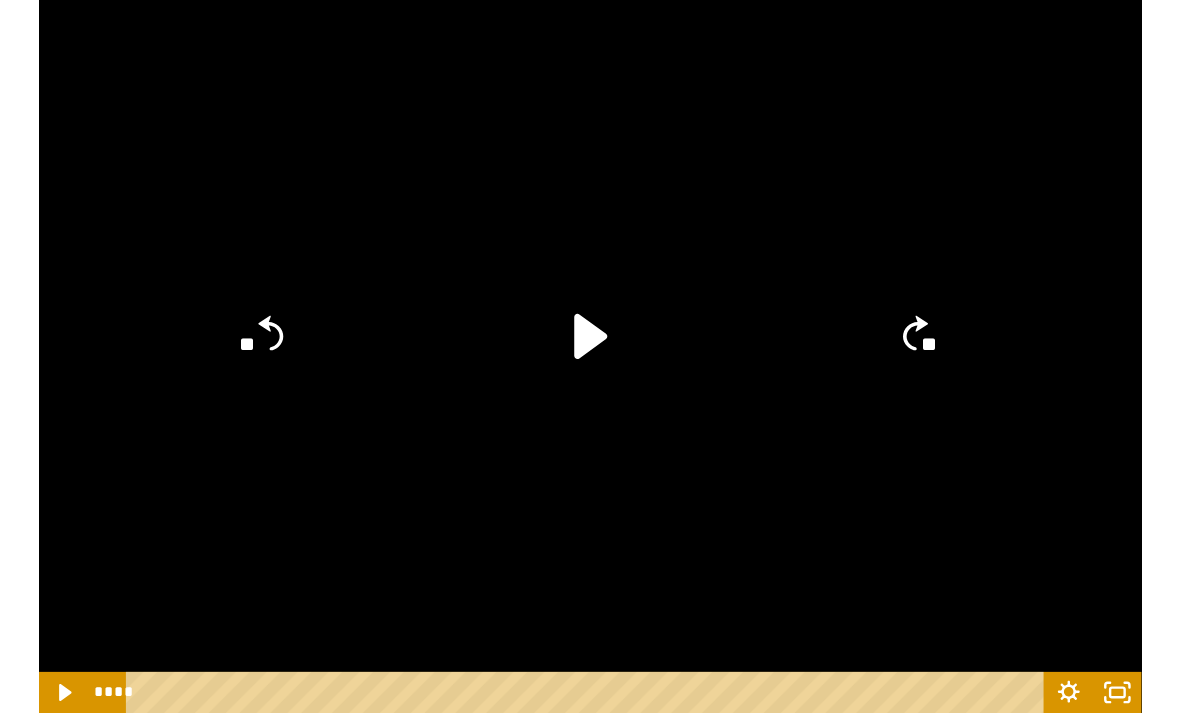 scroll, scrollTop: 182, scrollLeft: 0, axis: vertical 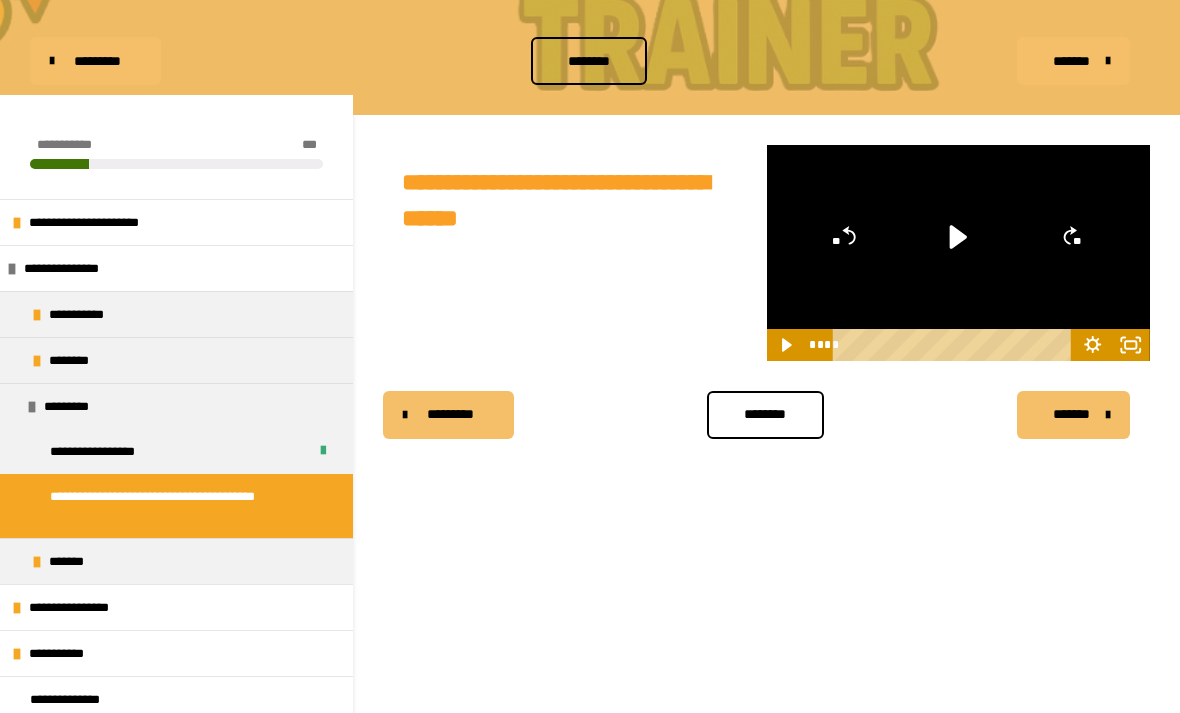 click on "*******" at bounding box center (1071, 414) 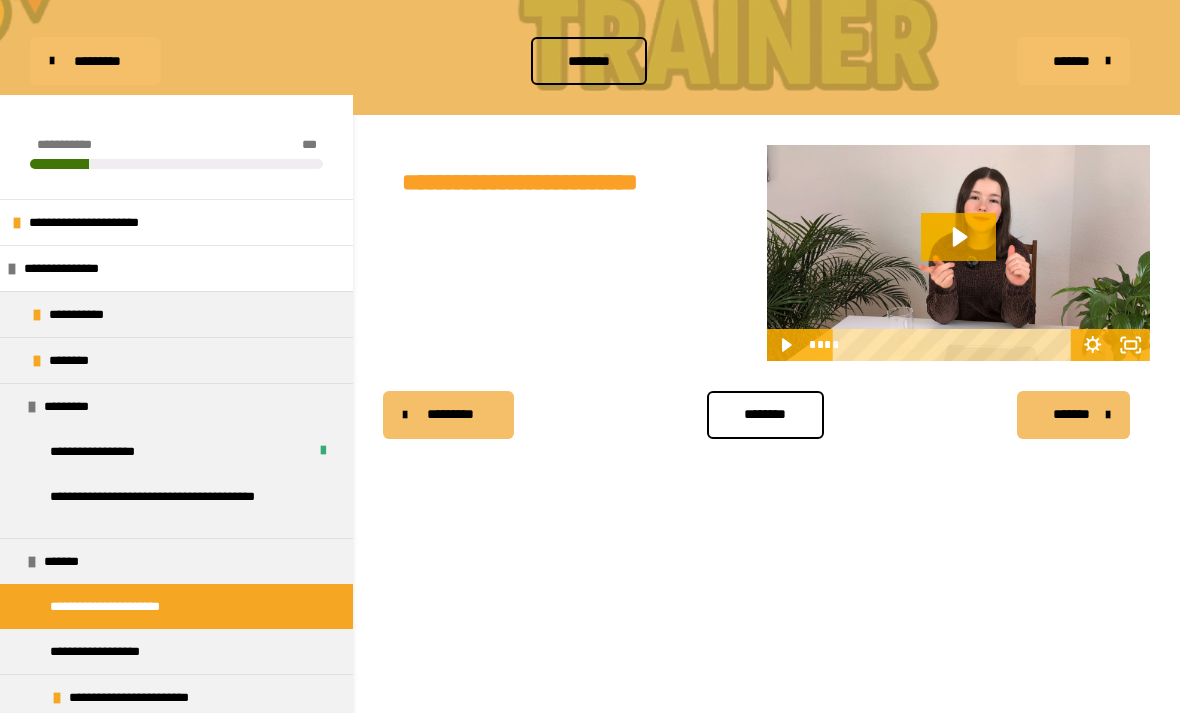 click on "*******" at bounding box center [72, 561] 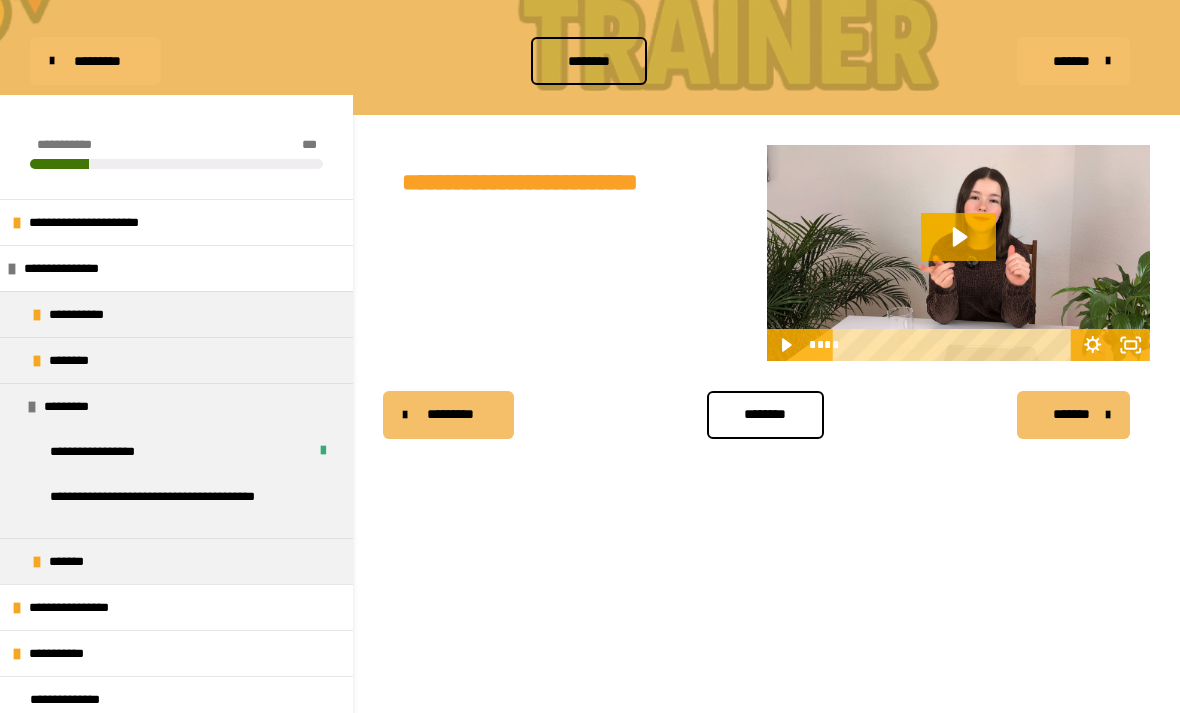 click on "*******" at bounding box center (176, 561) 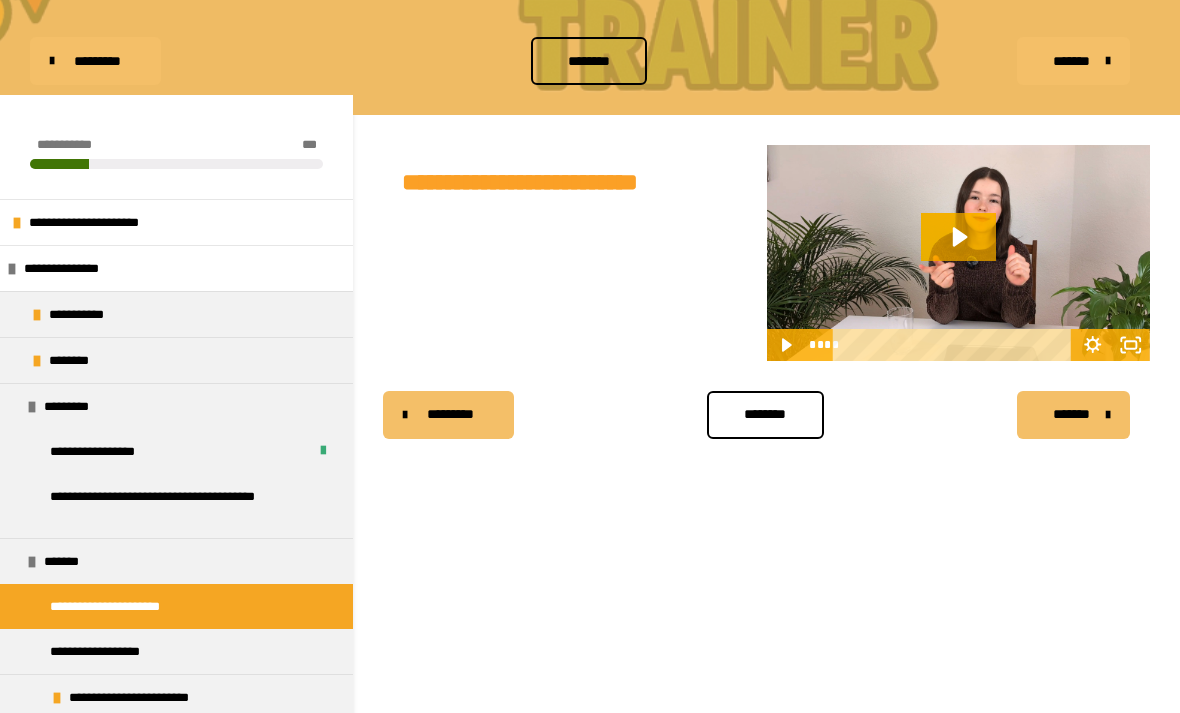 click on "**********" at bounding box center (178, 506) 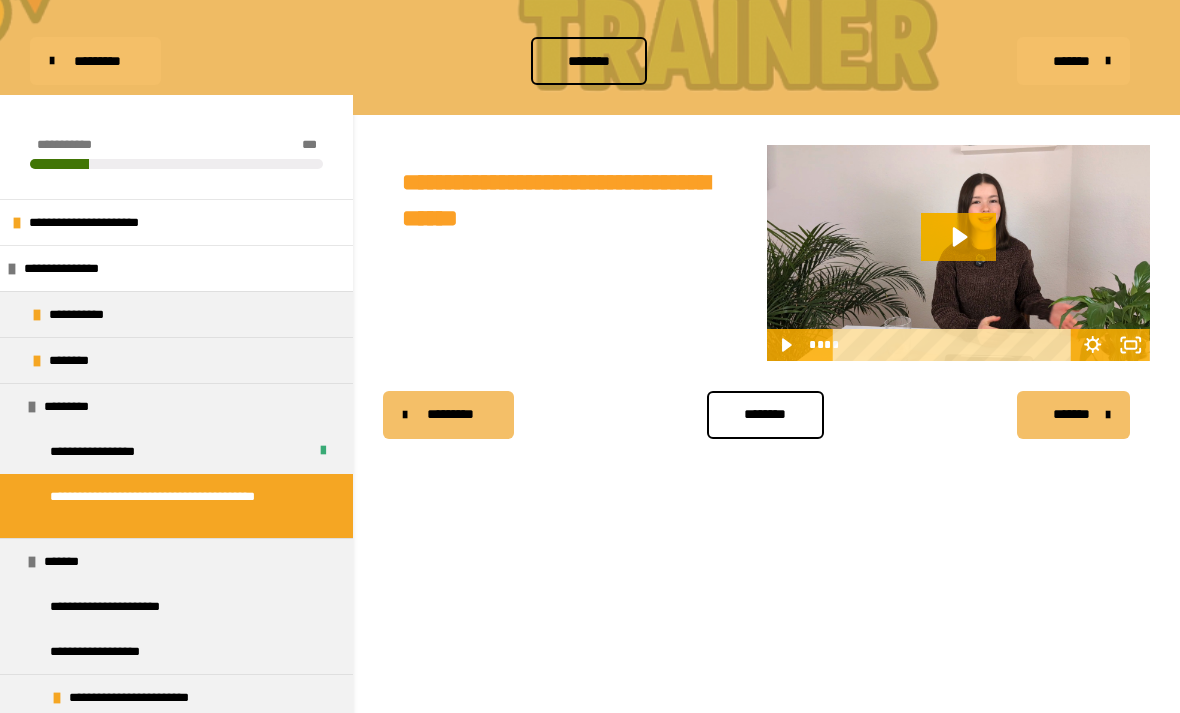 click on "********" at bounding box center (765, 414) 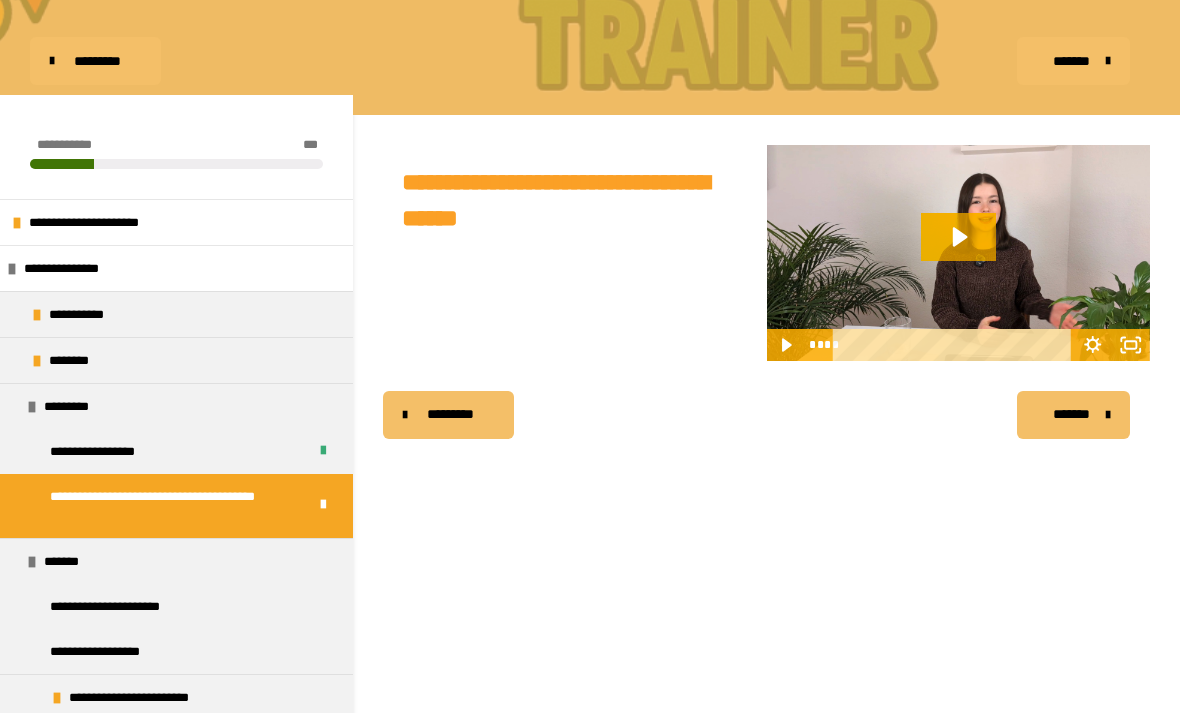 click on "*******" at bounding box center (1071, 414) 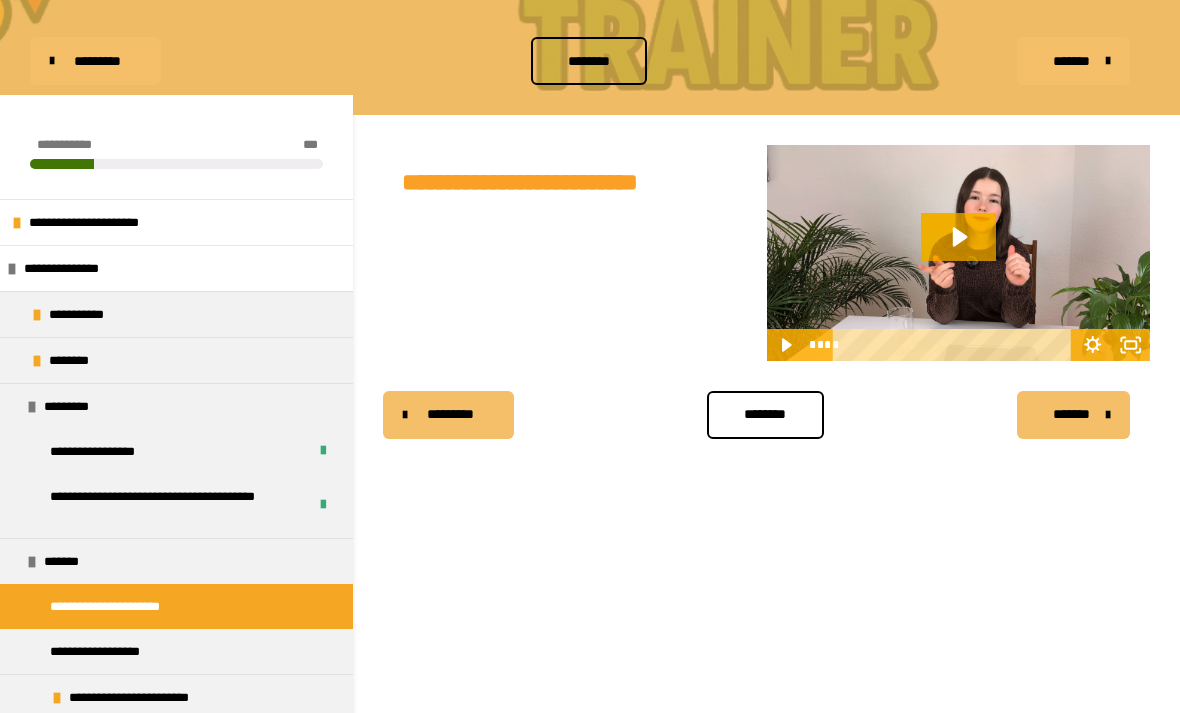 click 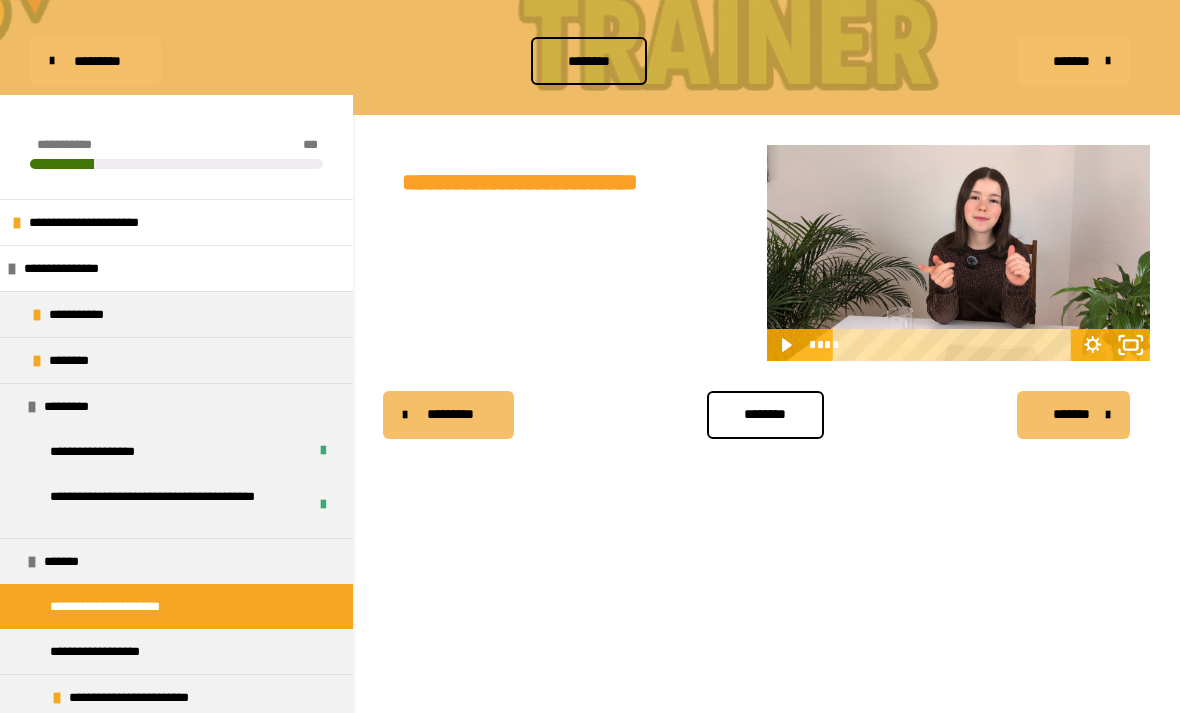 click 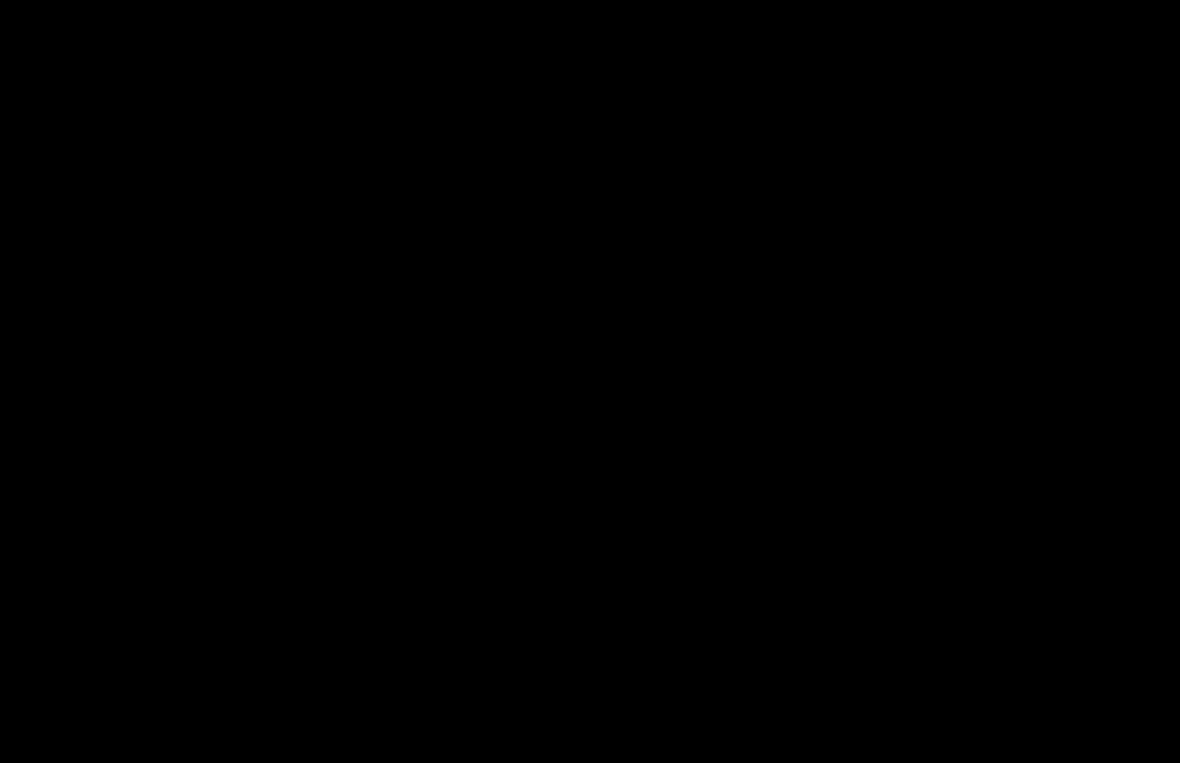 click at bounding box center [590, 381] 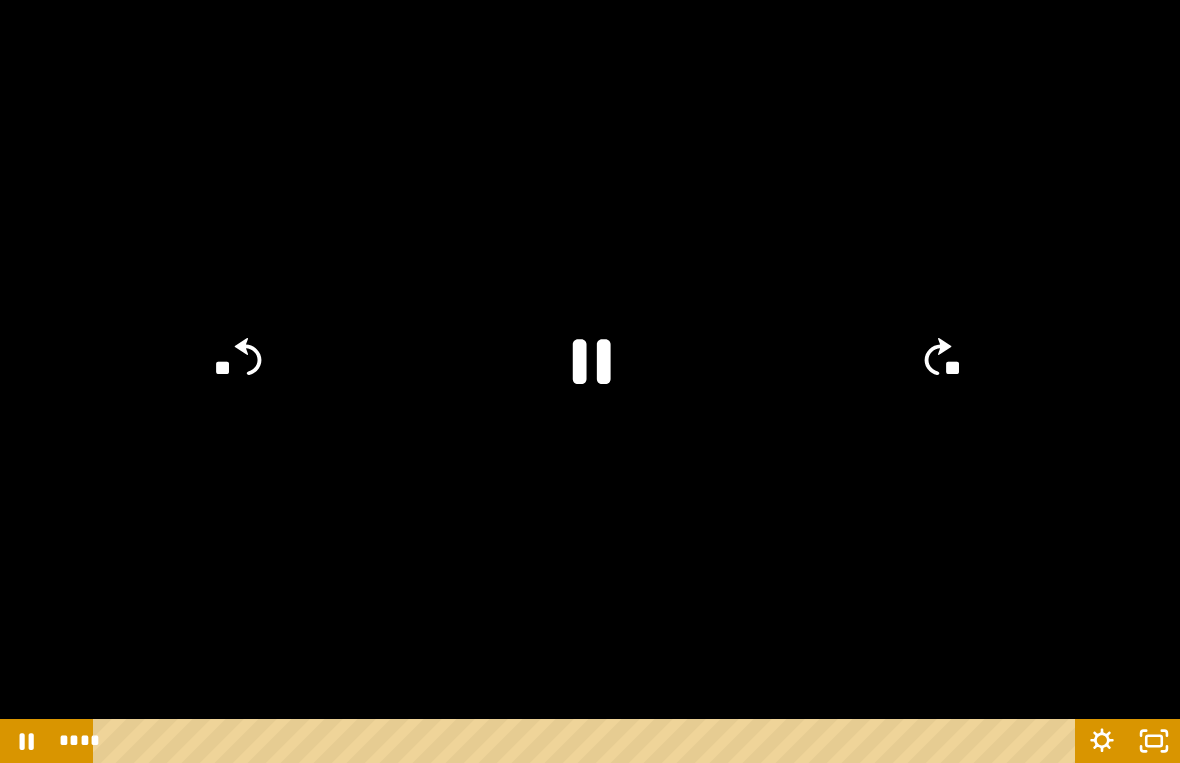 click 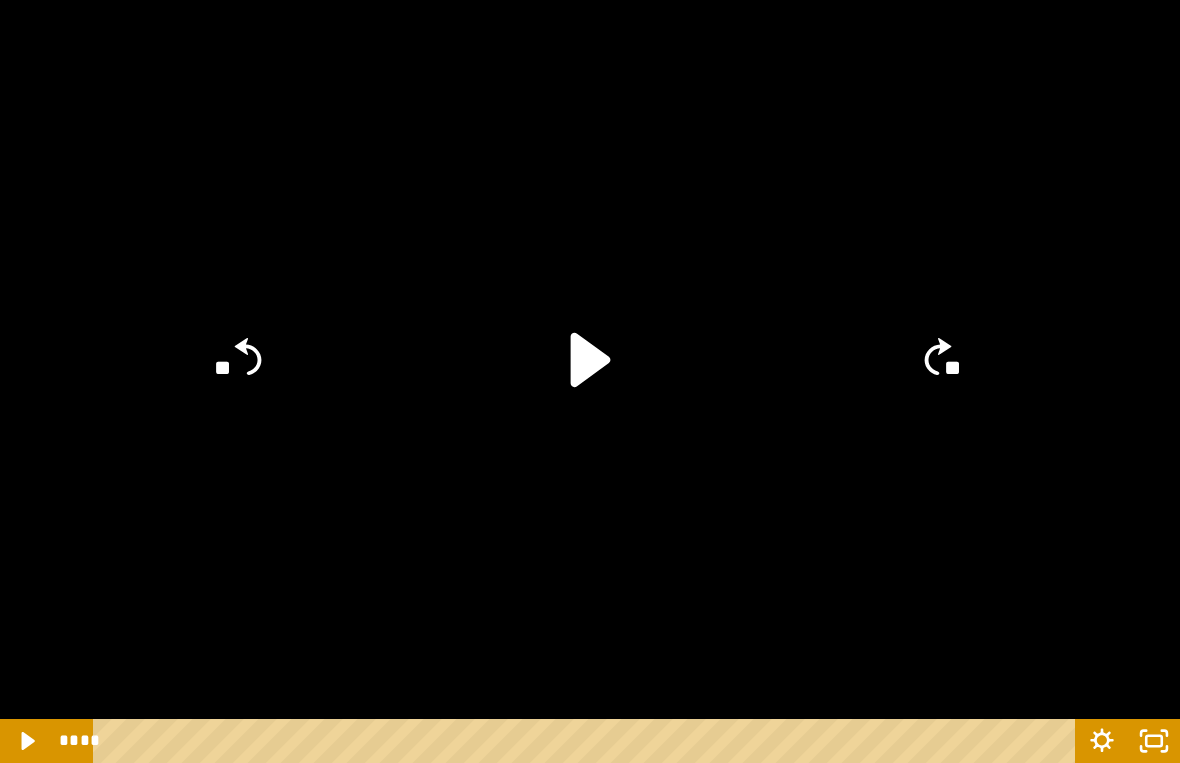 click 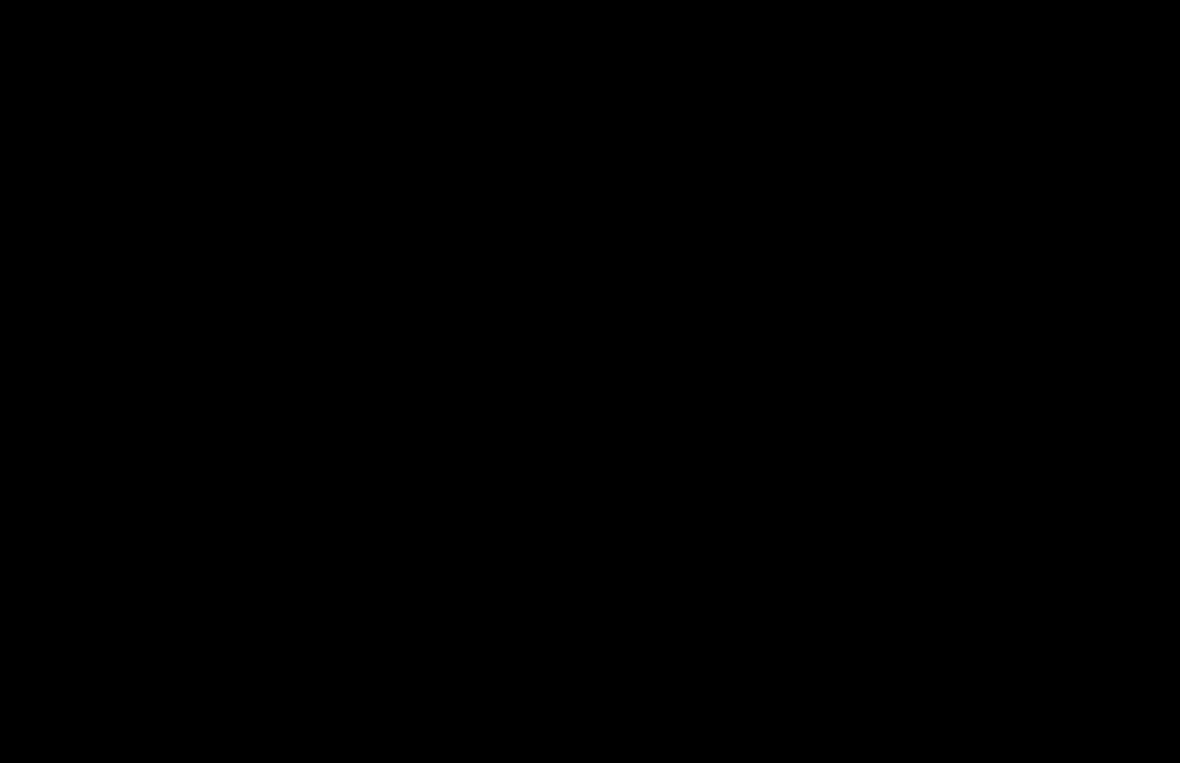 click at bounding box center (590, 381) 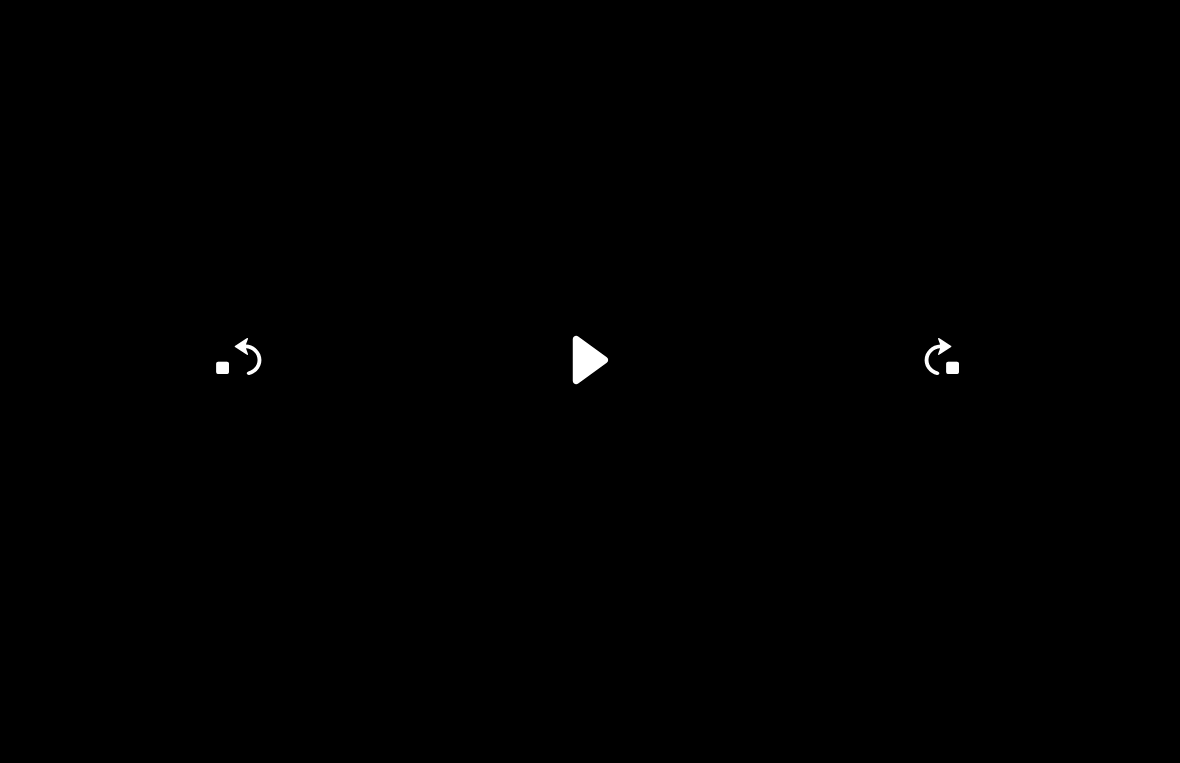 click 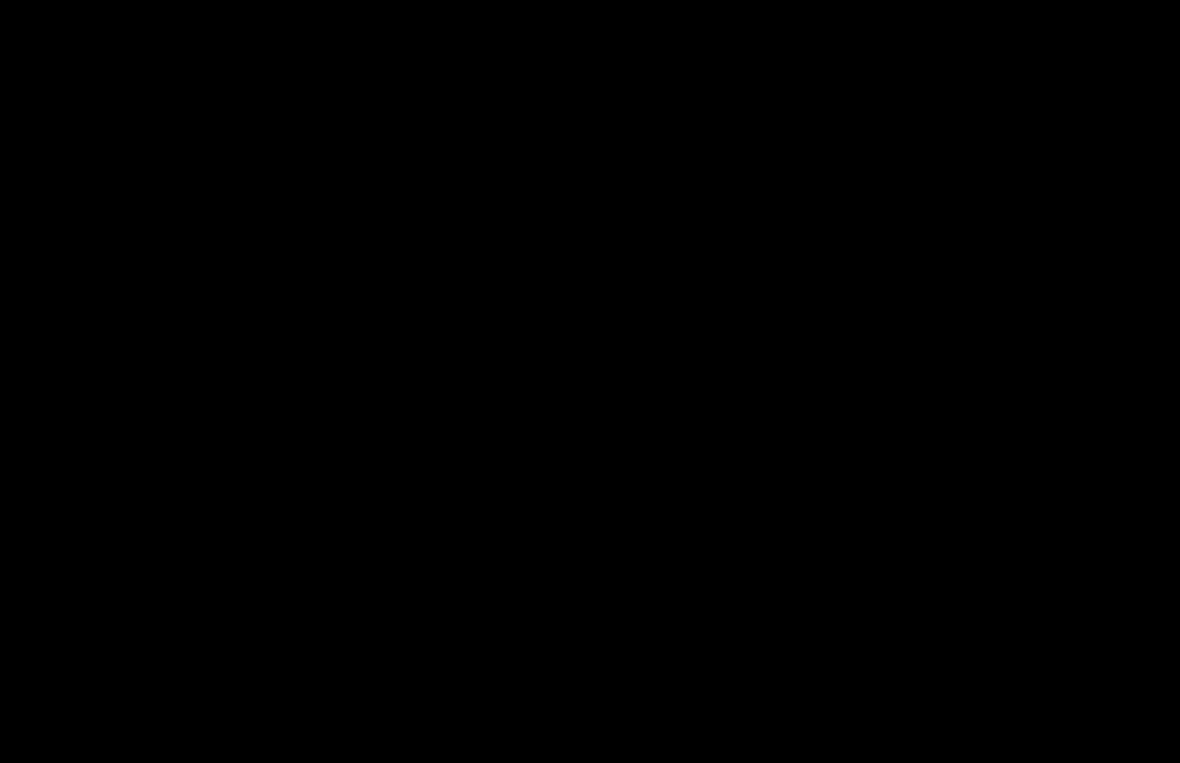 click at bounding box center [590, 381] 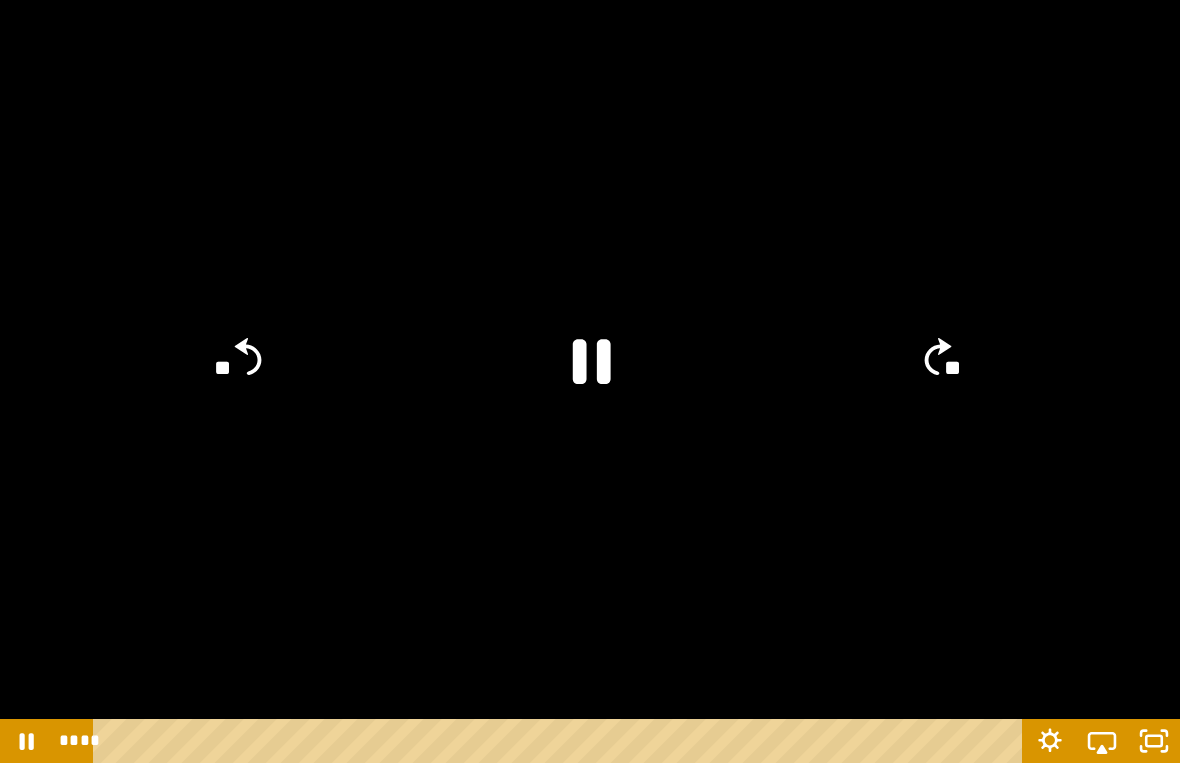 click 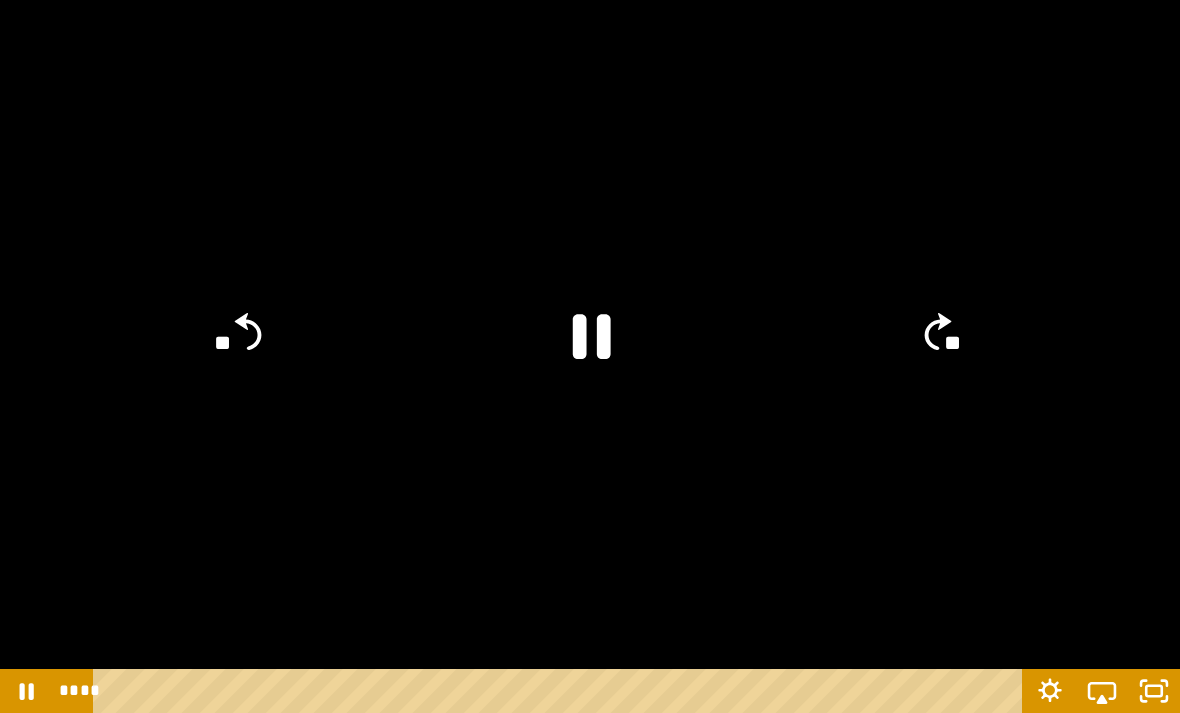 scroll, scrollTop: 182, scrollLeft: 0, axis: vertical 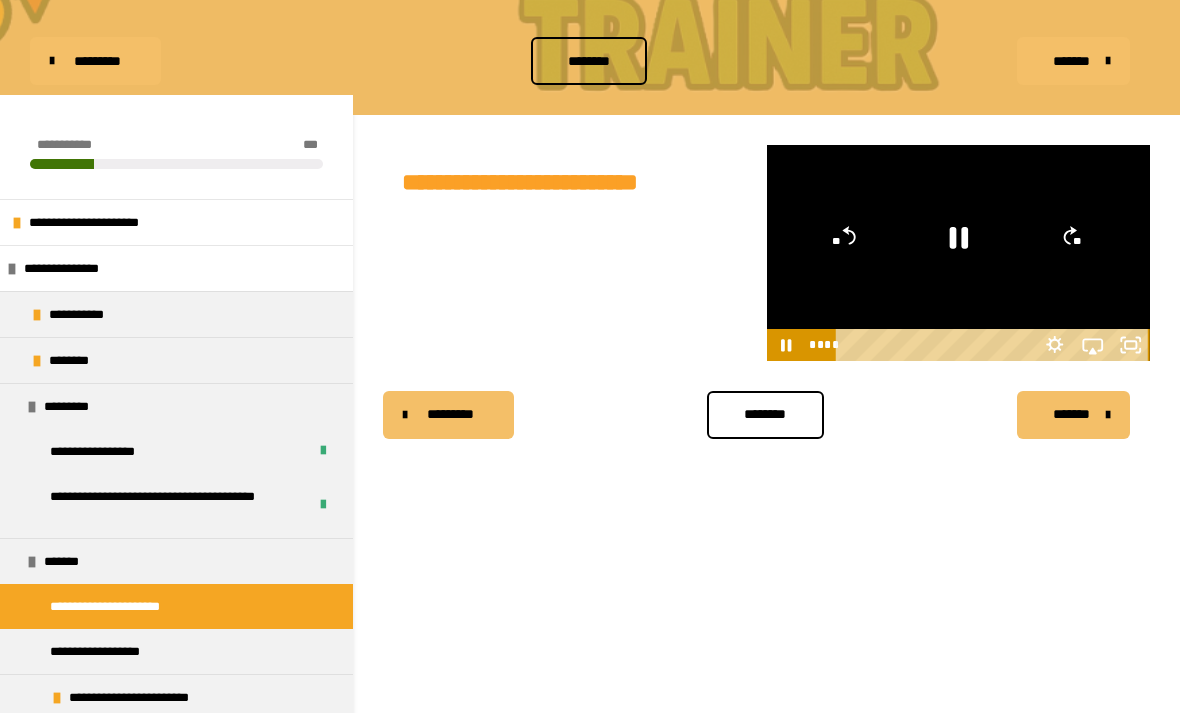 click on "********* ******** *******" at bounding box center (766, 415) 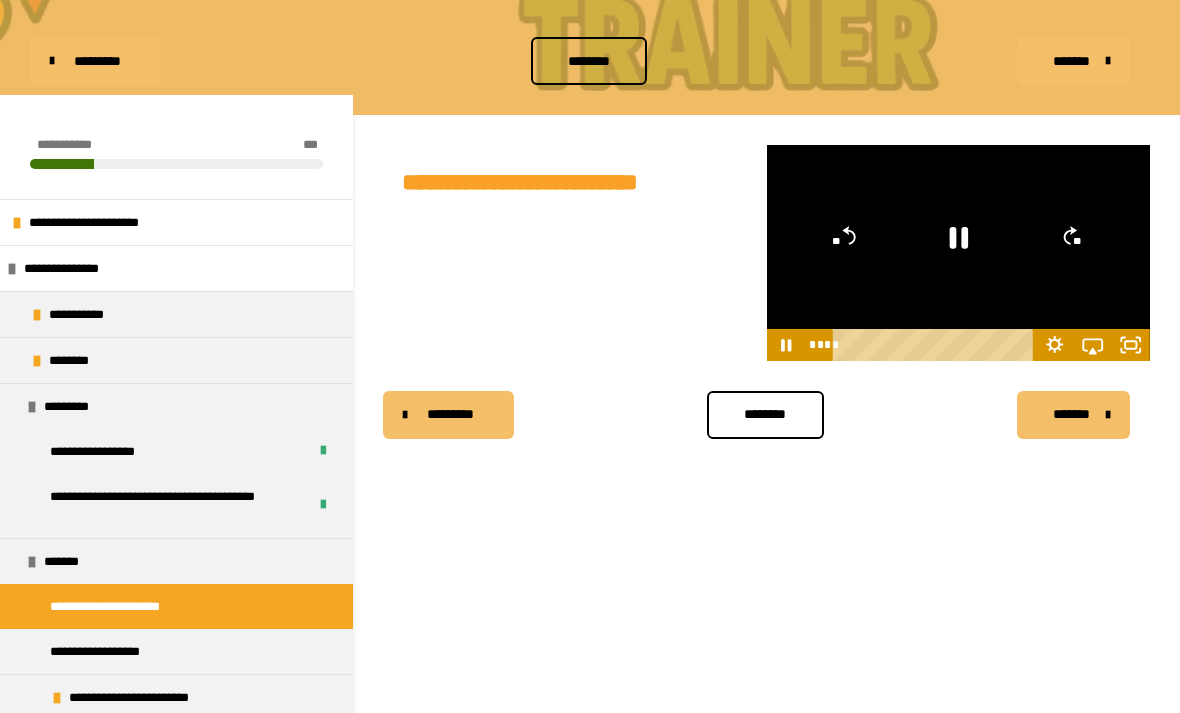click on "********" at bounding box center (765, 415) 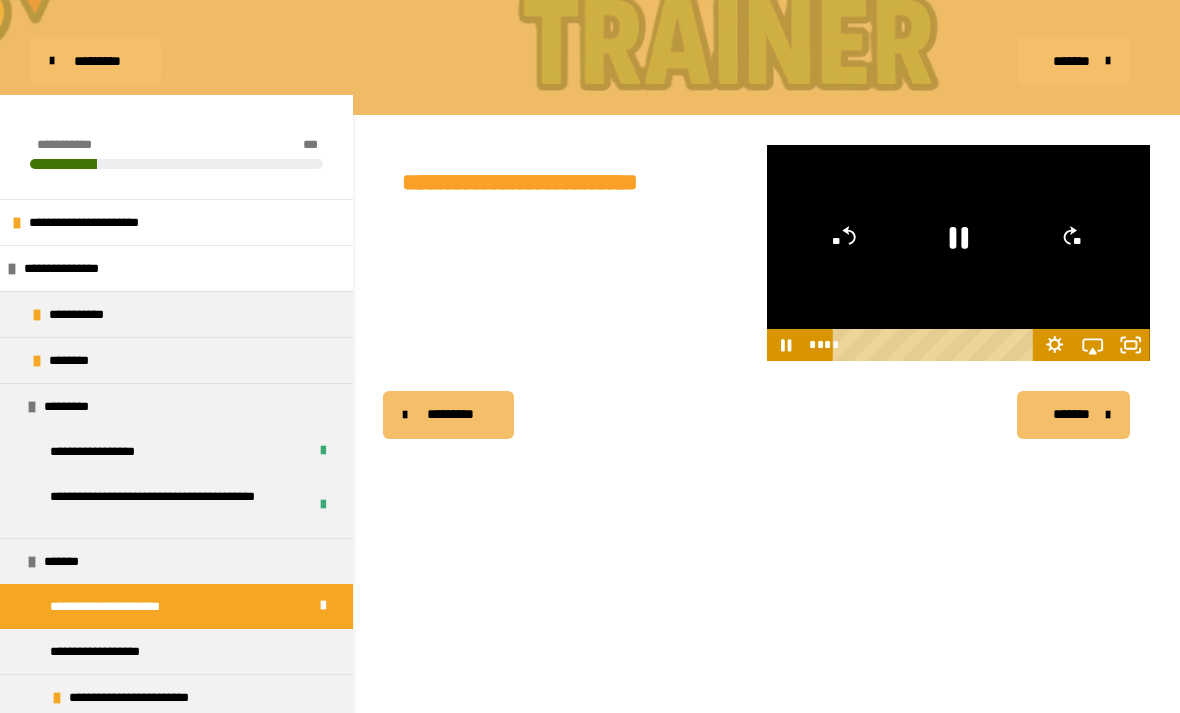 click on "********* ******** *******" at bounding box center (766, 415) 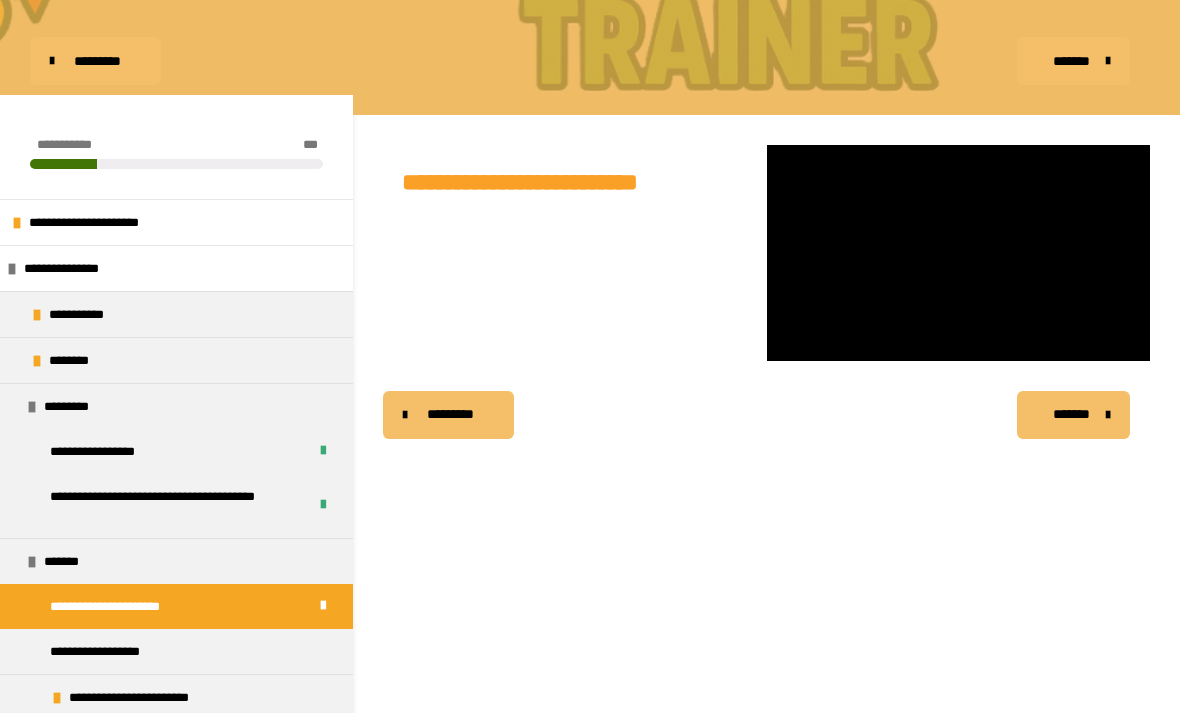 click on "*******" at bounding box center [1071, 414] 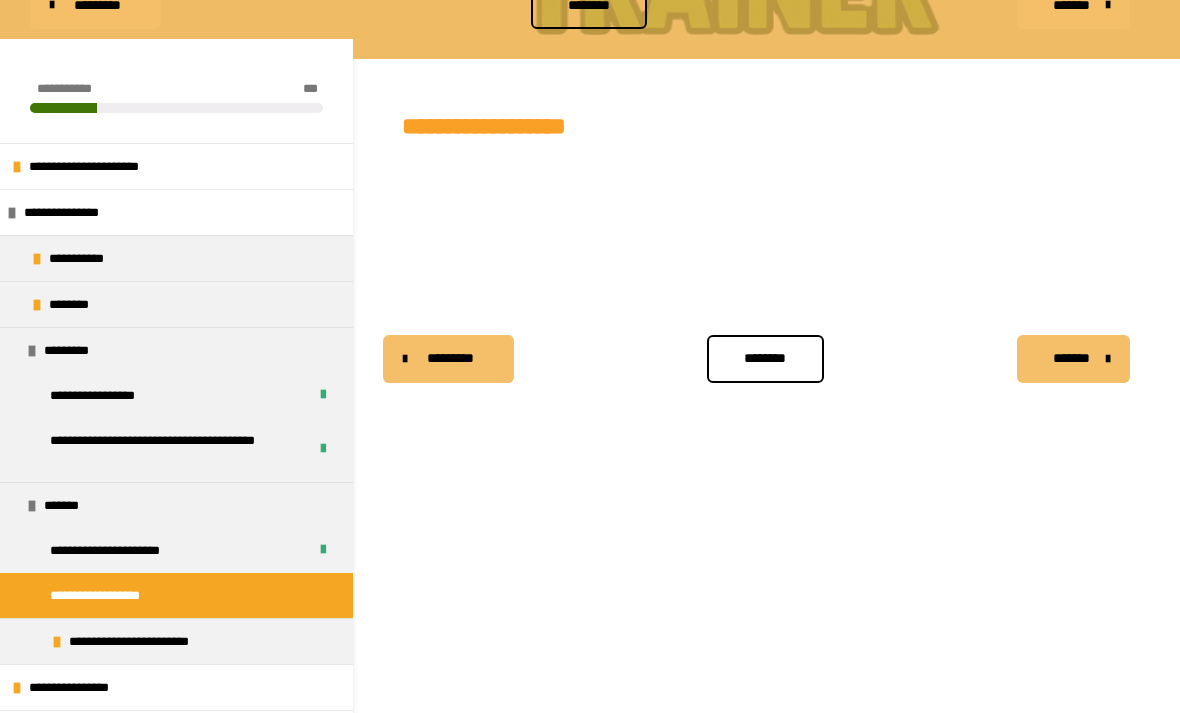 scroll, scrollTop: 237, scrollLeft: 0, axis: vertical 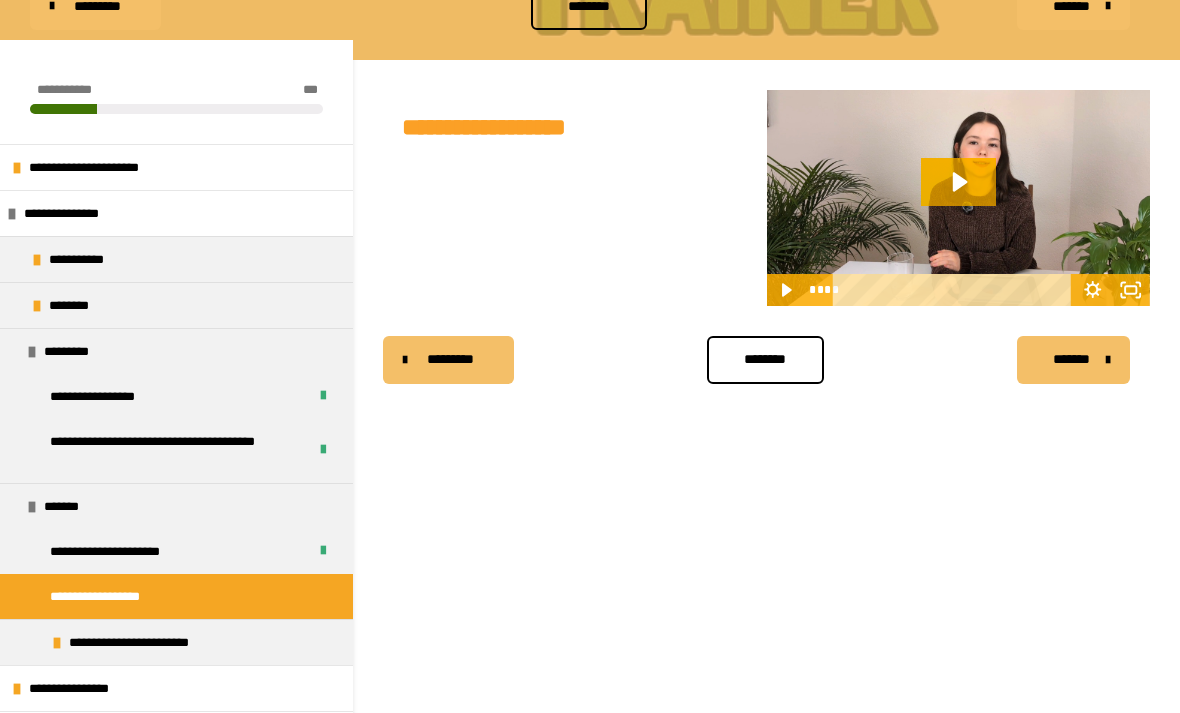 click 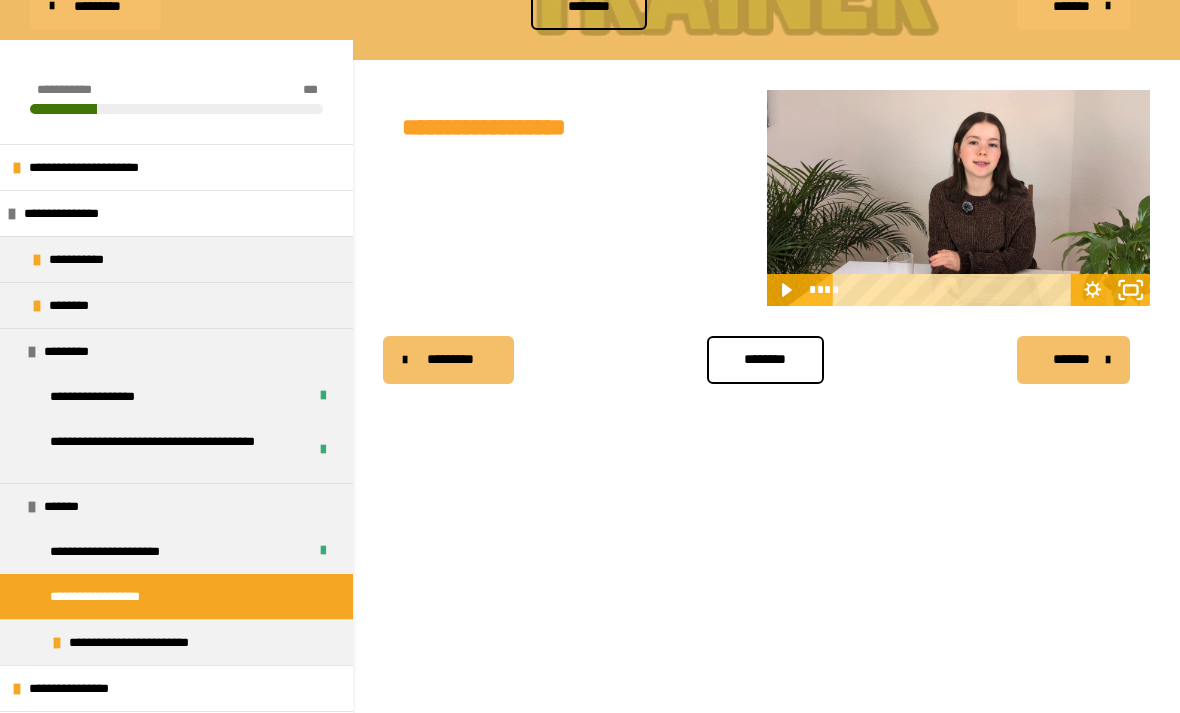 click 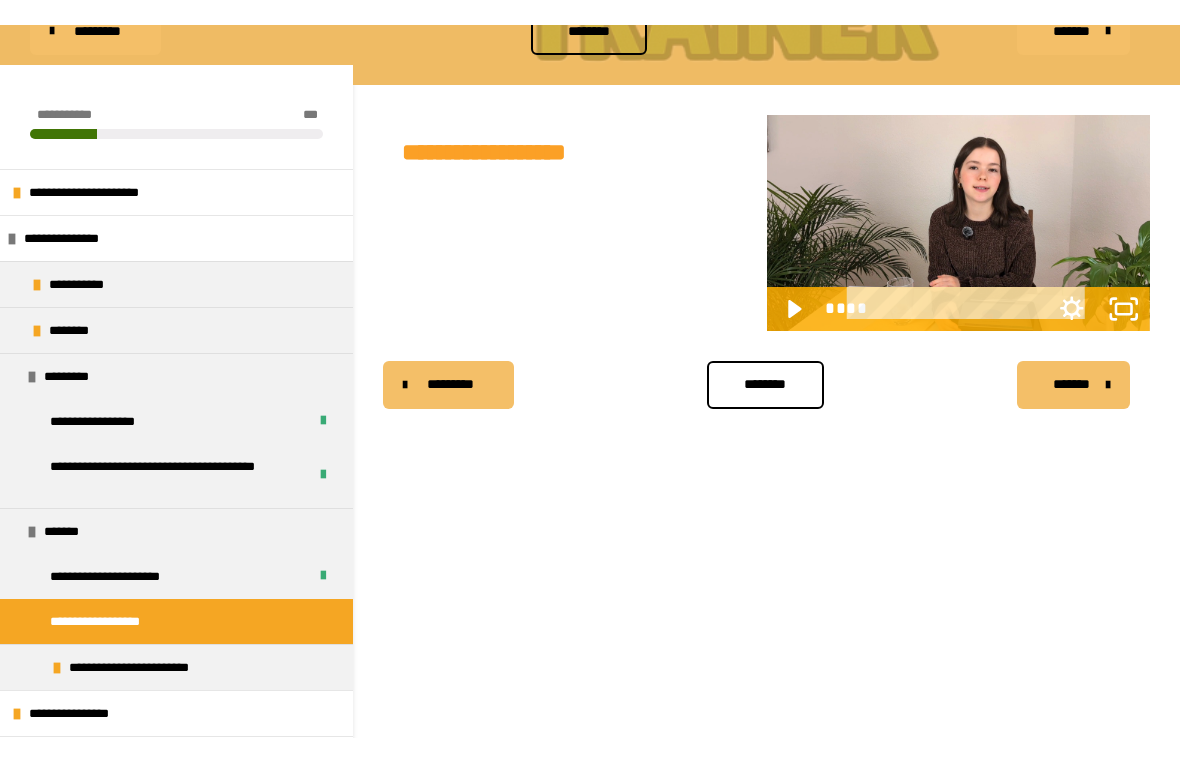 scroll, scrollTop: 24, scrollLeft: 0, axis: vertical 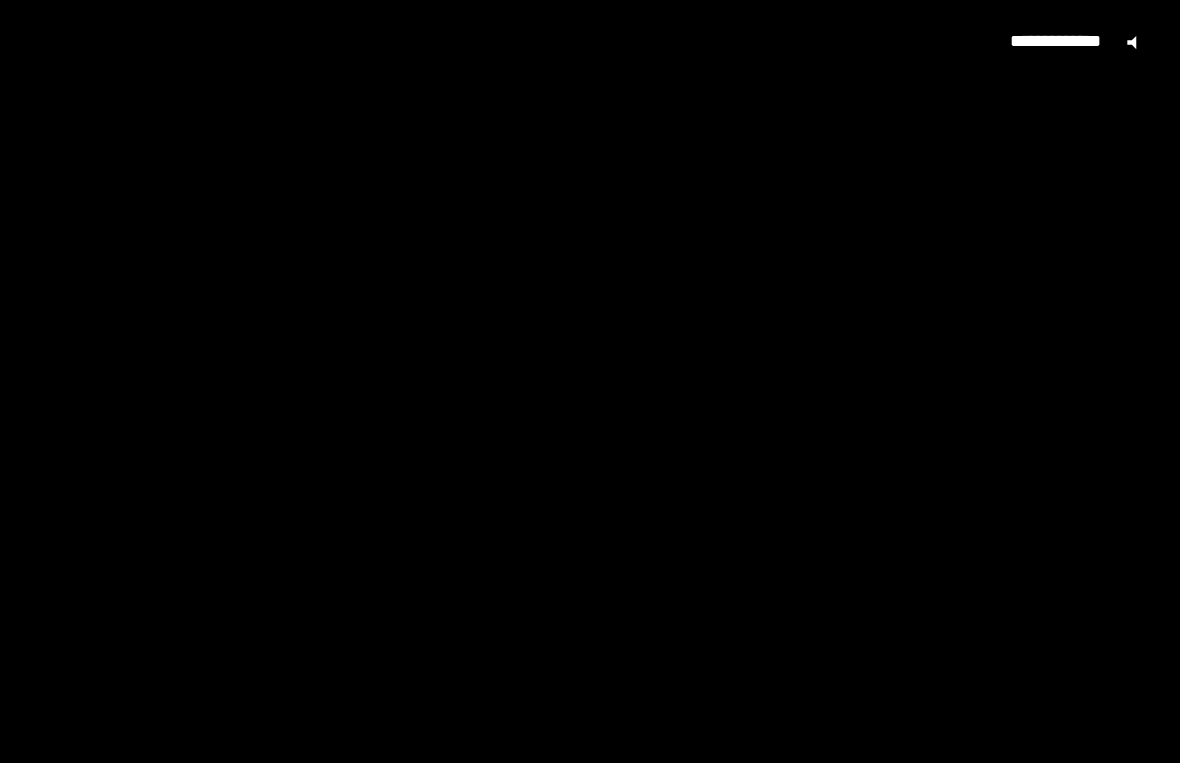 click 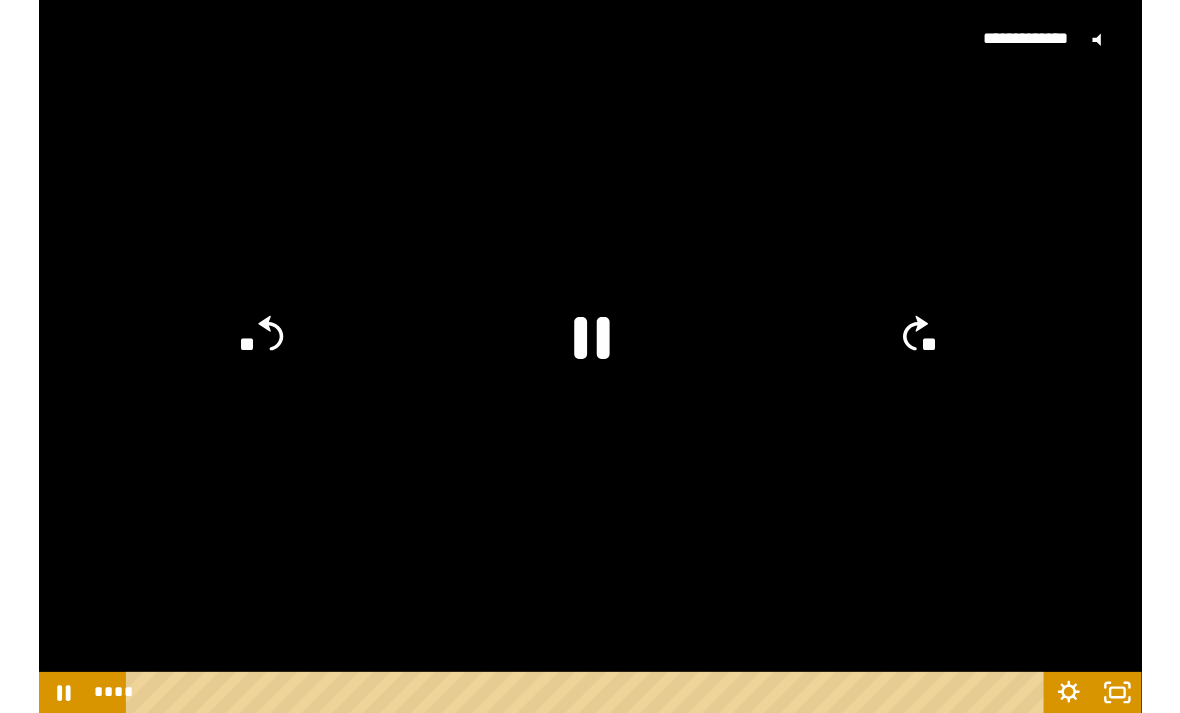 scroll, scrollTop: 237, scrollLeft: 0, axis: vertical 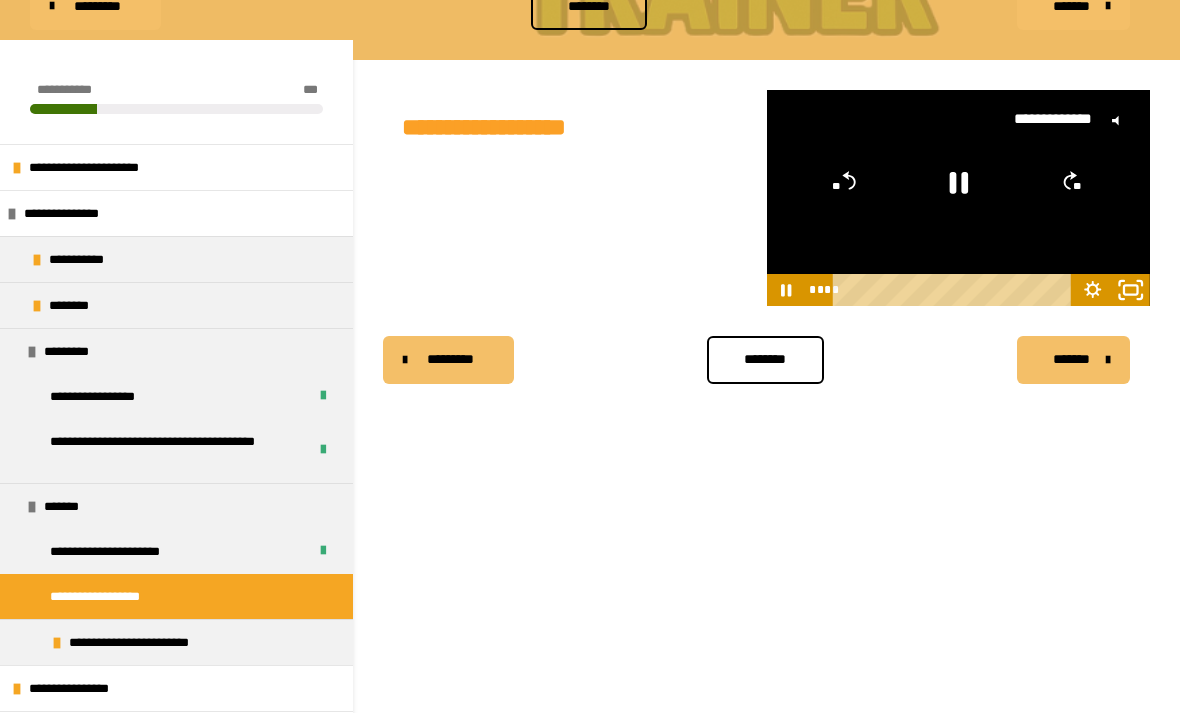 click 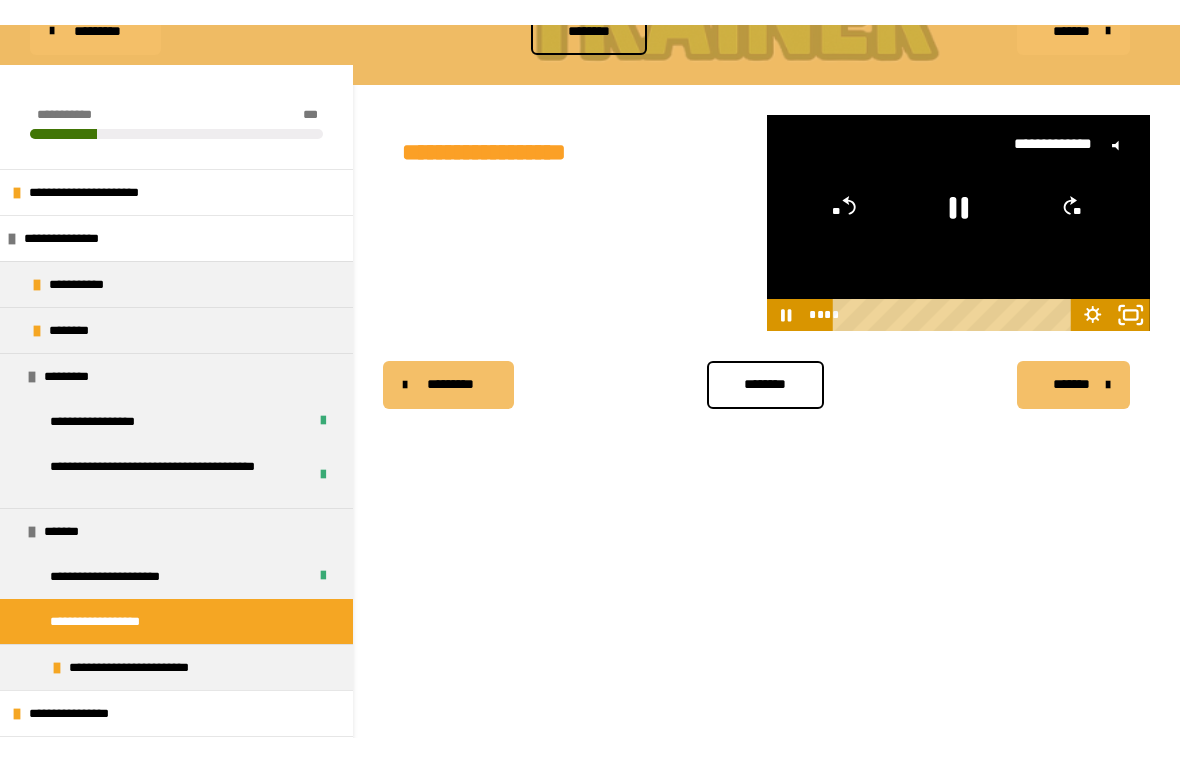 scroll, scrollTop: 24, scrollLeft: 0, axis: vertical 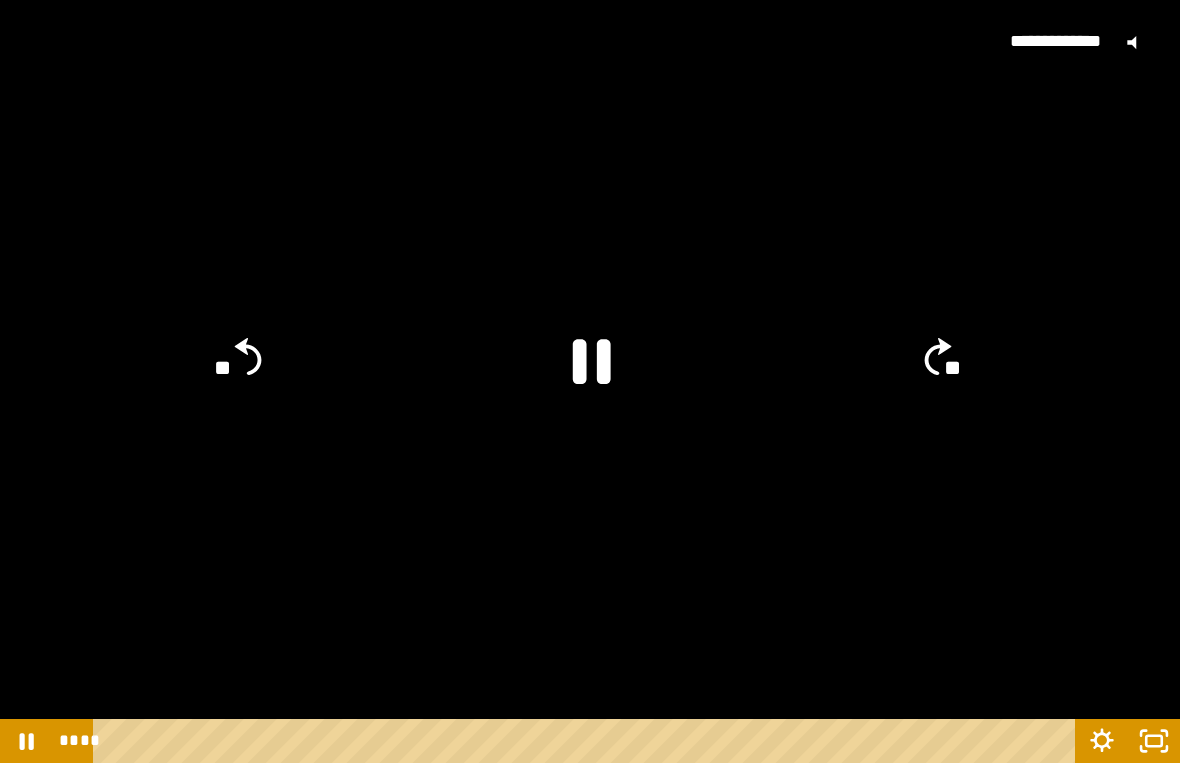 click on "**********" at bounding box center (1047, 42) 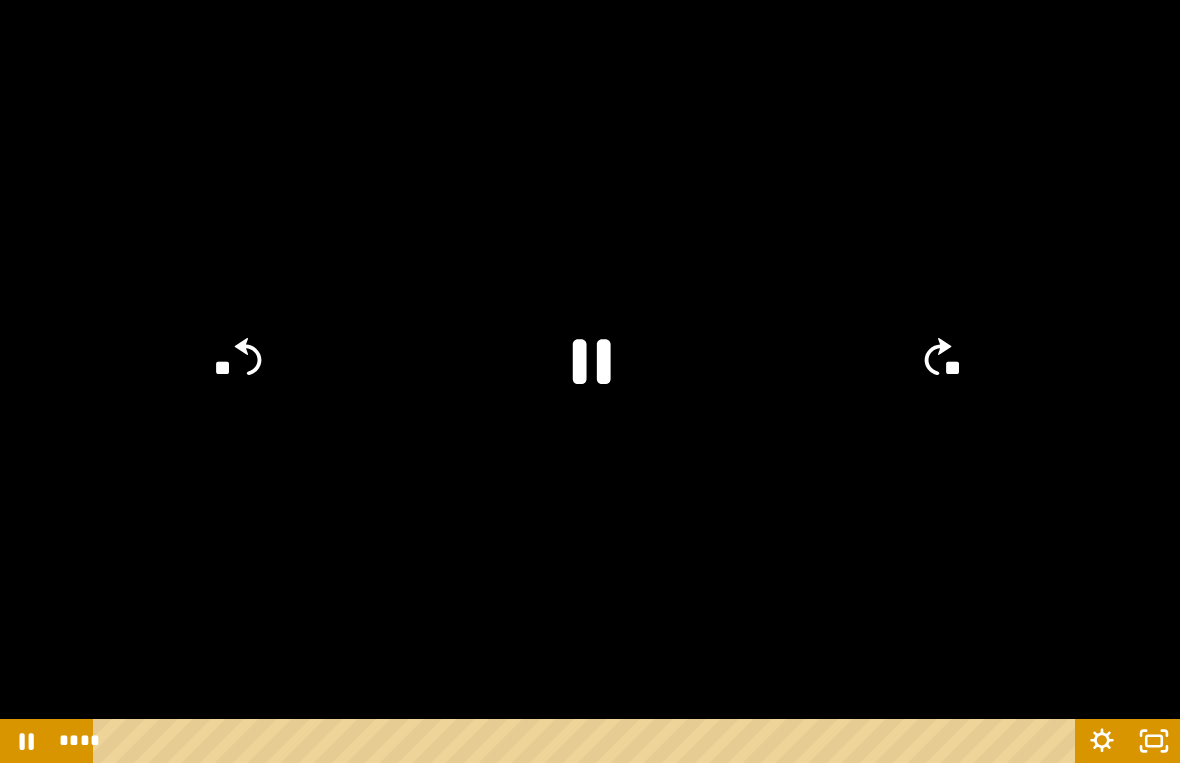 click at bounding box center [590, 381] 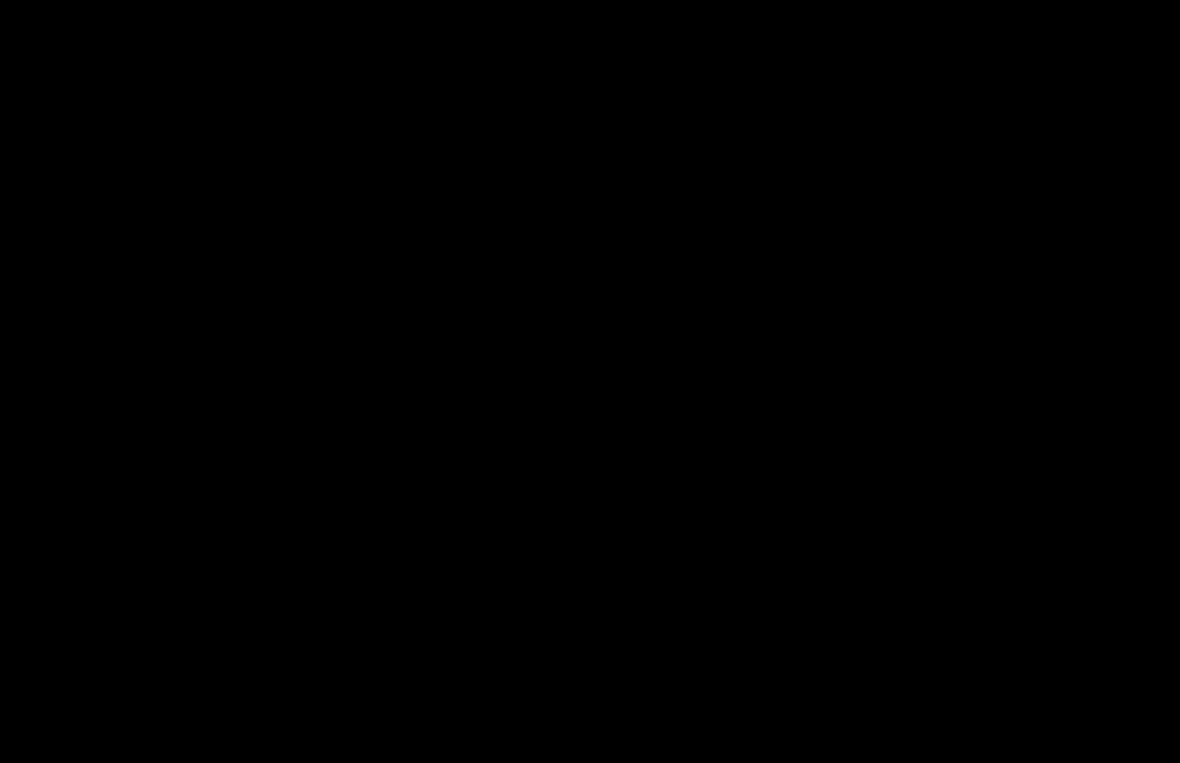 click at bounding box center [590, 381] 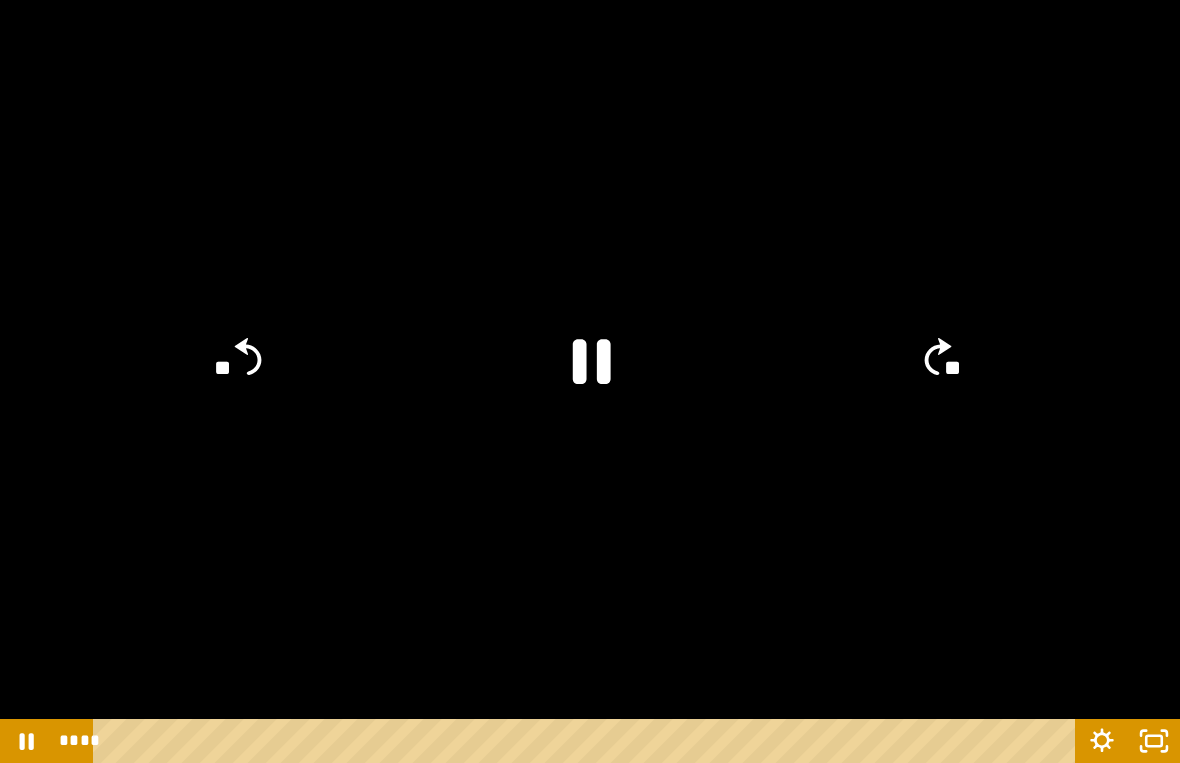 click on "**" 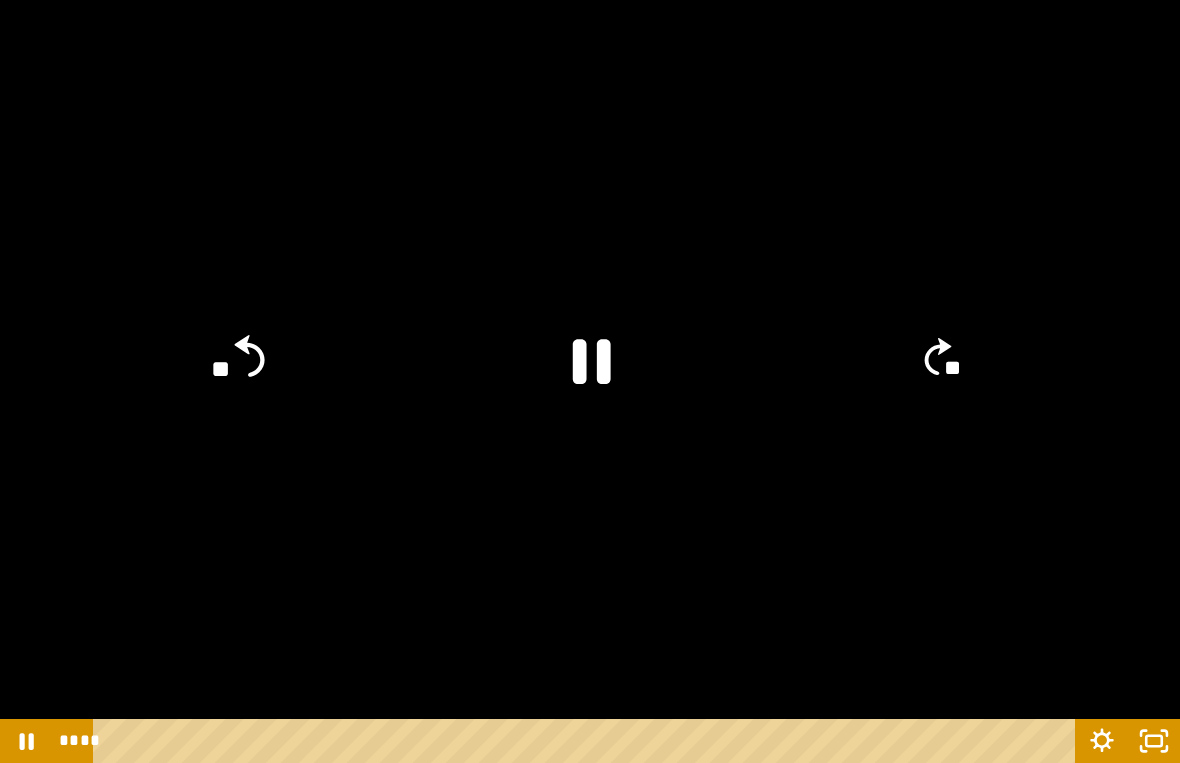click on "**" 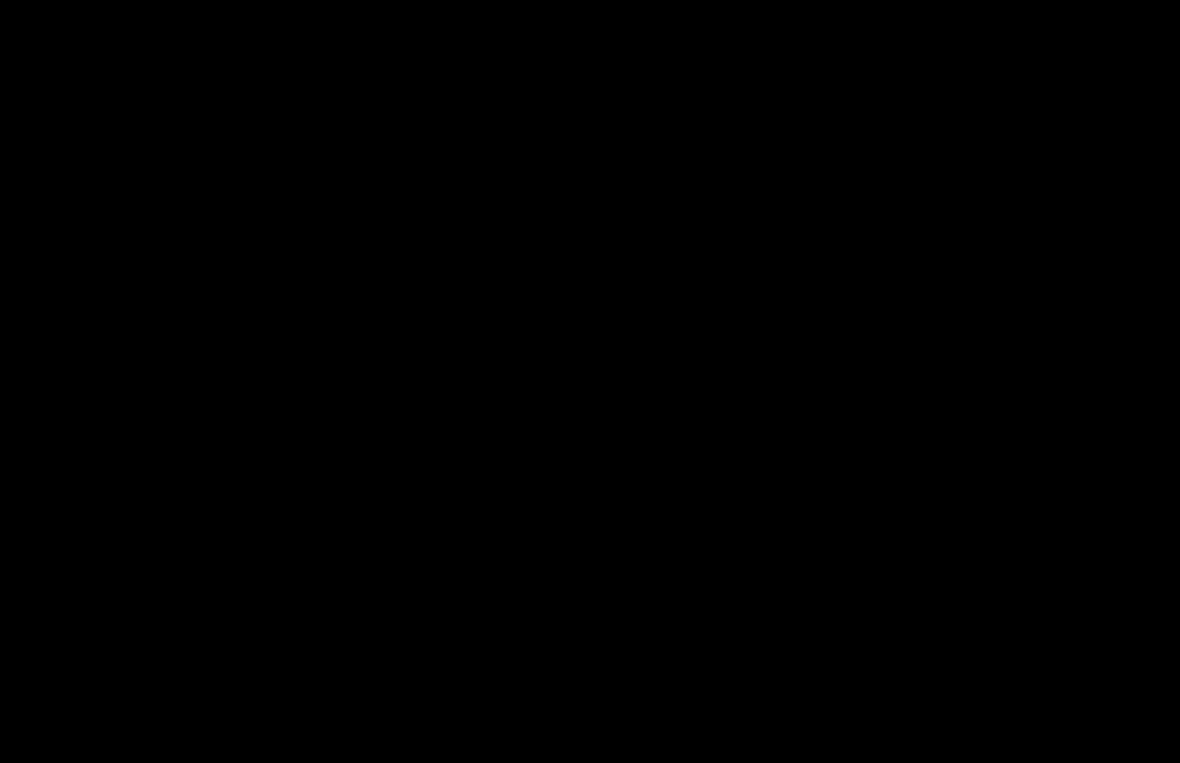 click at bounding box center [590, 381] 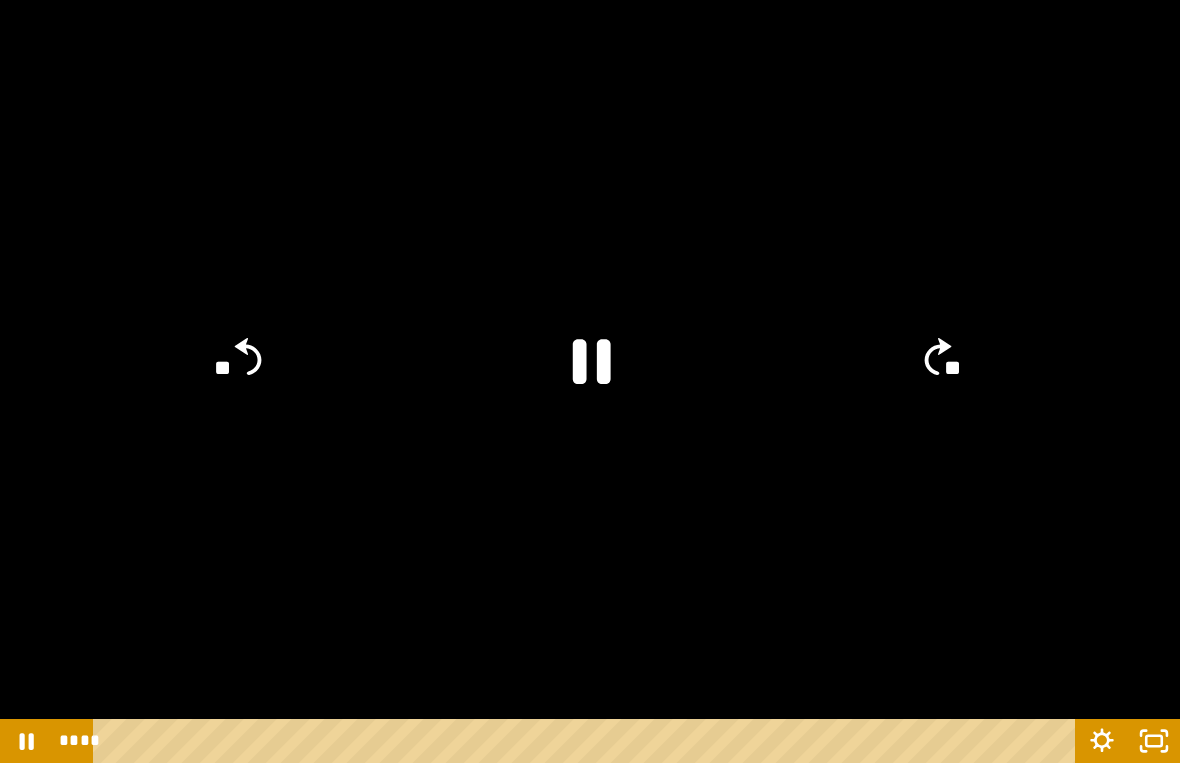 click 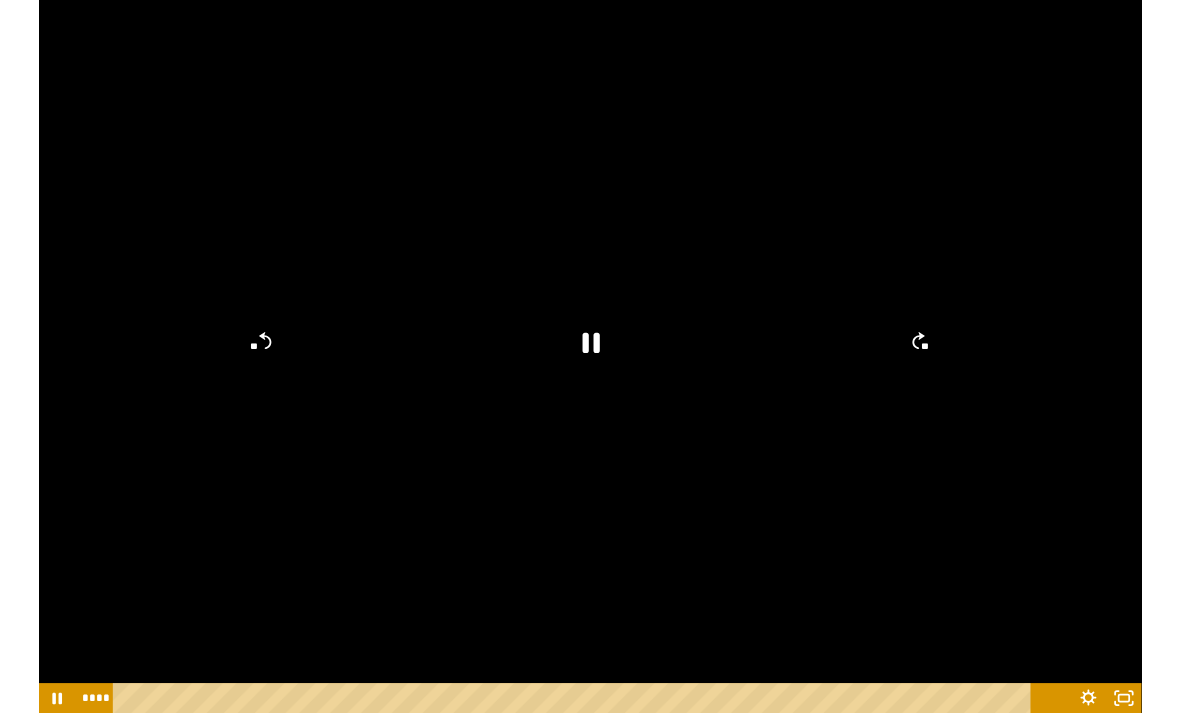 scroll, scrollTop: 237, scrollLeft: 0, axis: vertical 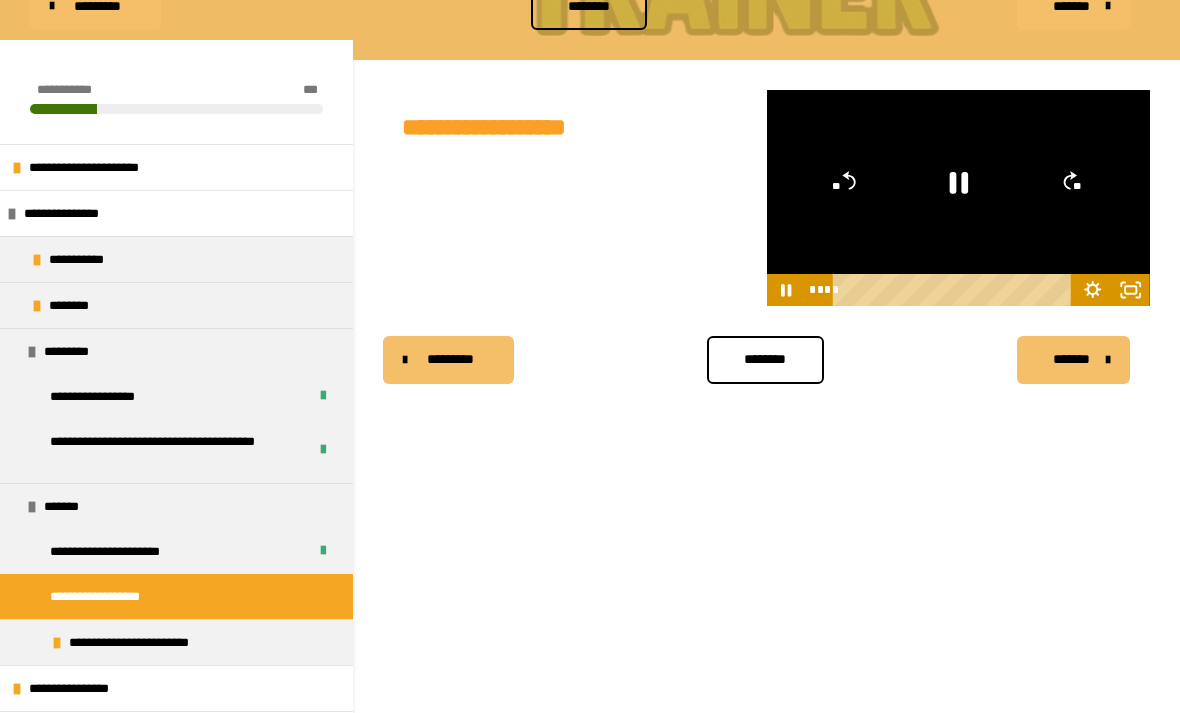 click on "********" at bounding box center (765, 359) 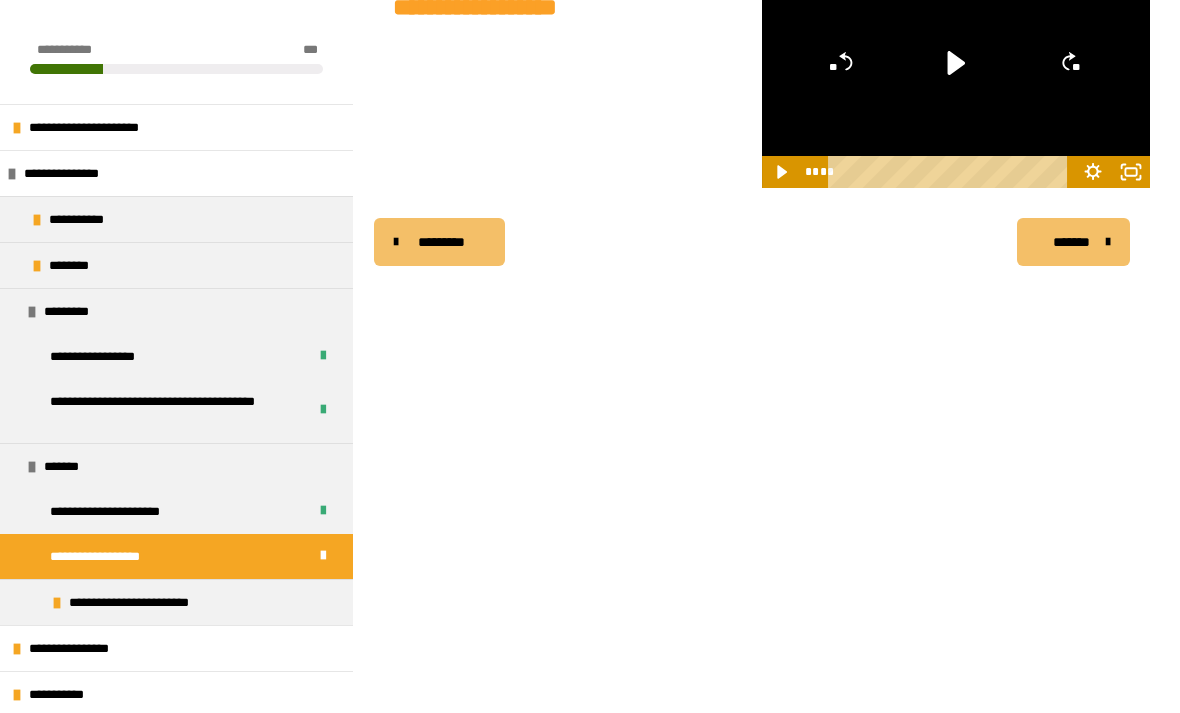 scroll, scrollTop: 382, scrollLeft: 0, axis: vertical 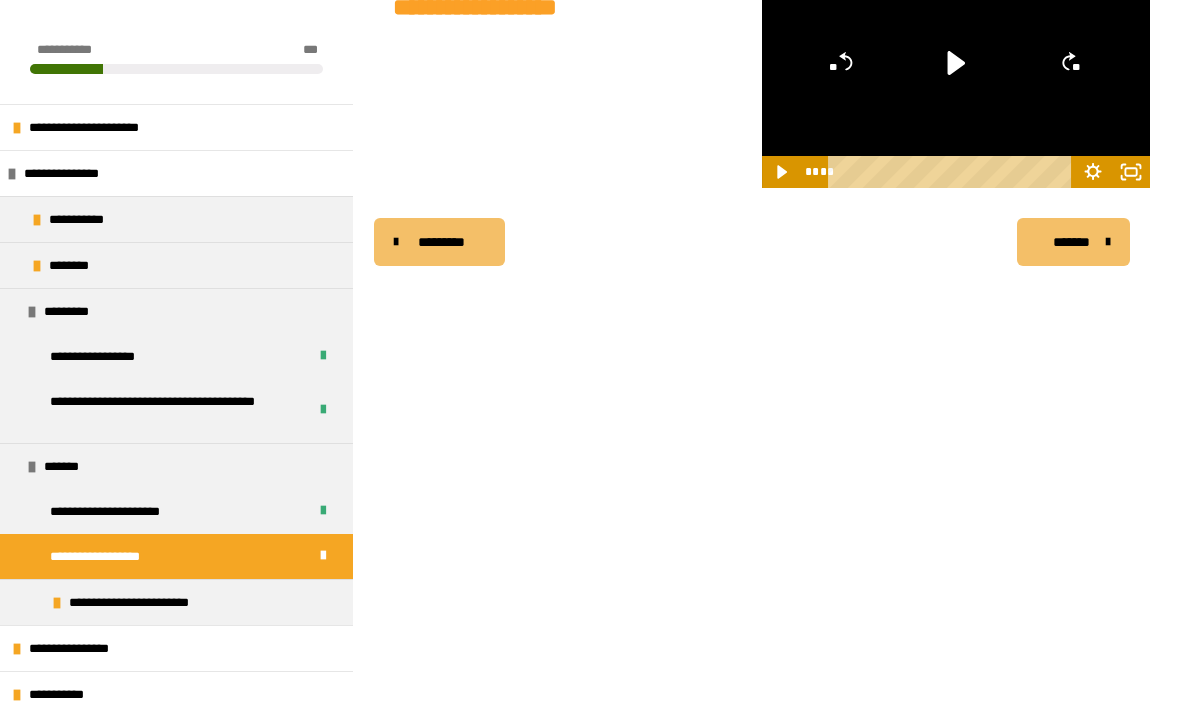 click on "**********" at bounding box center (152, 602) 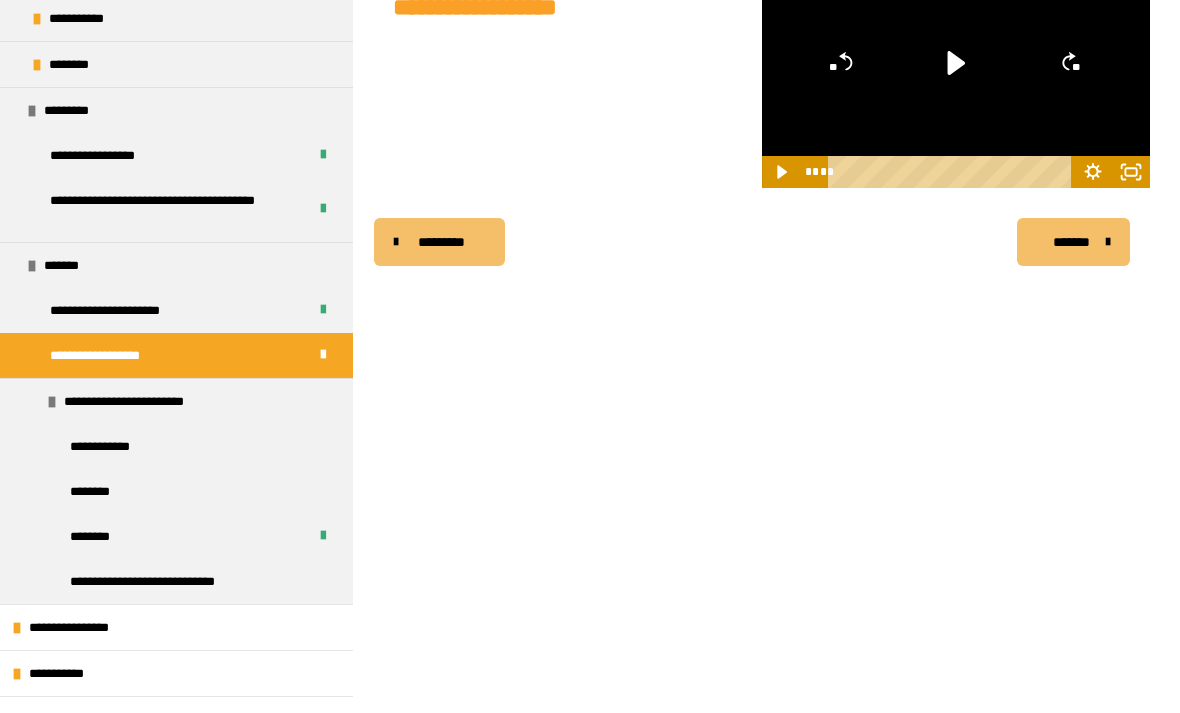 scroll, scrollTop: 204, scrollLeft: 0, axis: vertical 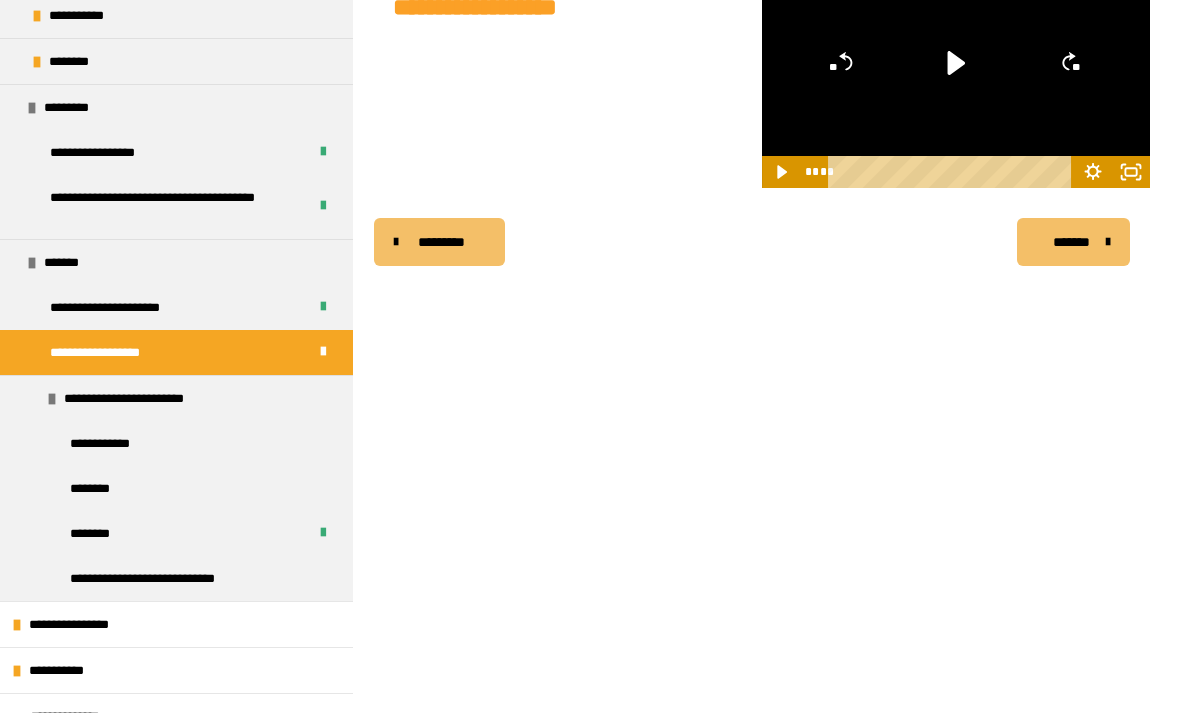 click on "**********" at bounding box center [90, 624] 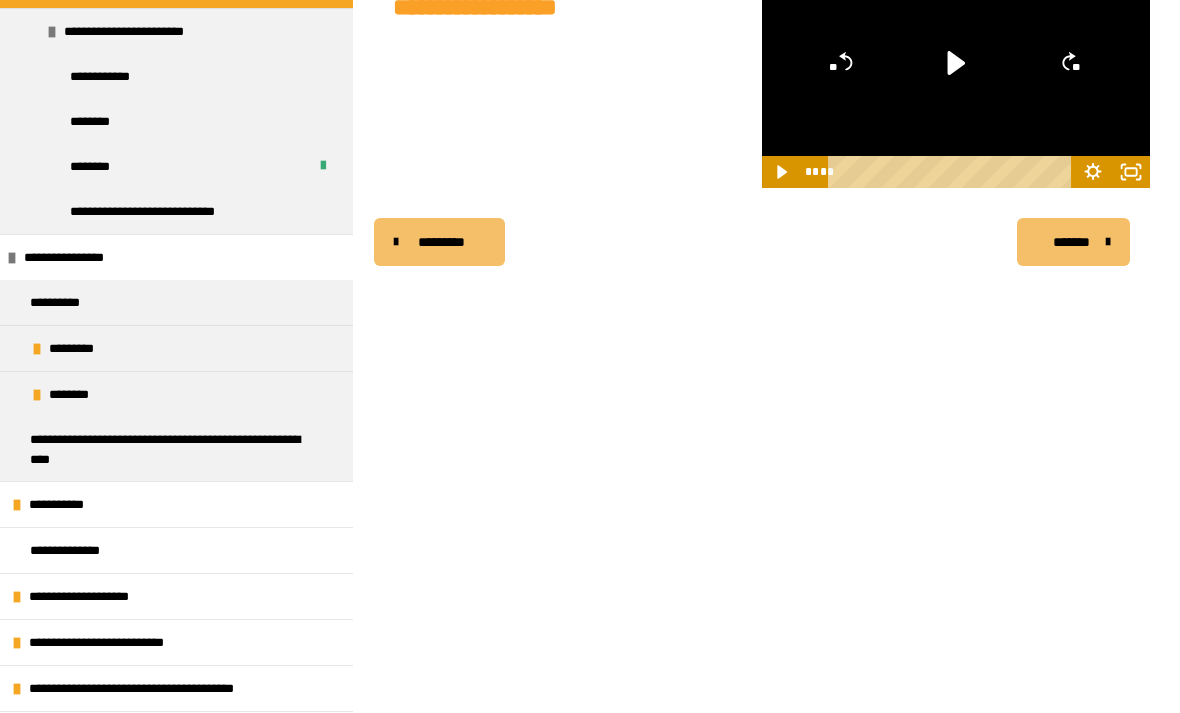 click on "**********" at bounding box center (58, 504) 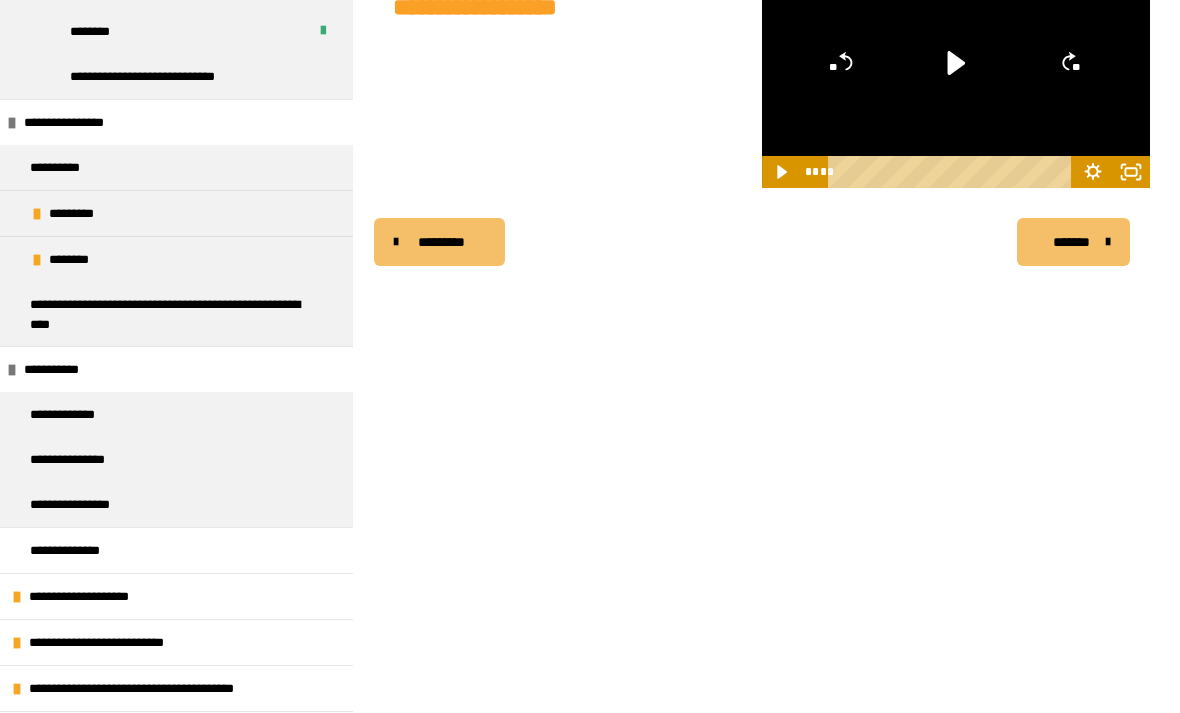 scroll, scrollTop: 706, scrollLeft: 0, axis: vertical 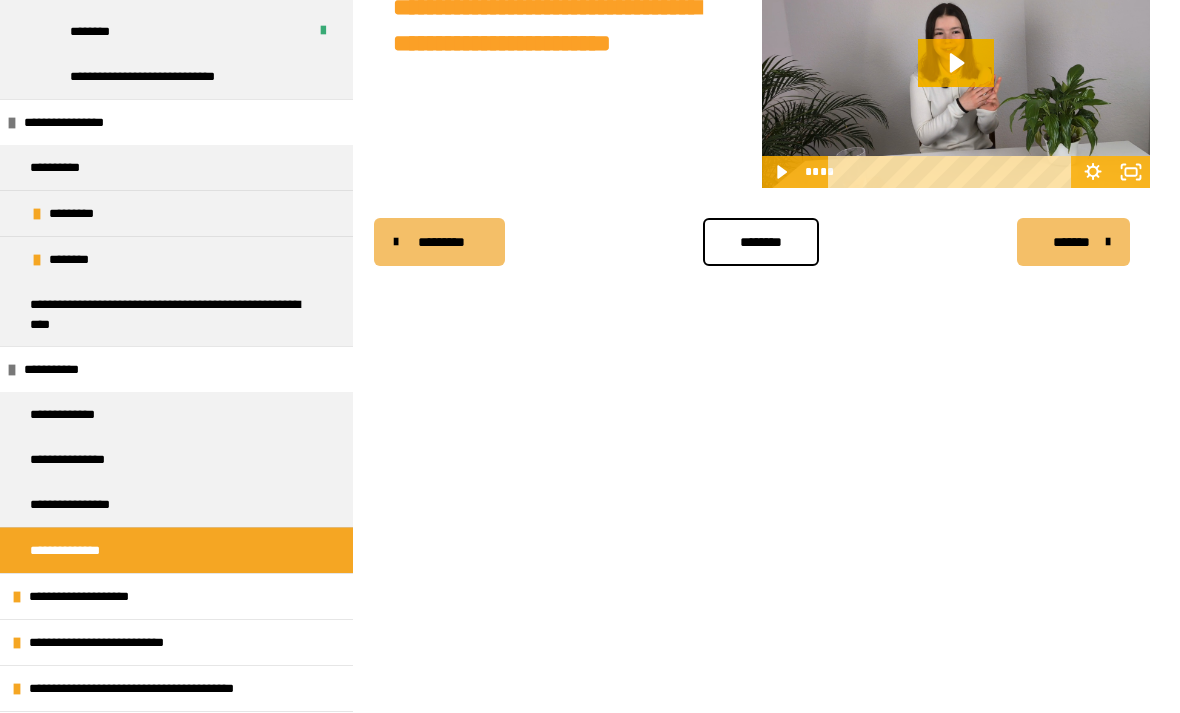 click on "**********" at bounding box center (176, 550) 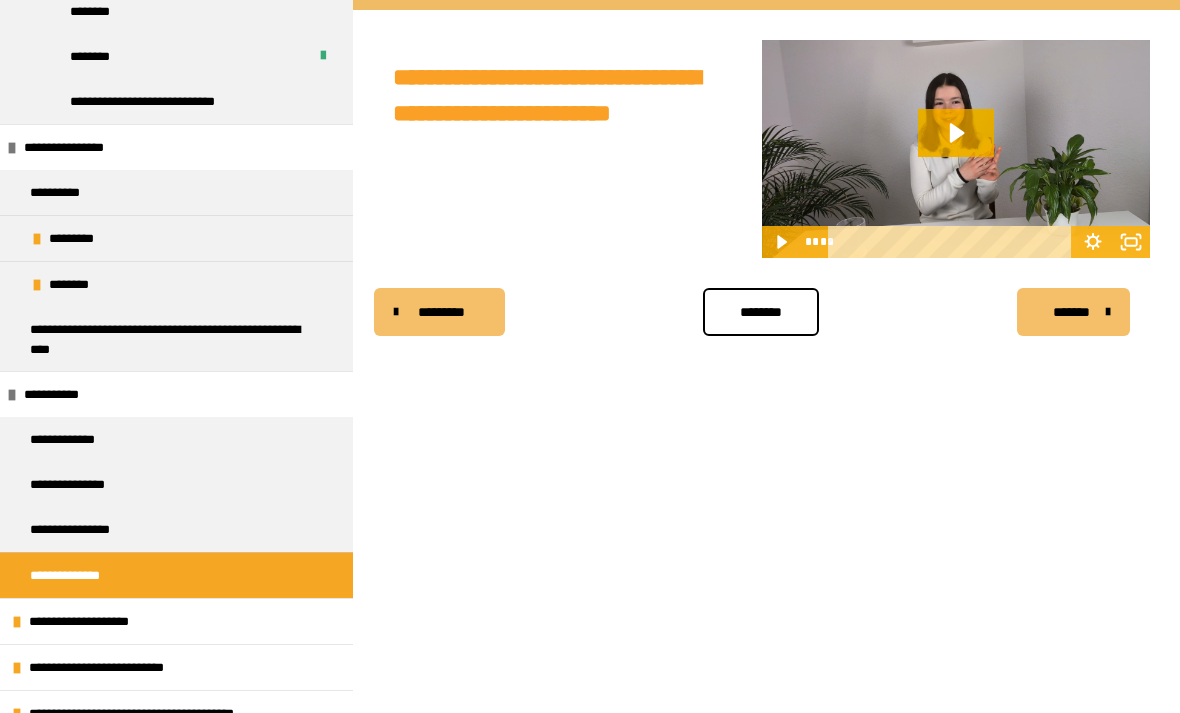 click on "**********" at bounding box center (91, 621) 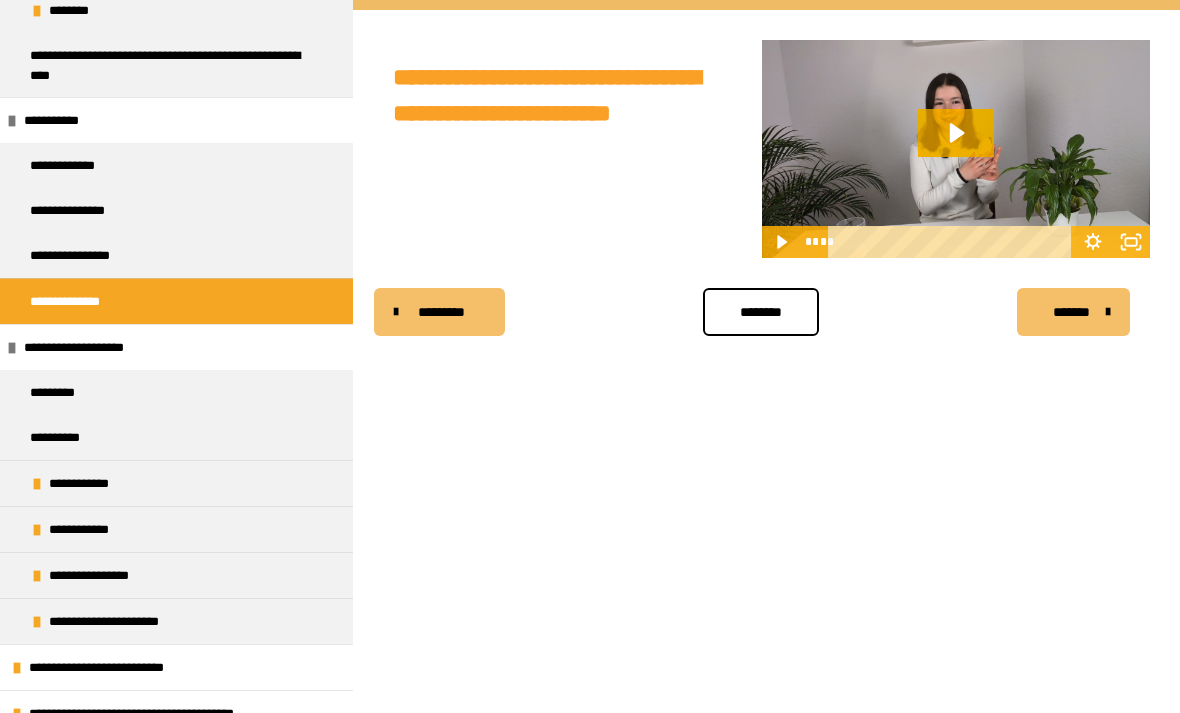 click on "**********" at bounding box center (127, 667) 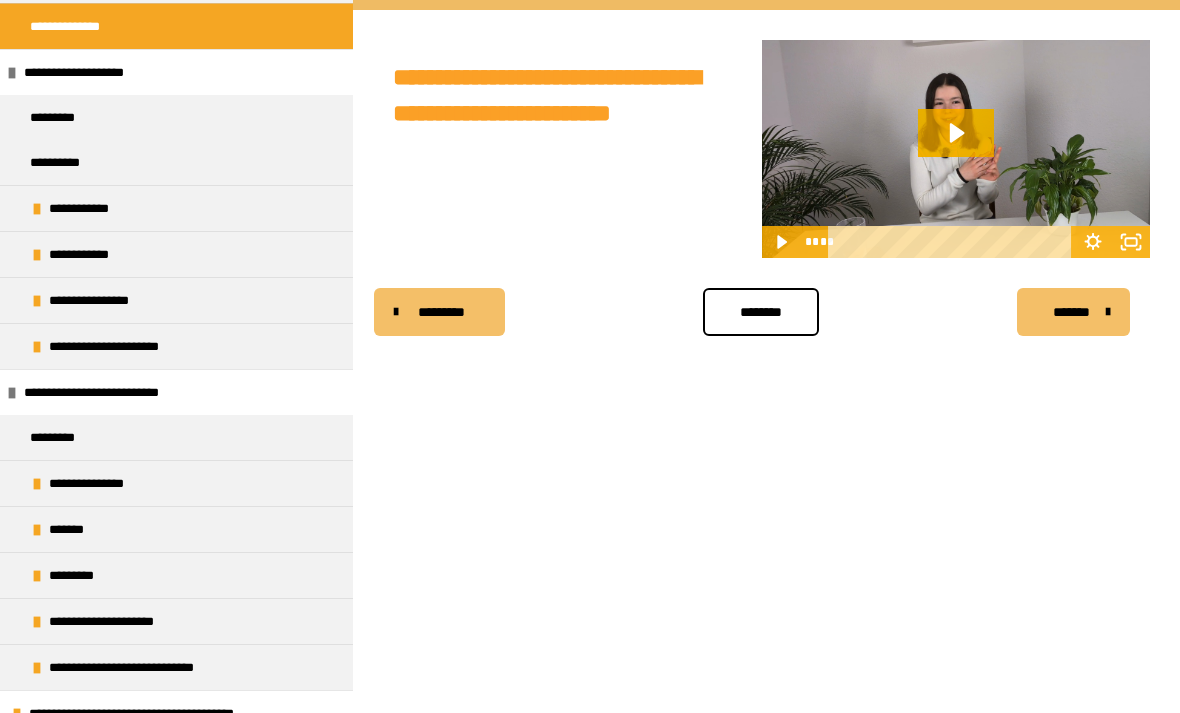 scroll, scrollTop: 1230, scrollLeft: 0, axis: vertical 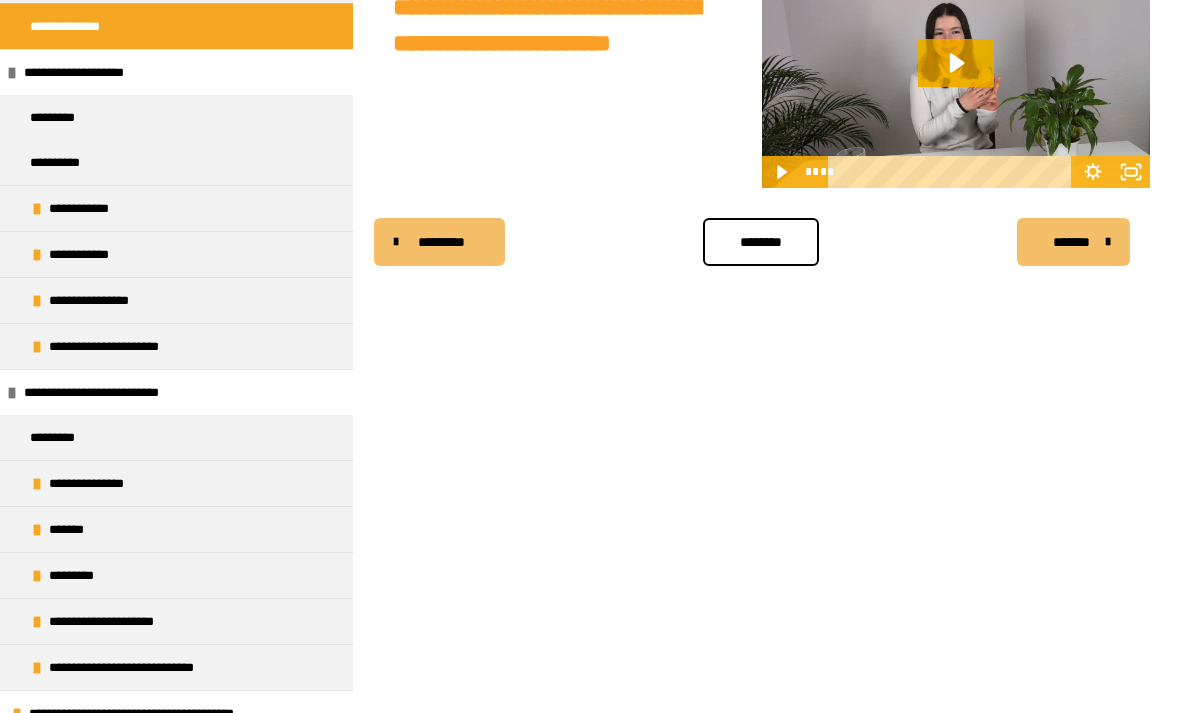 click on "**********" at bounding box center [171, 713] 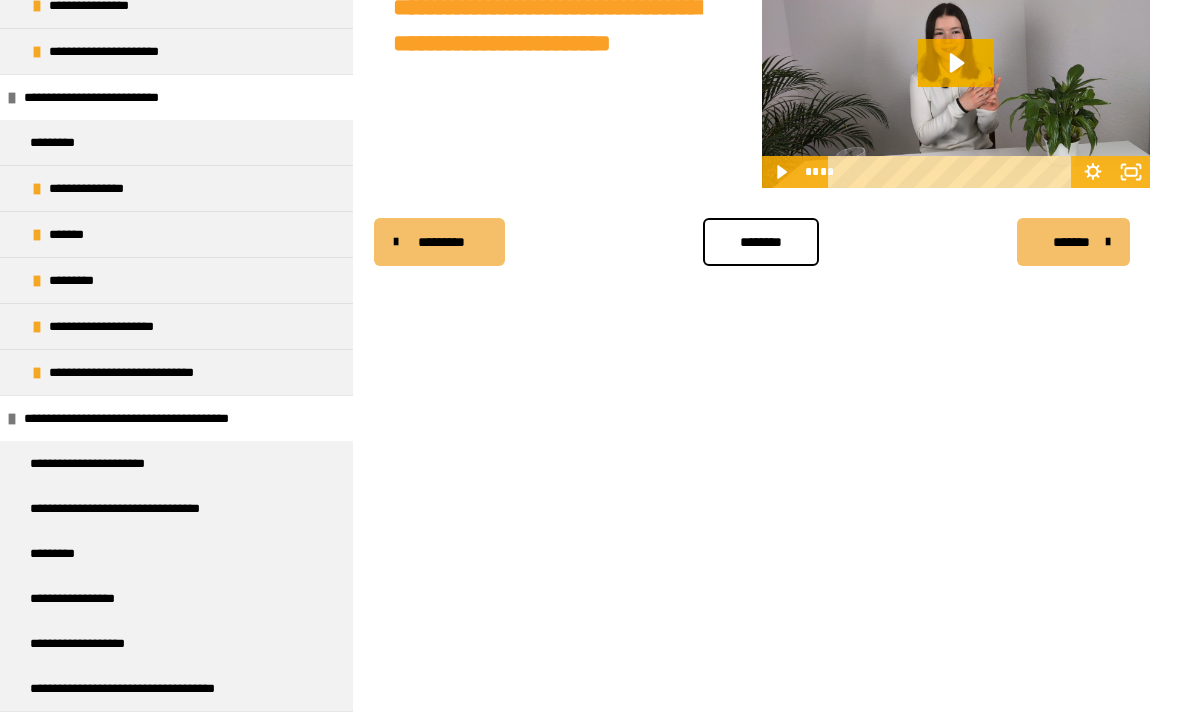 scroll, scrollTop: 1525, scrollLeft: 0, axis: vertical 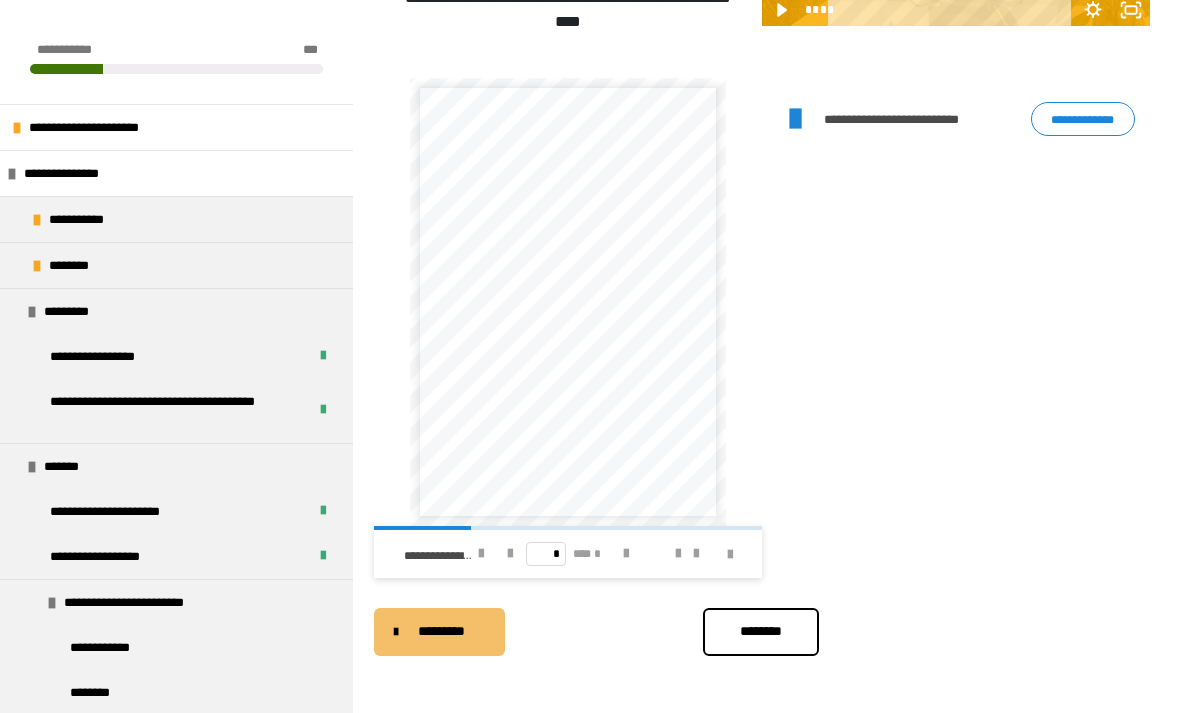 click at bounding box center [626, 554] 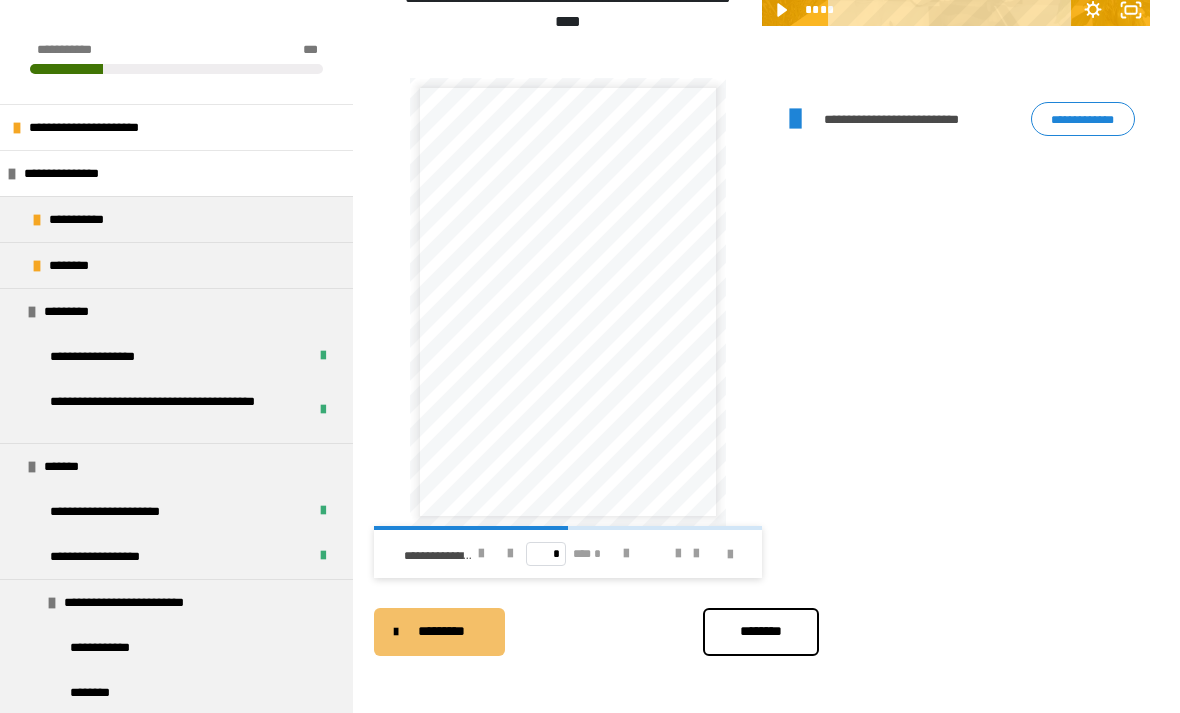 click at bounding box center [626, 554] 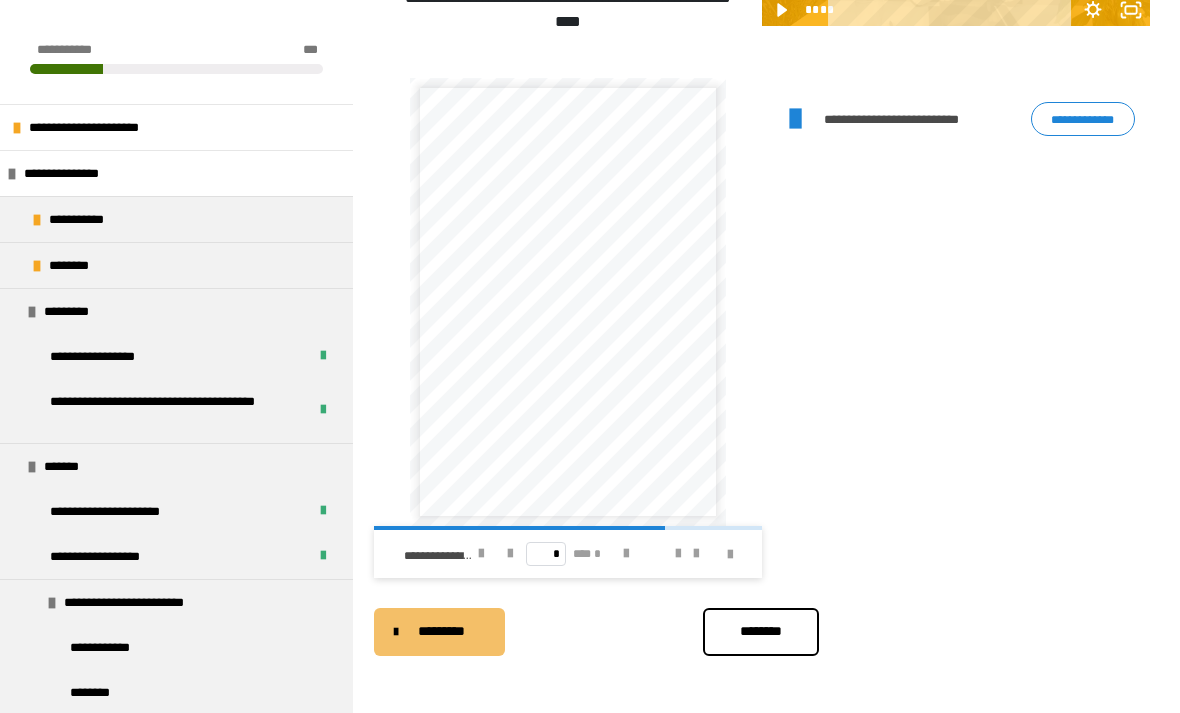click at bounding box center (626, 554) 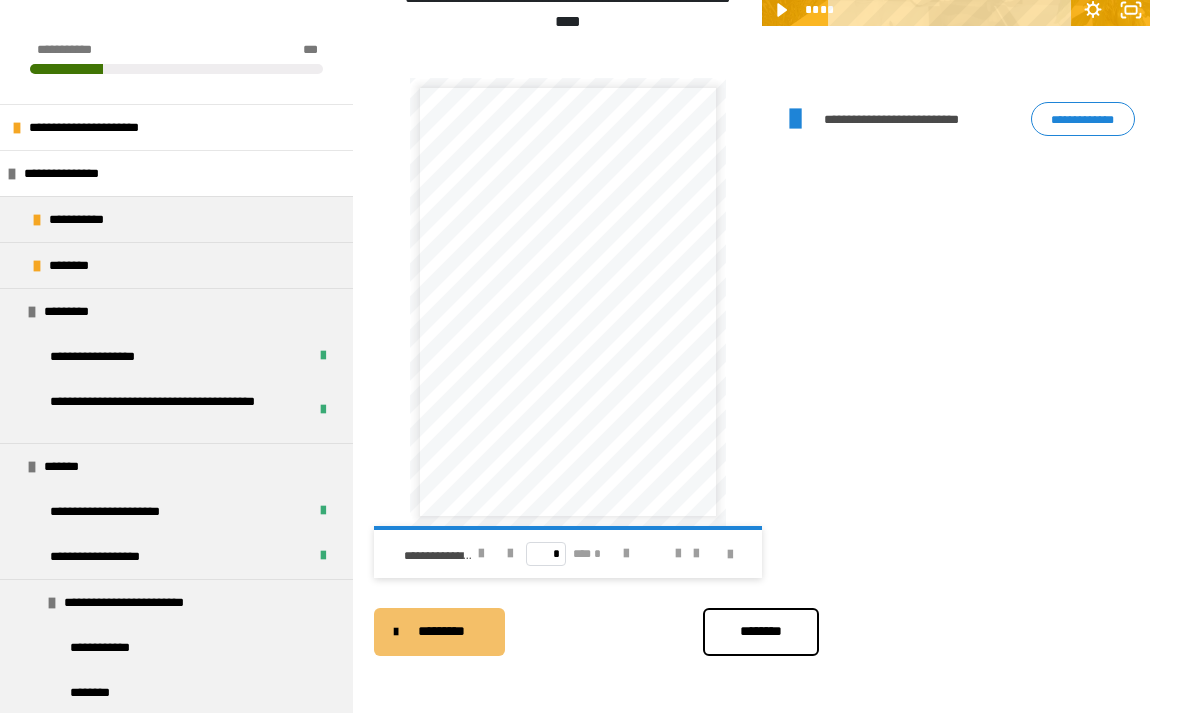 click on "**********" at bounding box center (469, 554) 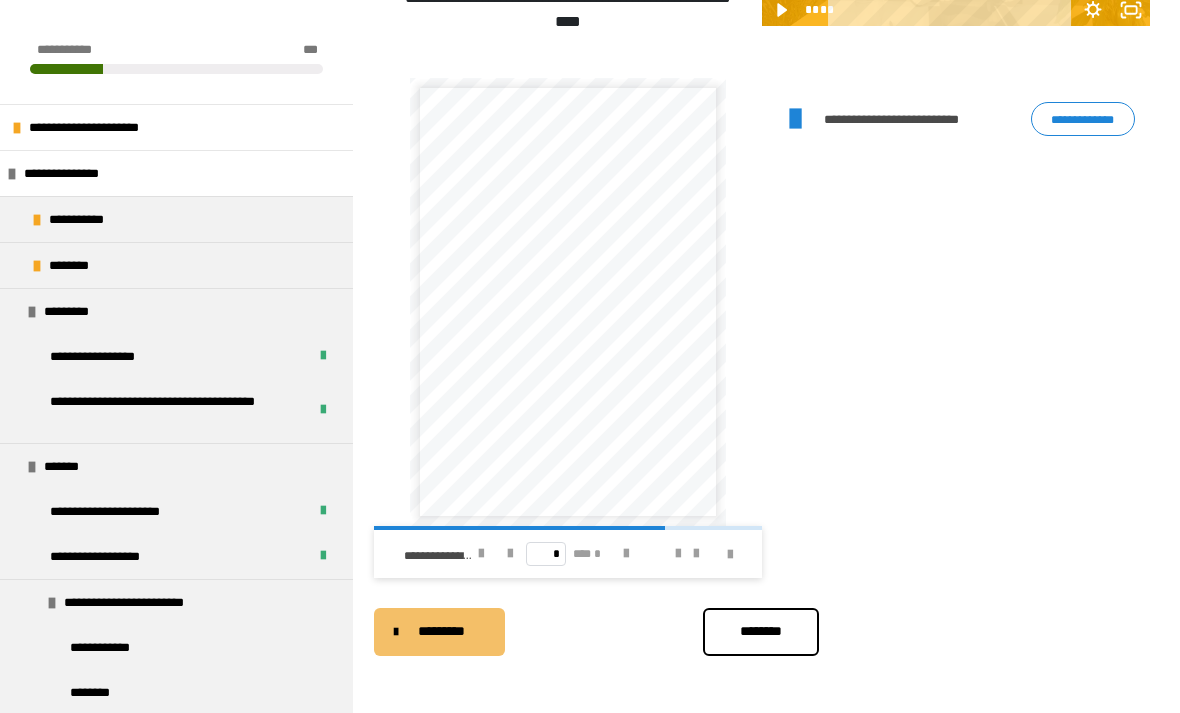 click at bounding box center [510, 554] 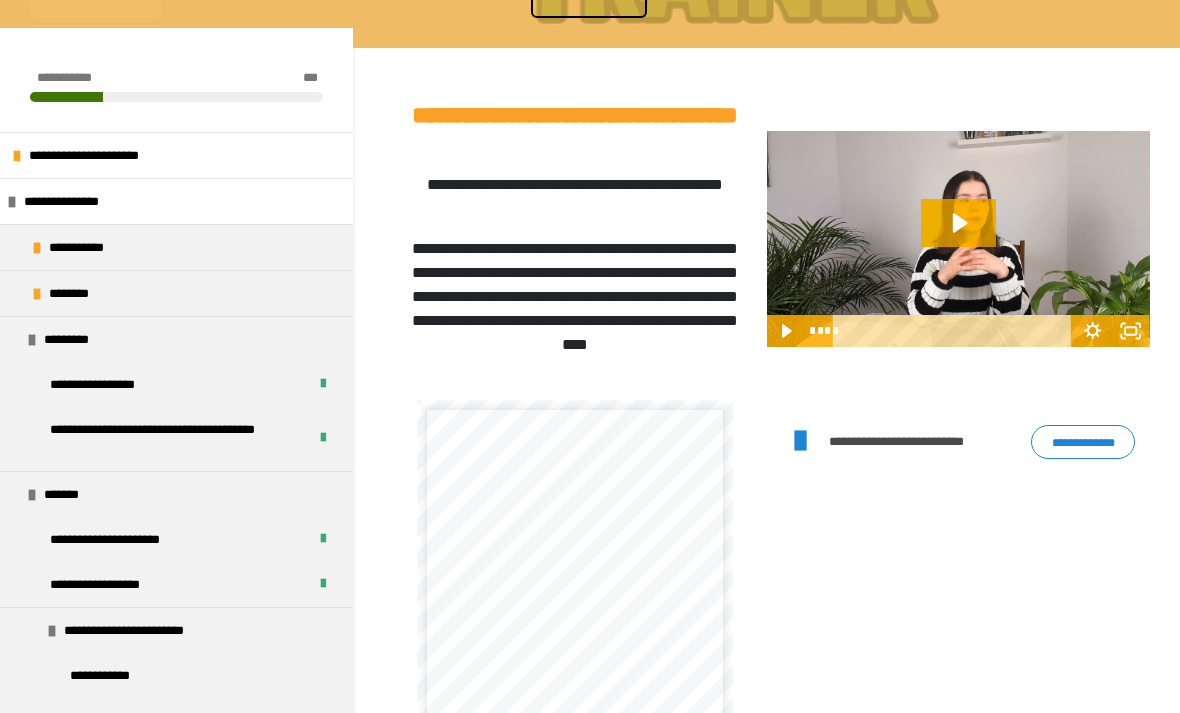 scroll, scrollTop: 308, scrollLeft: 0, axis: vertical 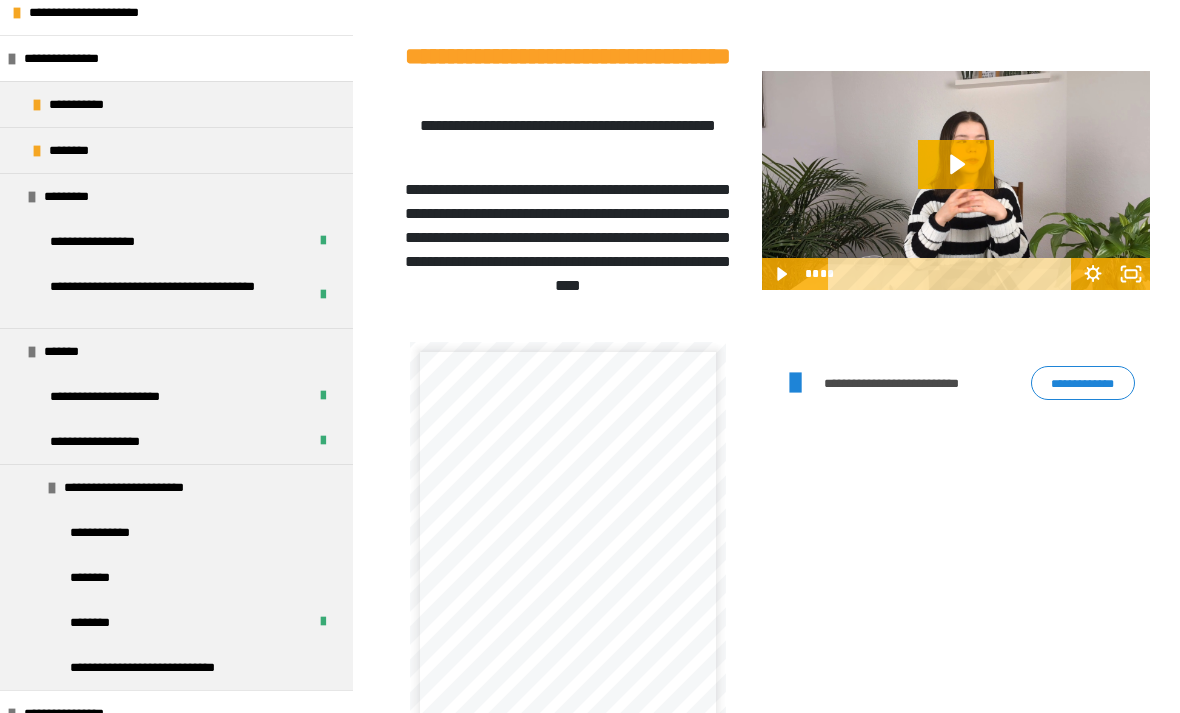 click on "**********" at bounding box center (110, 532) 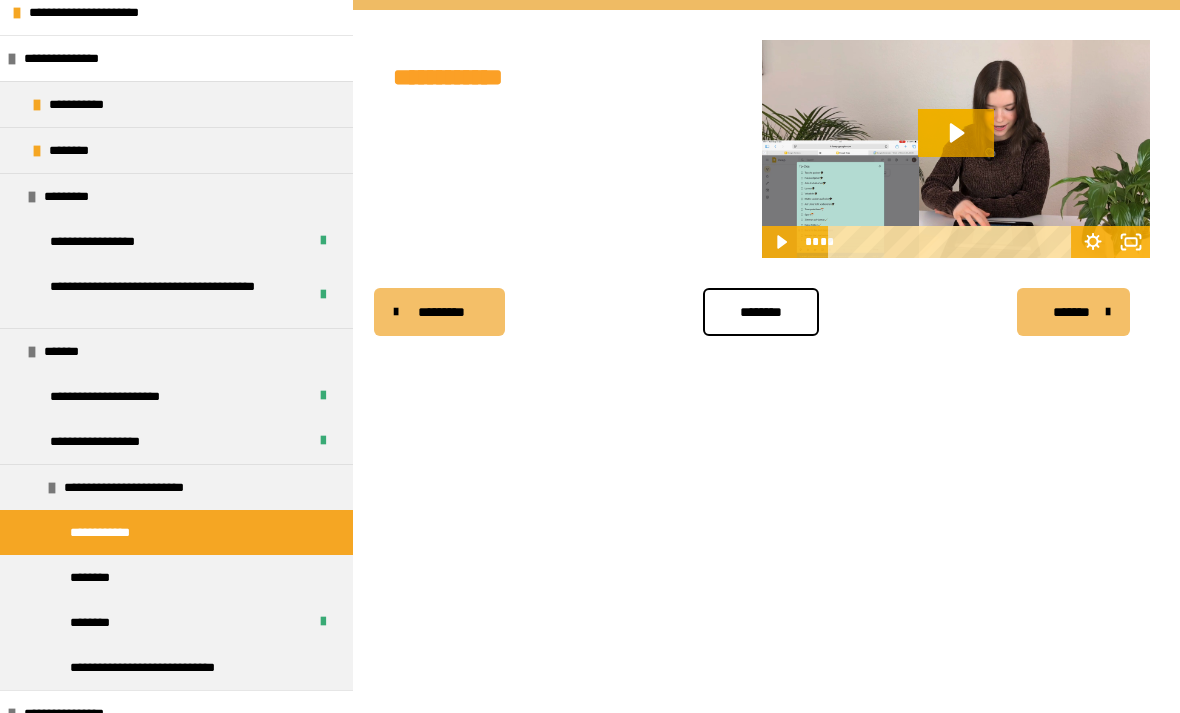 click 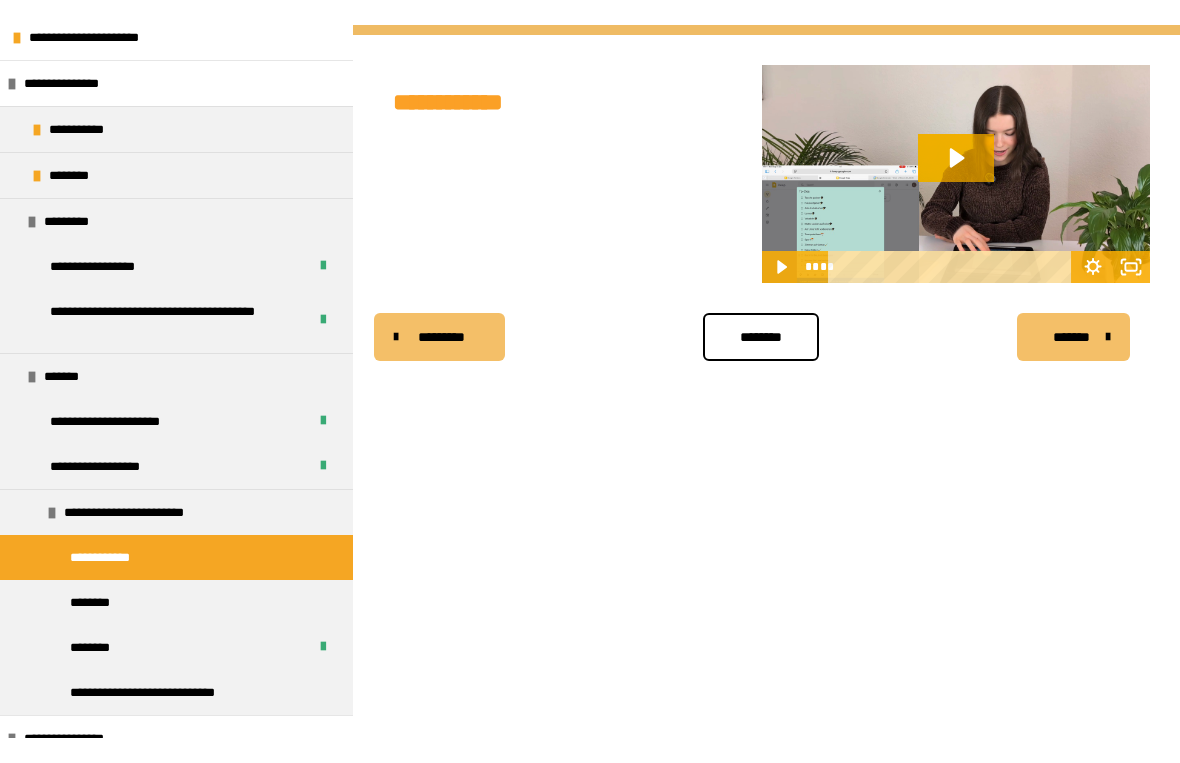 scroll, scrollTop: 24, scrollLeft: 0, axis: vertical 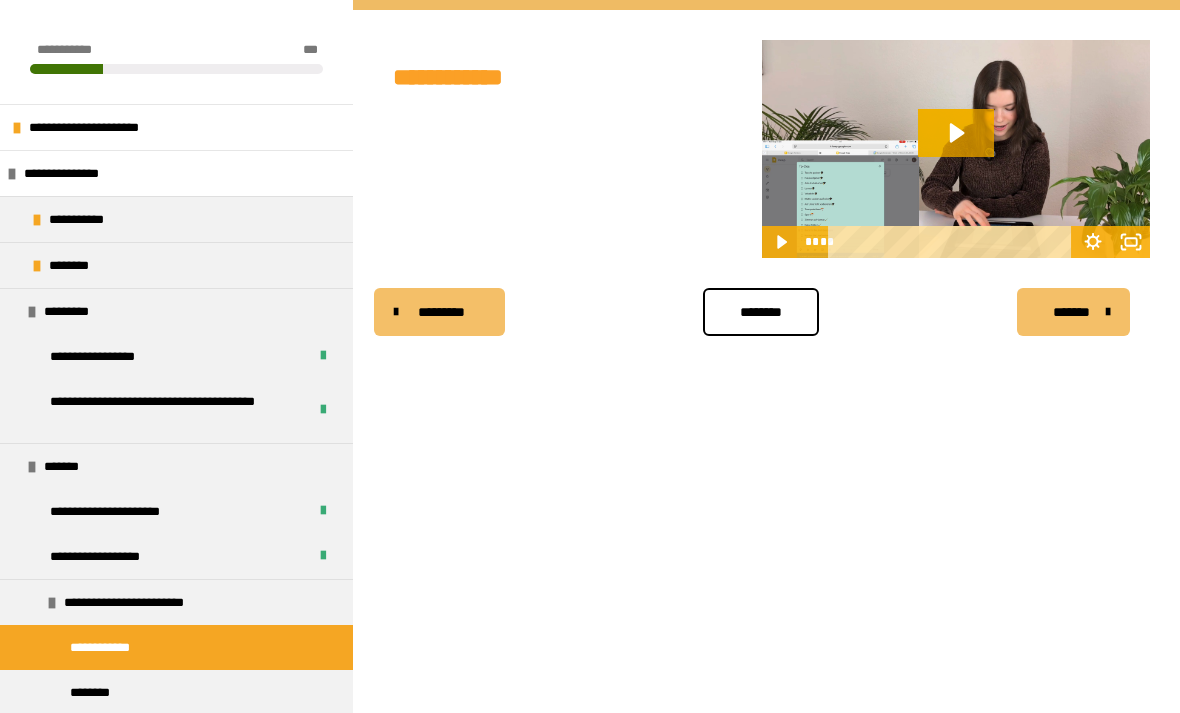 click on "********" at bounding box center [761, 312] 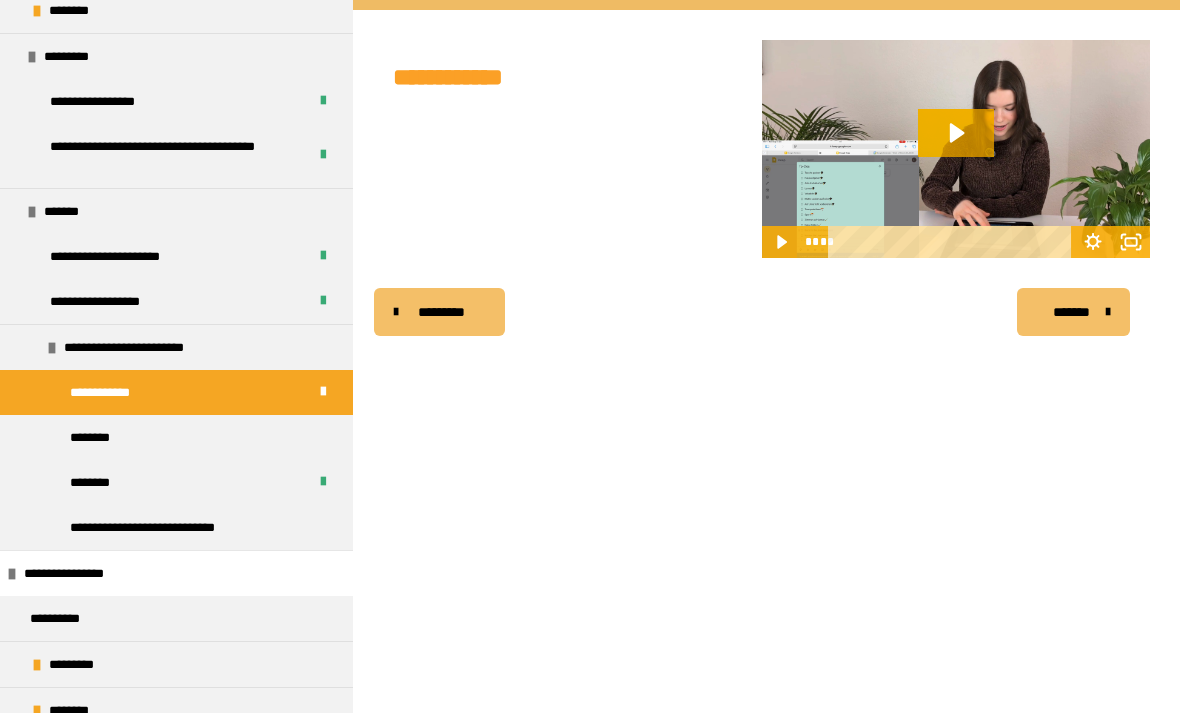 scroll, scrollTop: 261, scrollLeft: 0, axis: vertical 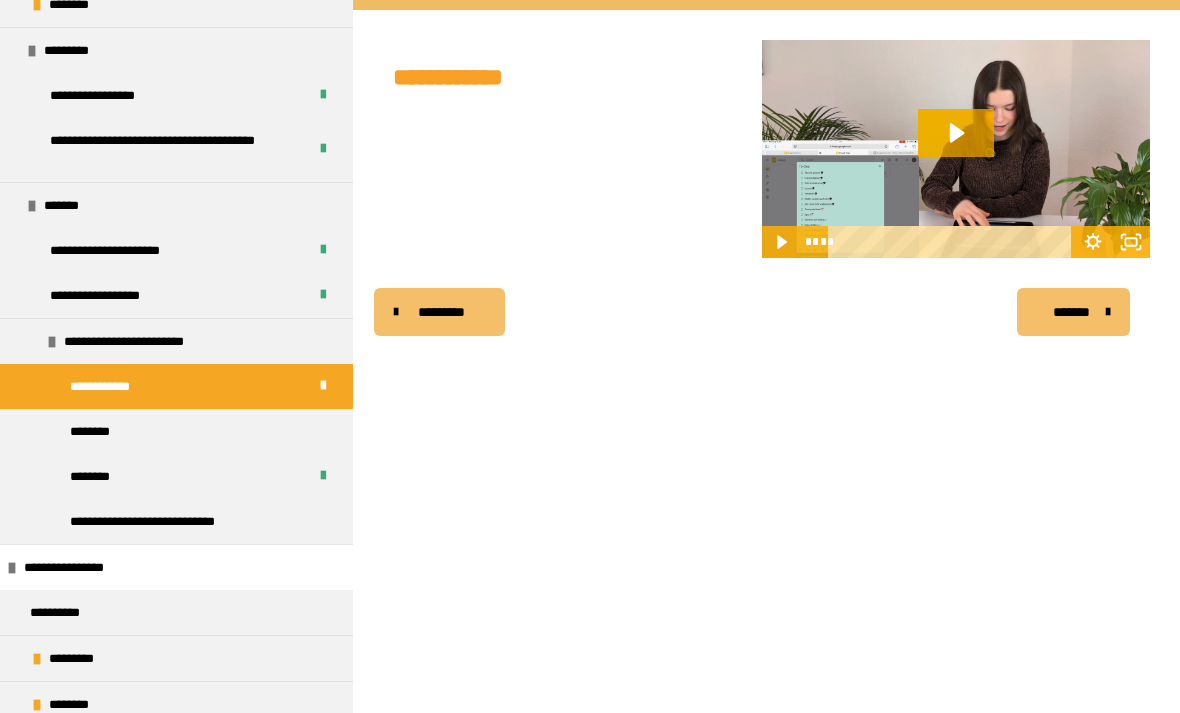 click on "********" at bounding box center [99, 431] 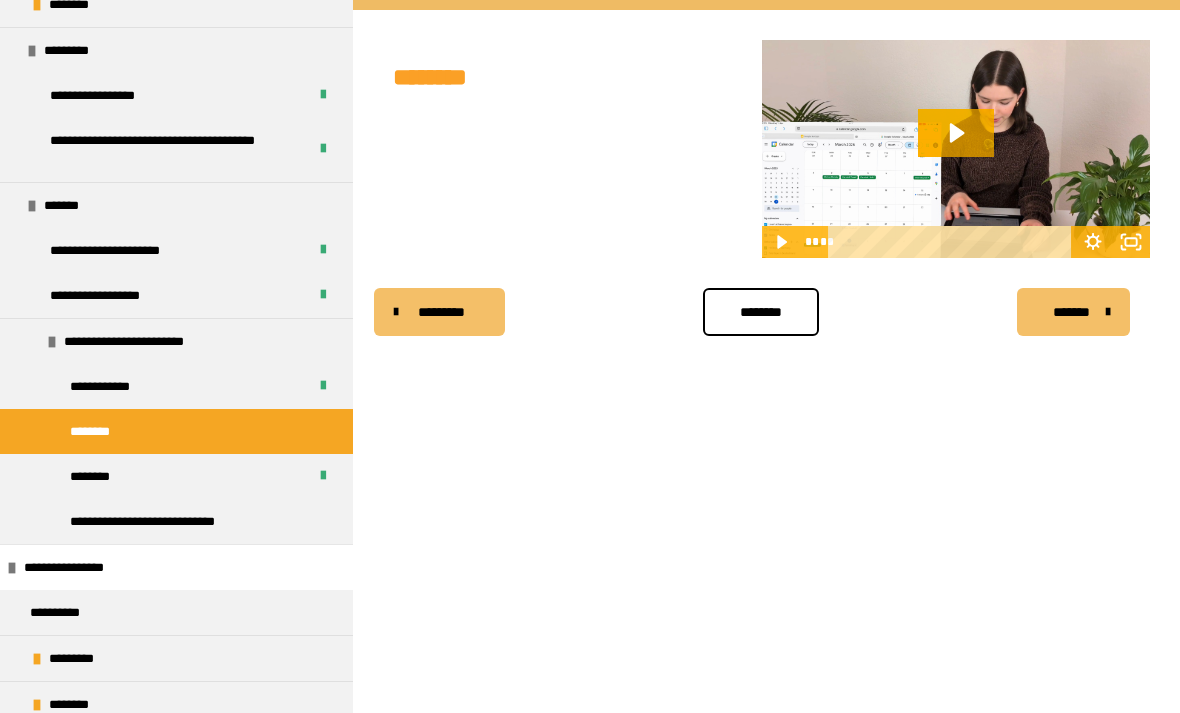 click 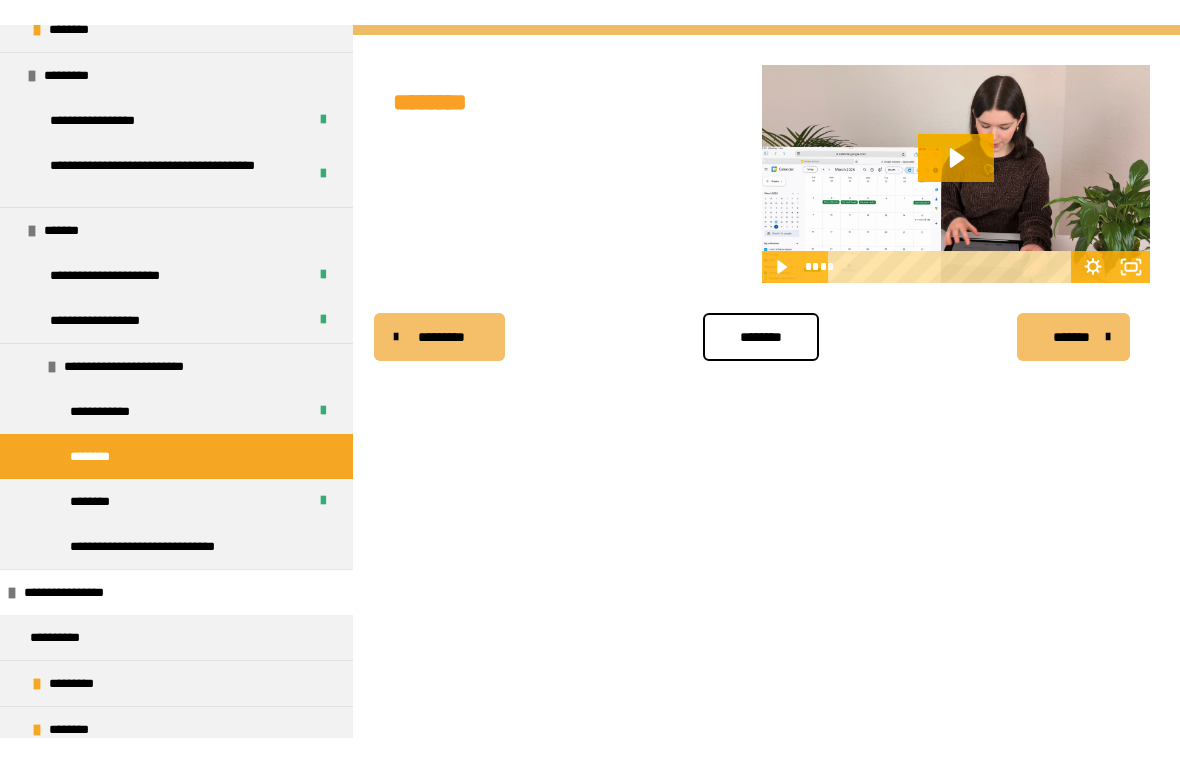 scroll, scrollTop: 24, scrollLeft: 0, axis: vertical 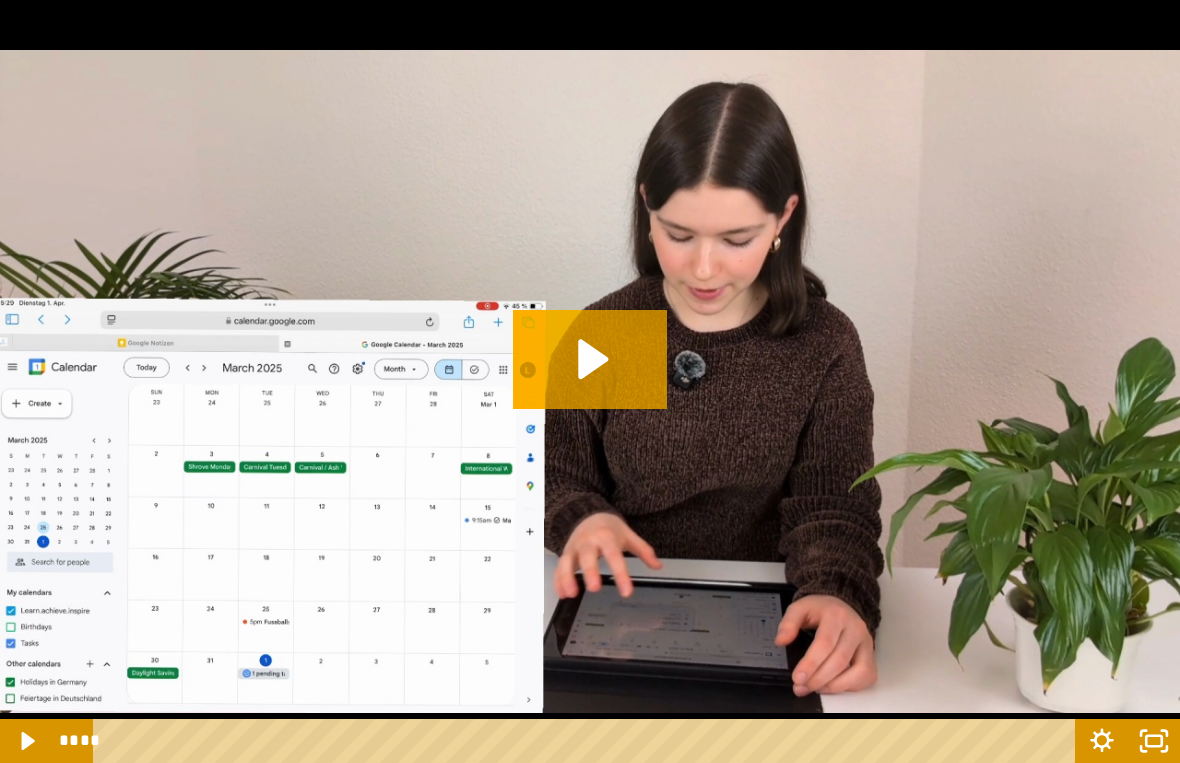 click 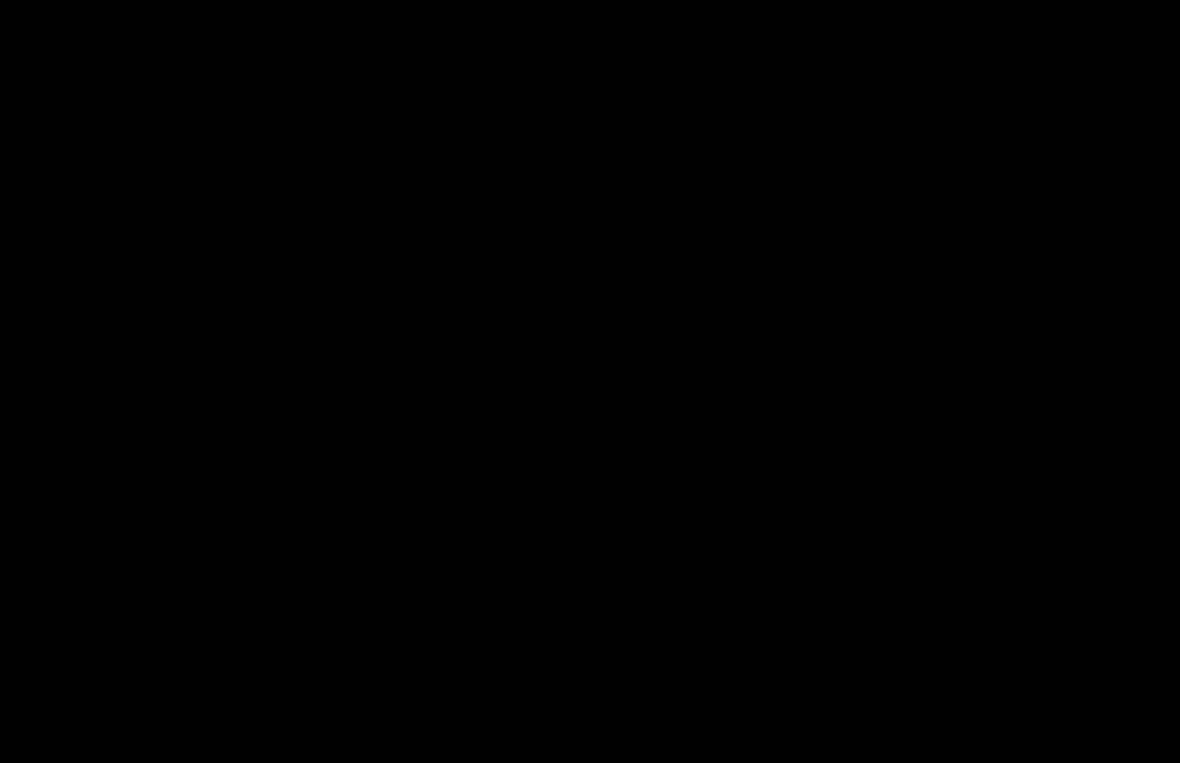 click at bounding box center (590, 381) 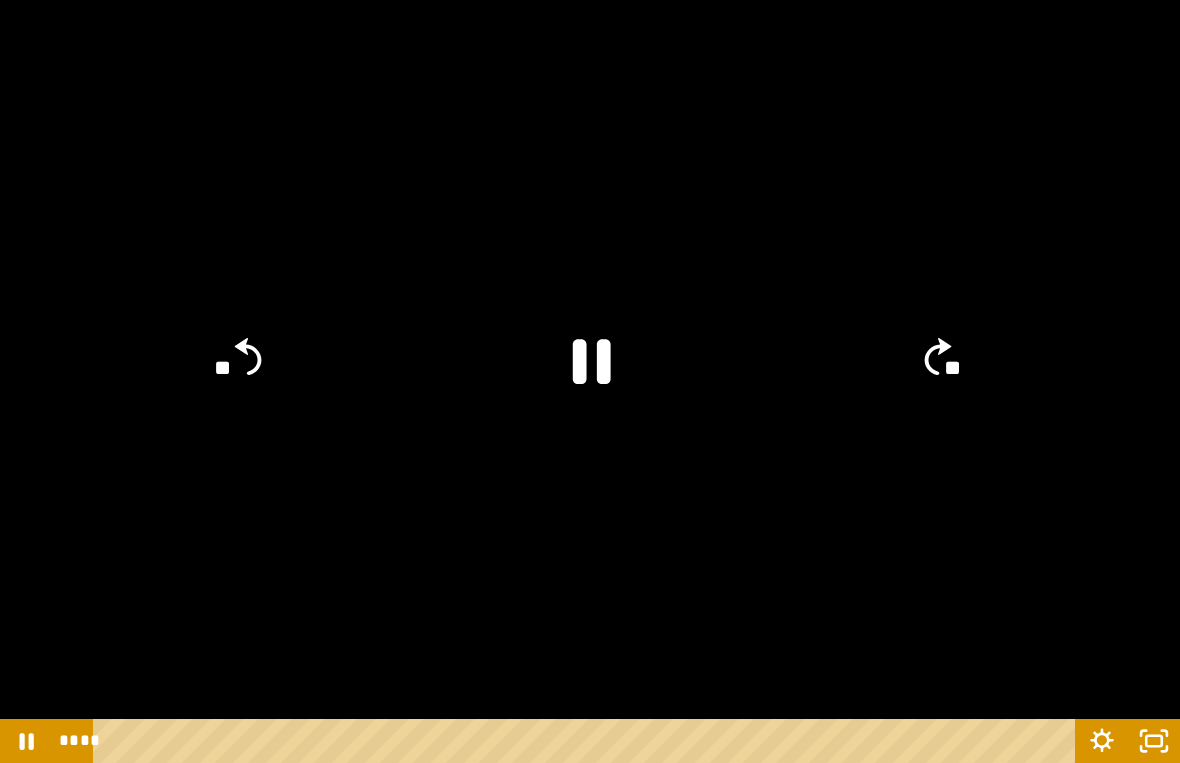 click at bounding box center (590, 381) 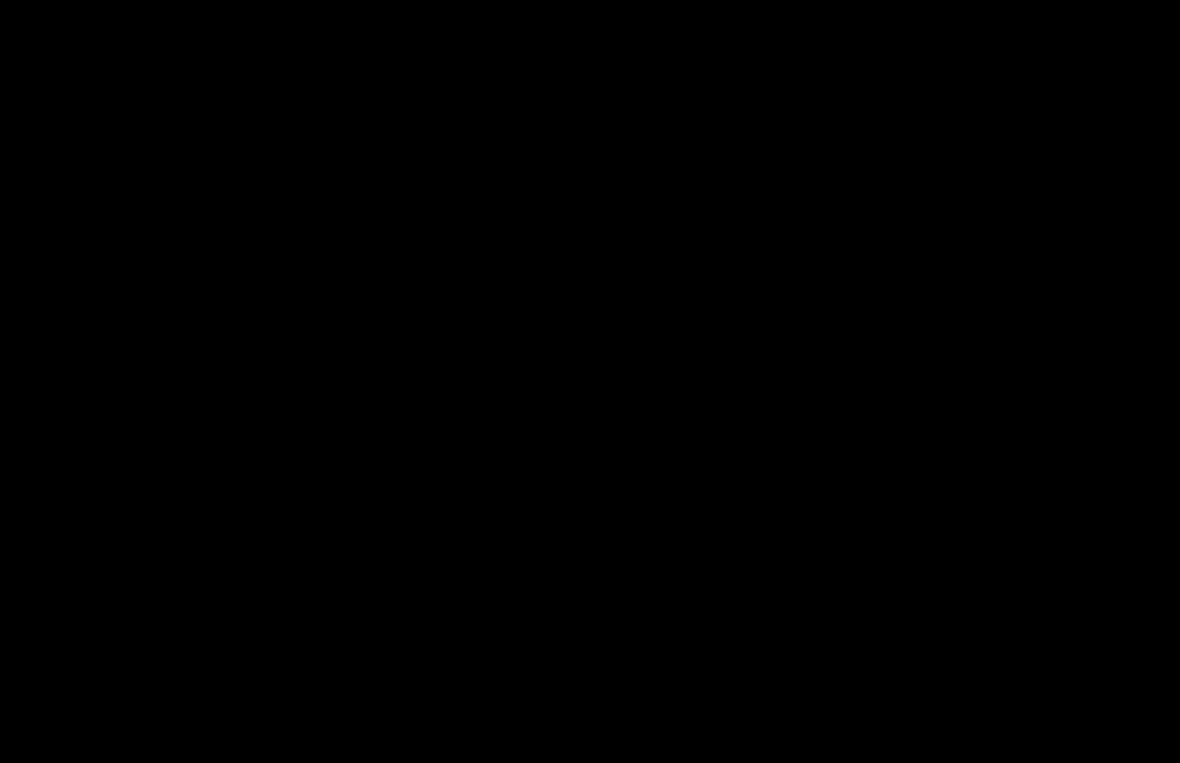 click at bounding box center (590, 381) 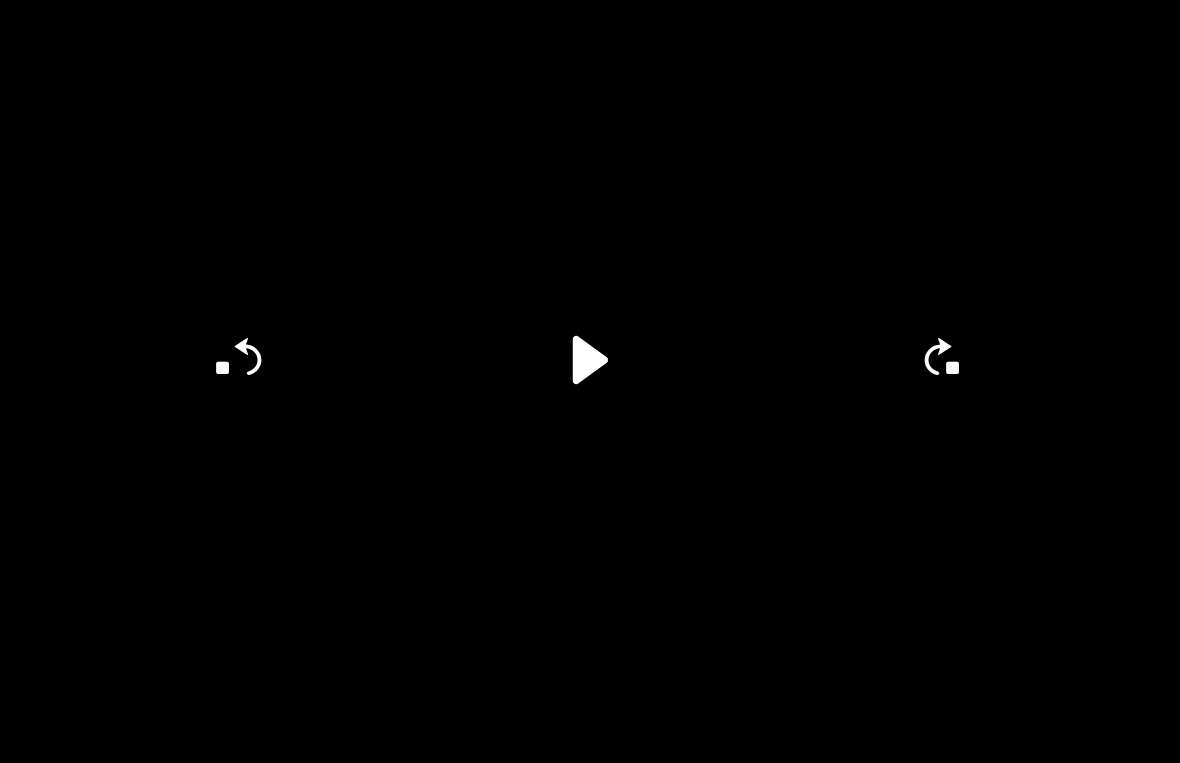 click at bounding box center [590, 381] 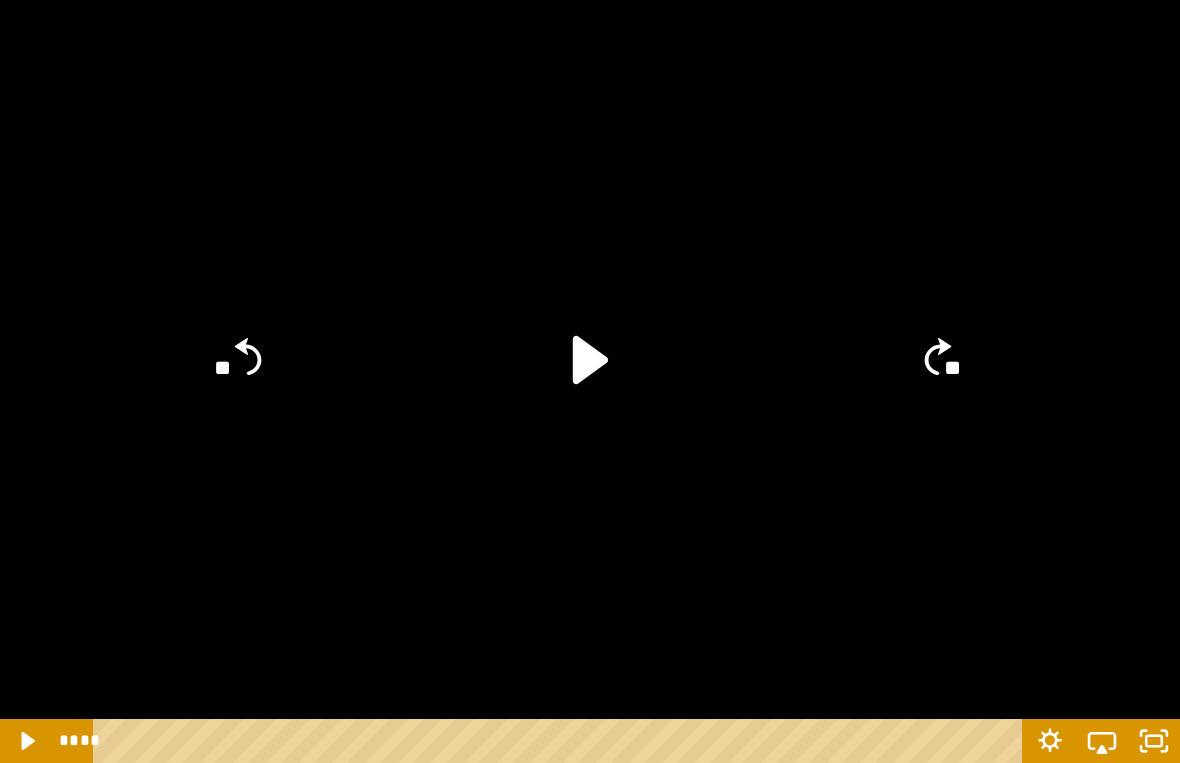 click 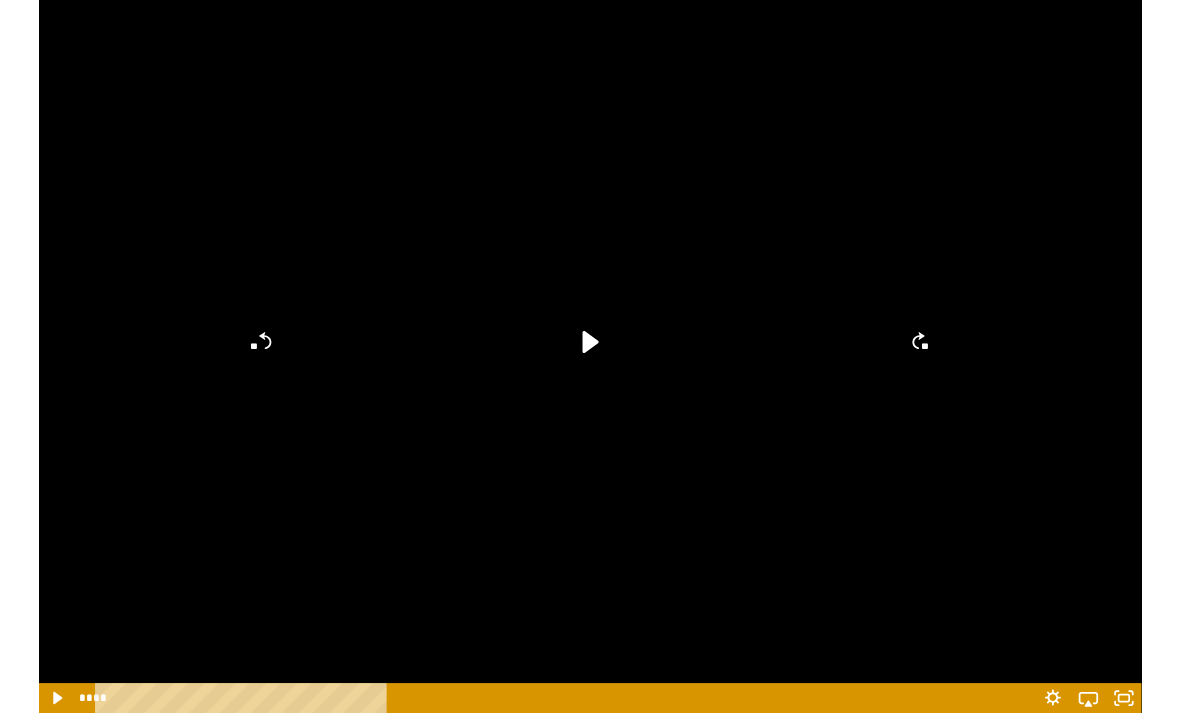 scroll, scrollTop: 287, scrollLeft: 0, axis: vertical 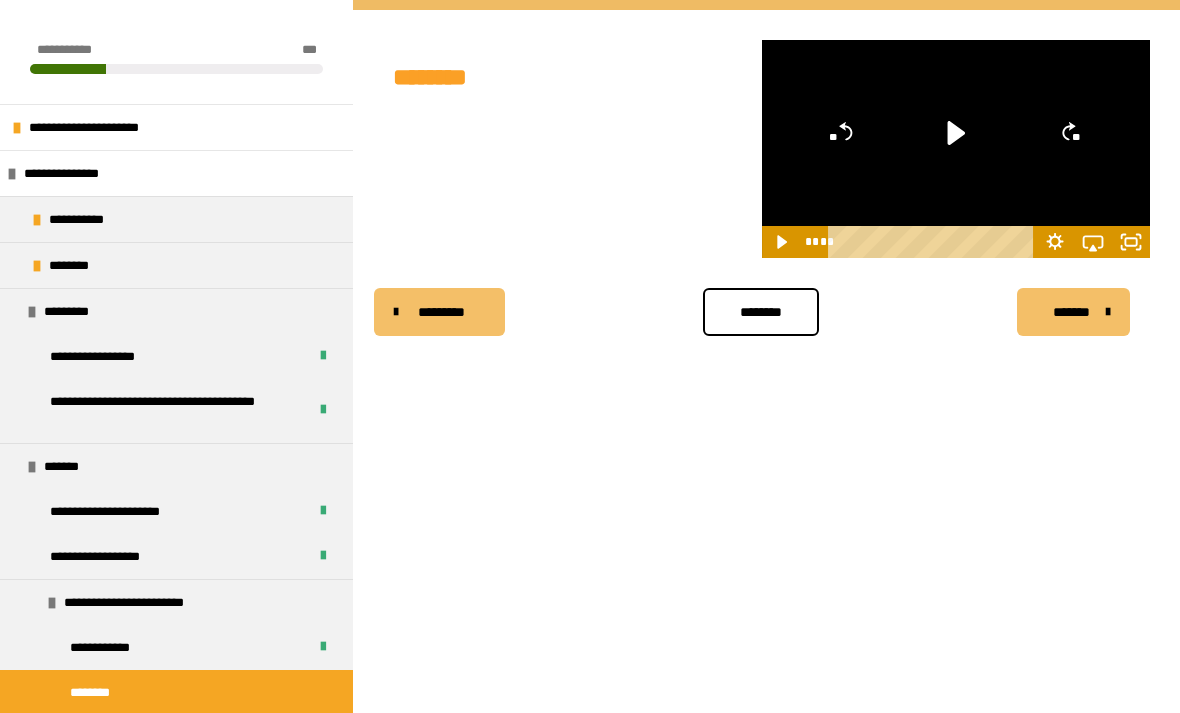 click on "********" at bounding box center [761, 312] 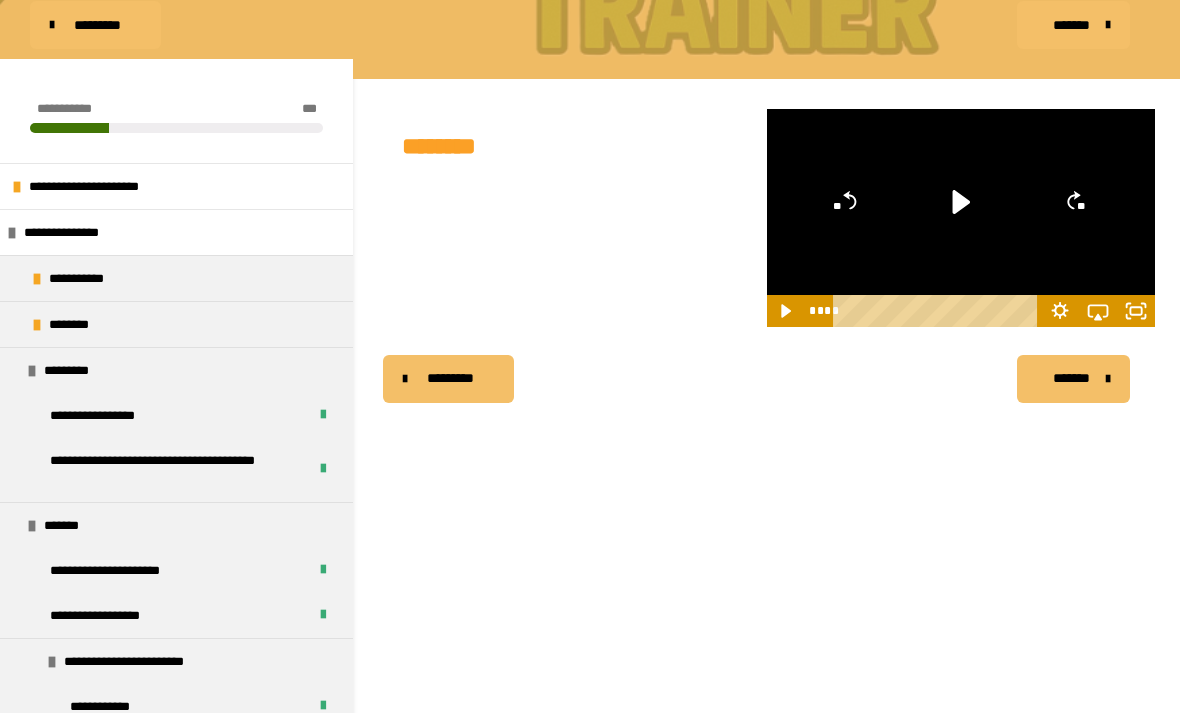 scroll, scrollTop: 357, scrollLeft: 0, axis: vertical 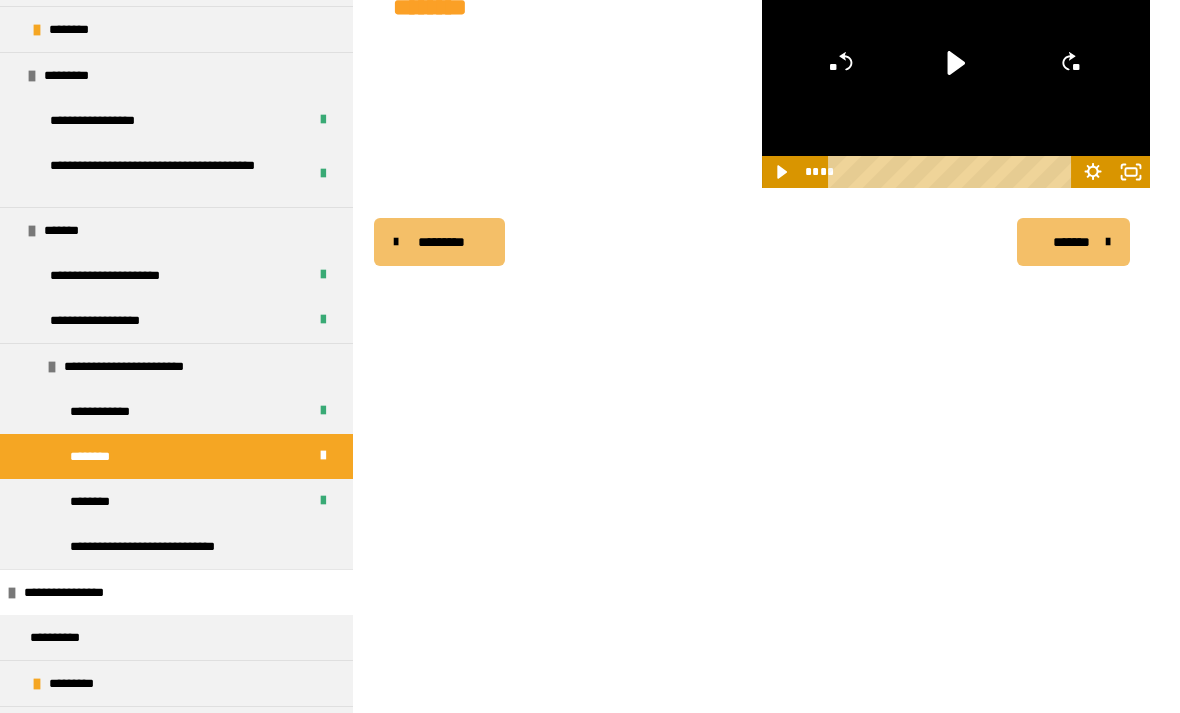 click on "**********" at bounding box center [159, 546] 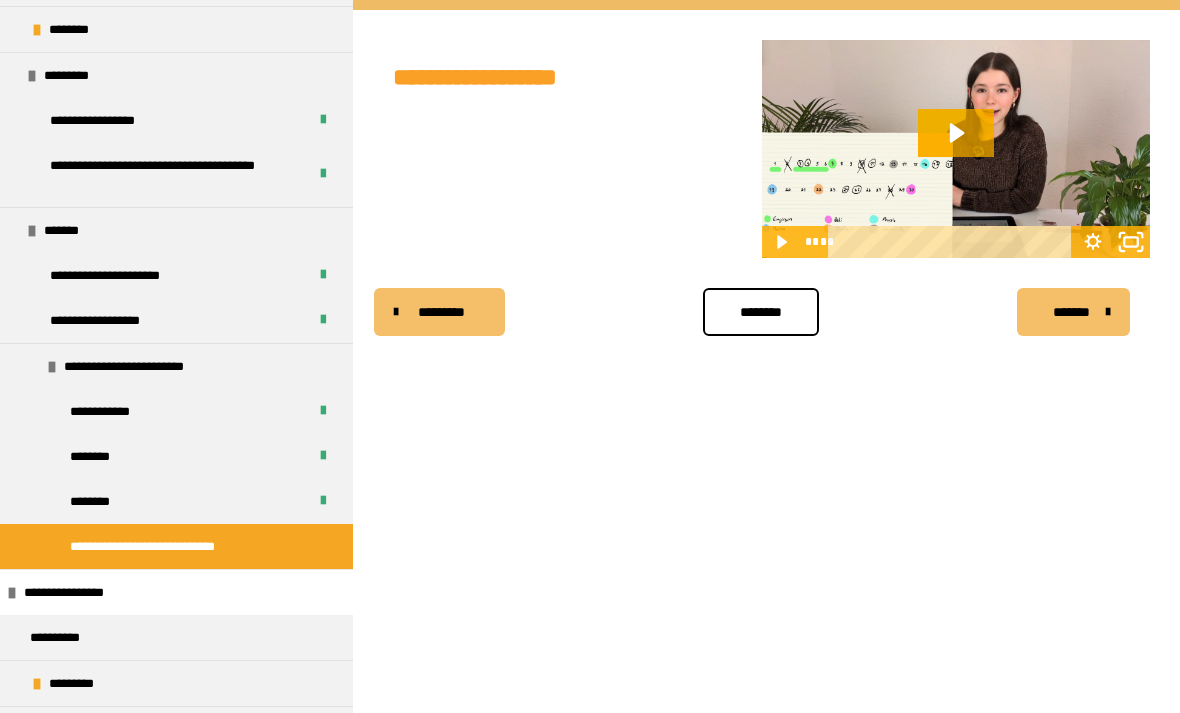 click 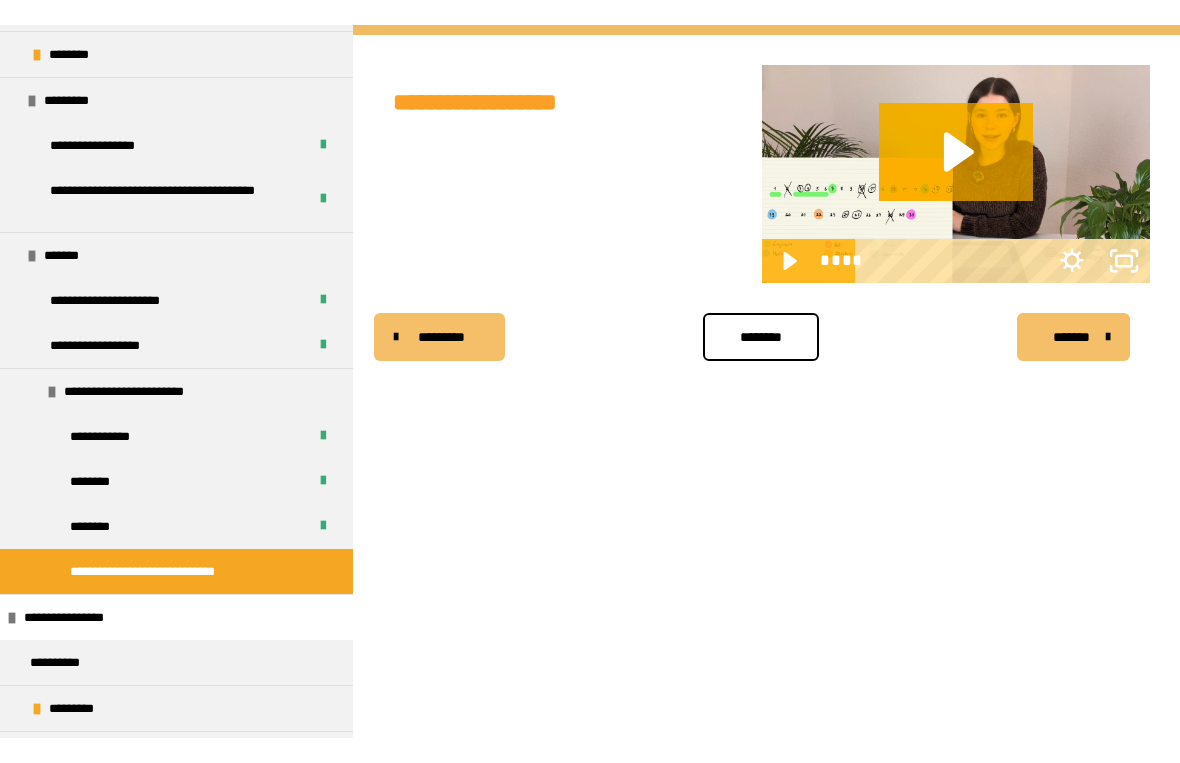 scroll, scrollTop: 24, scrollLeft: 0, axis: vertical 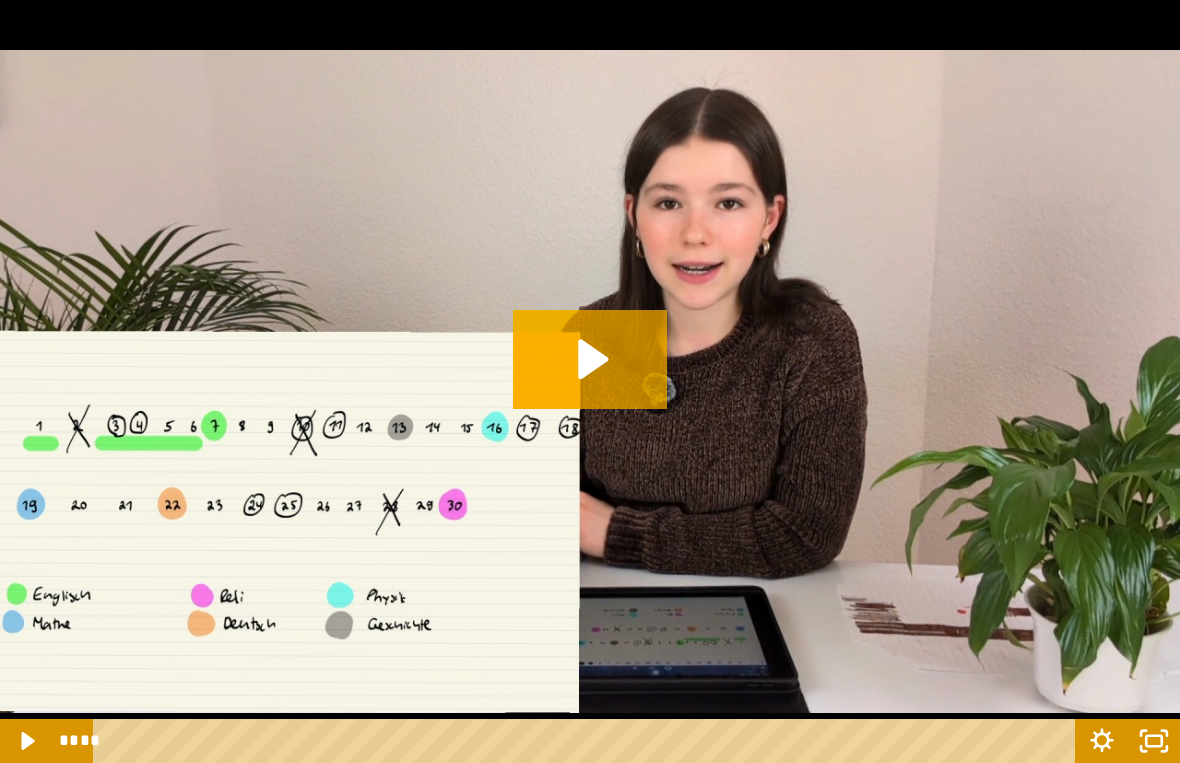 click 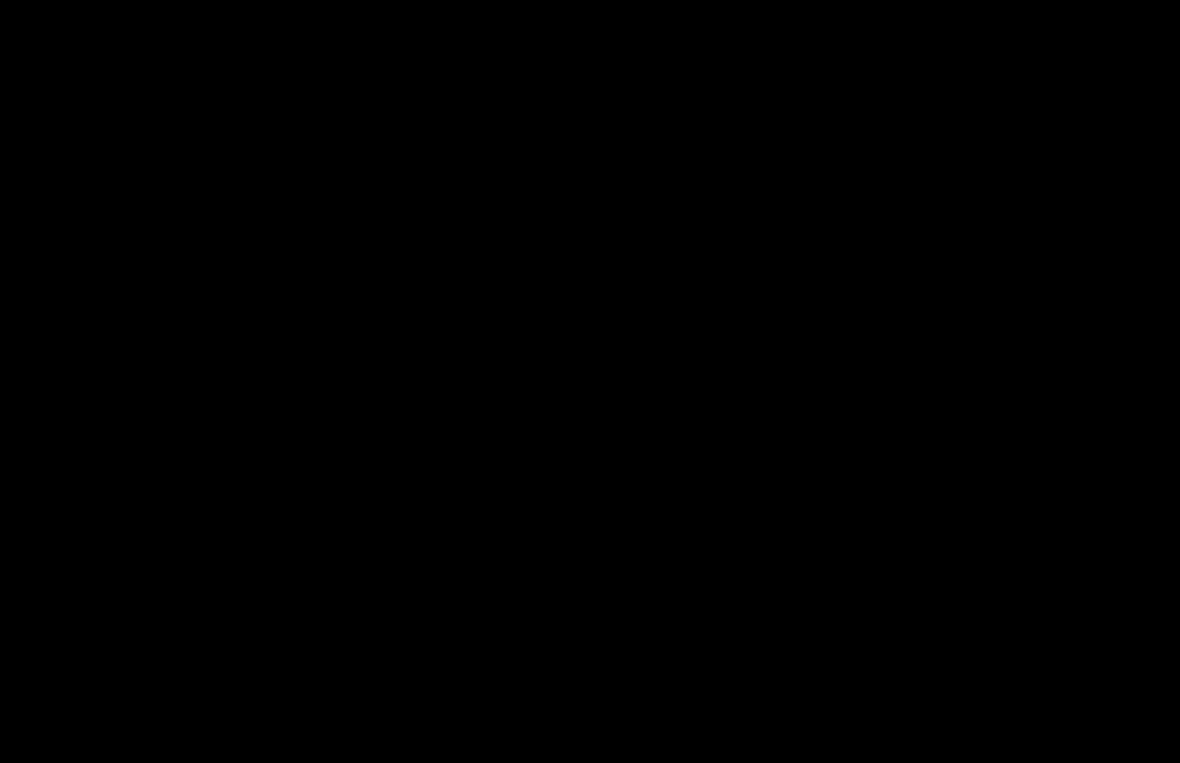 click at bounding box center [590, 381] 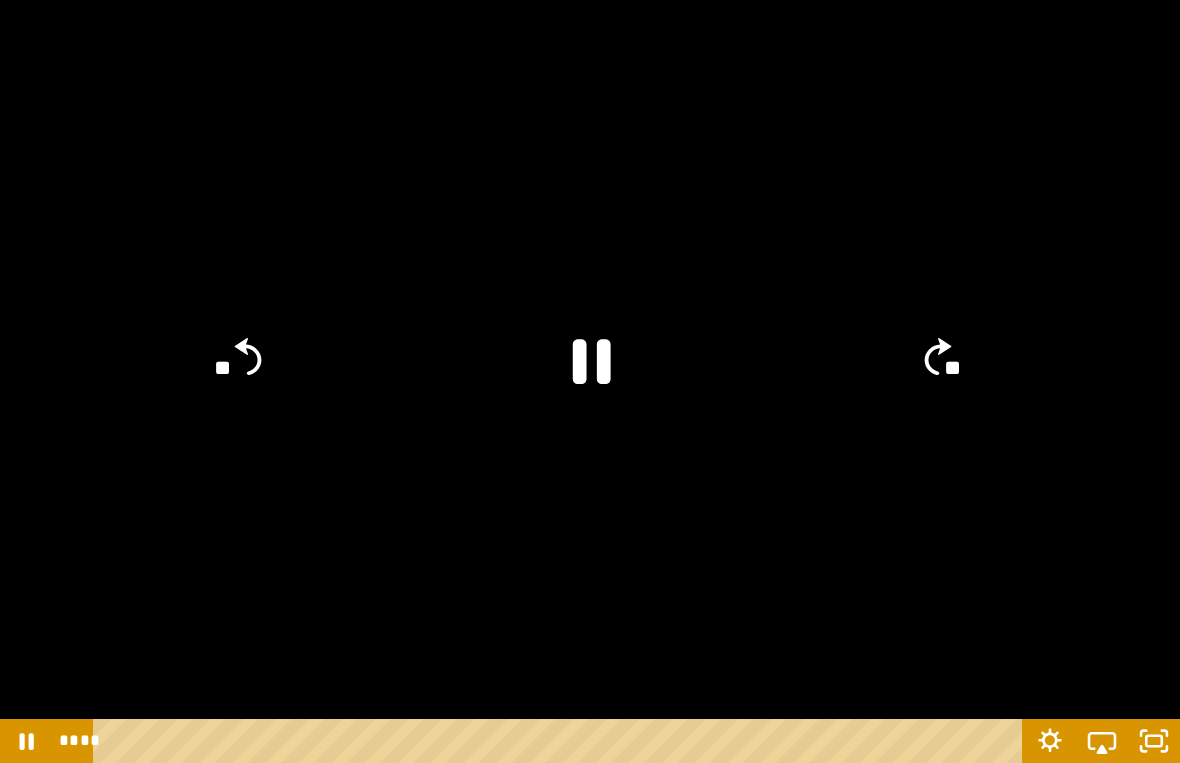 click 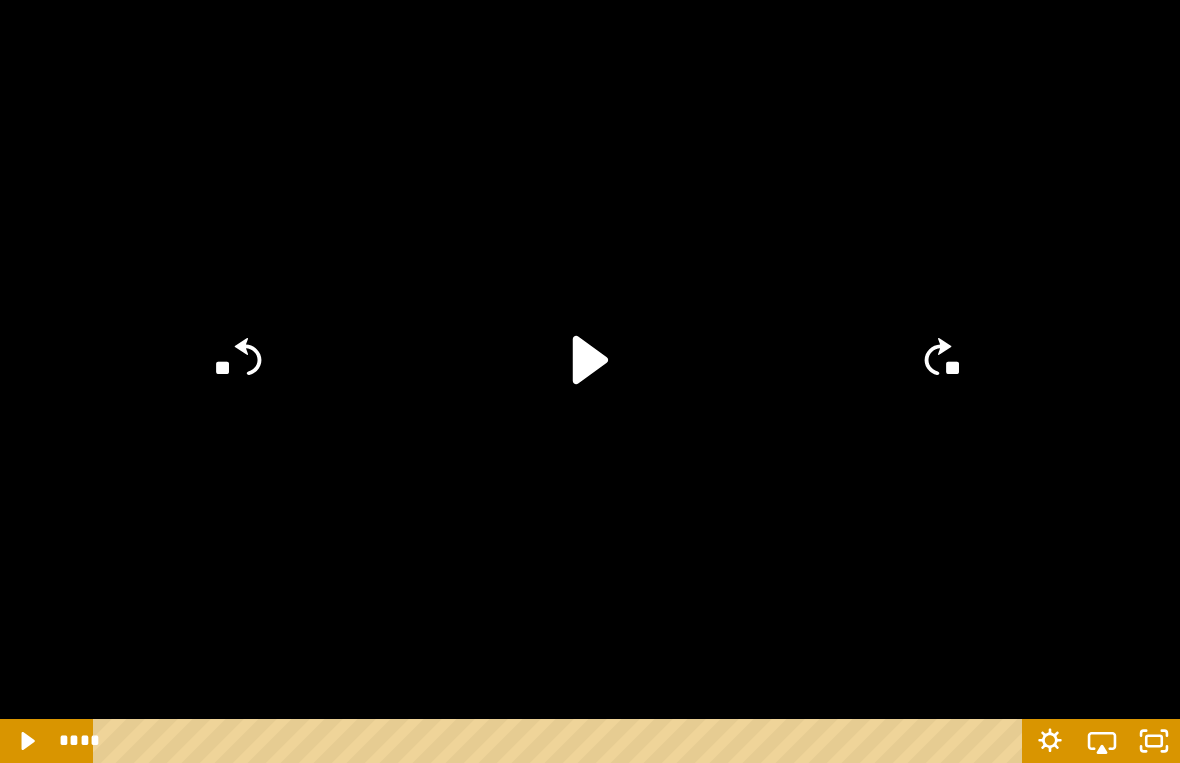 click 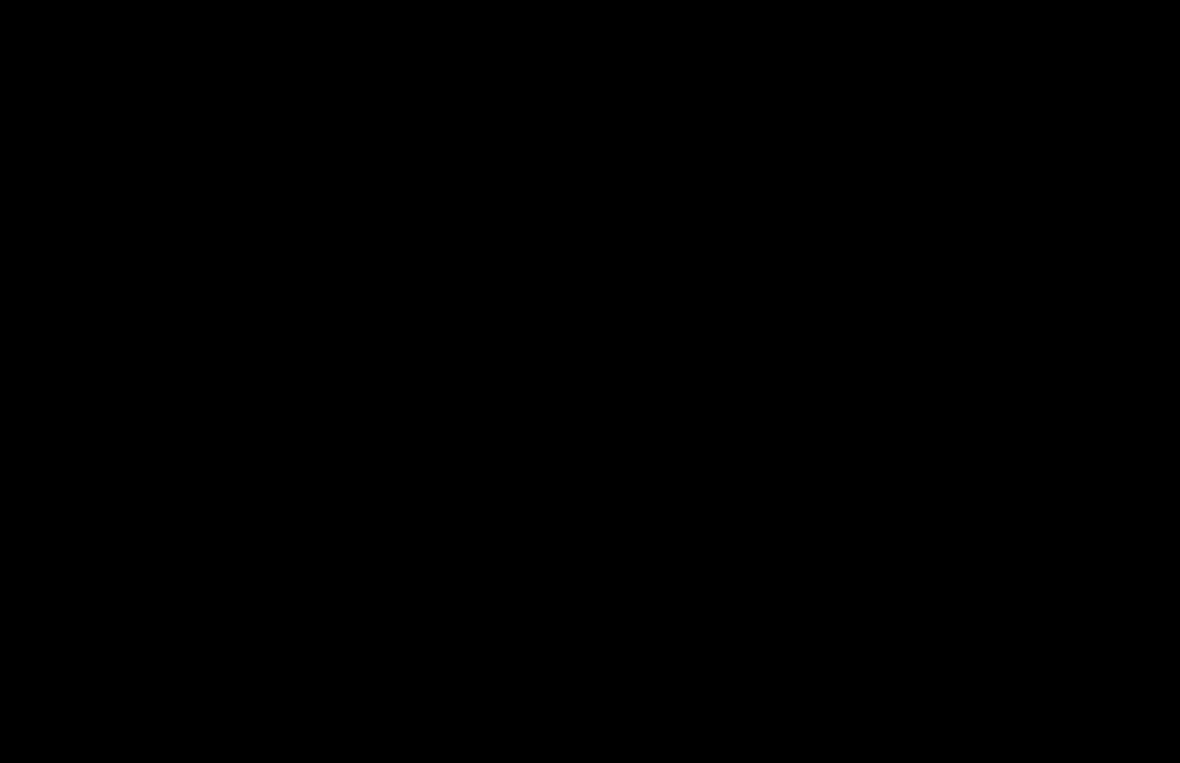 click at bounding box center (590, 381) 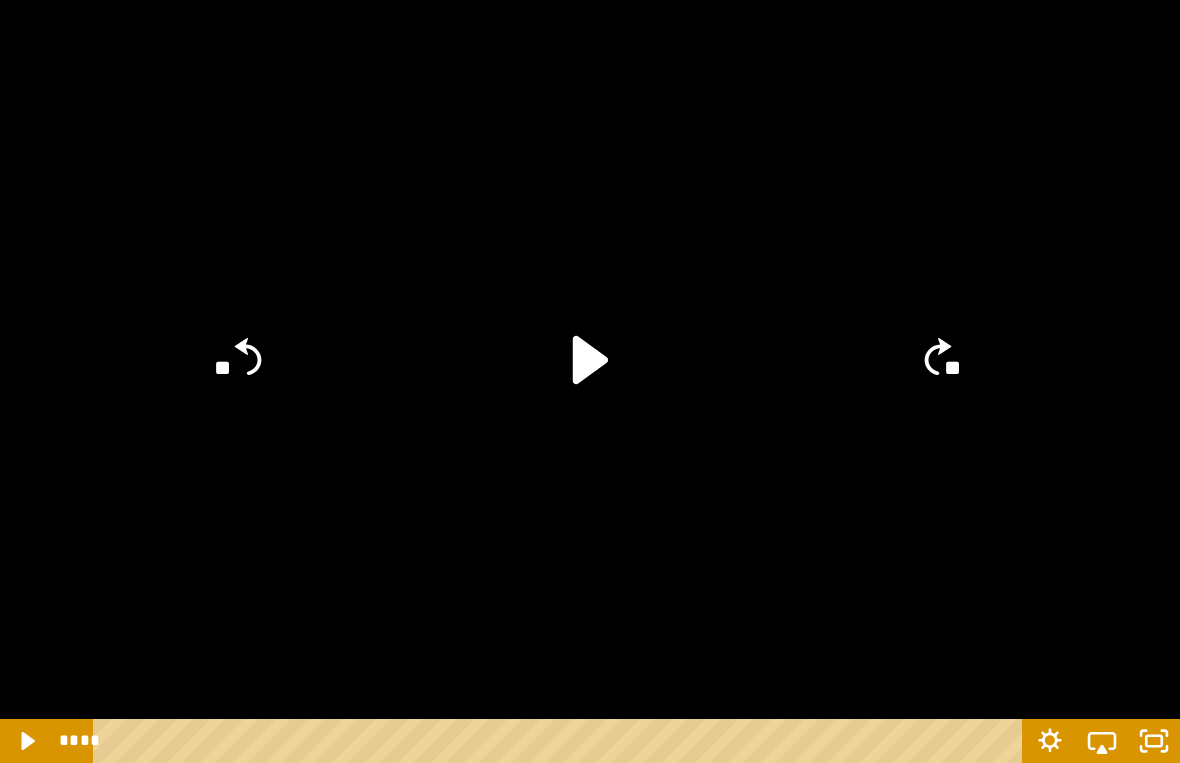 click 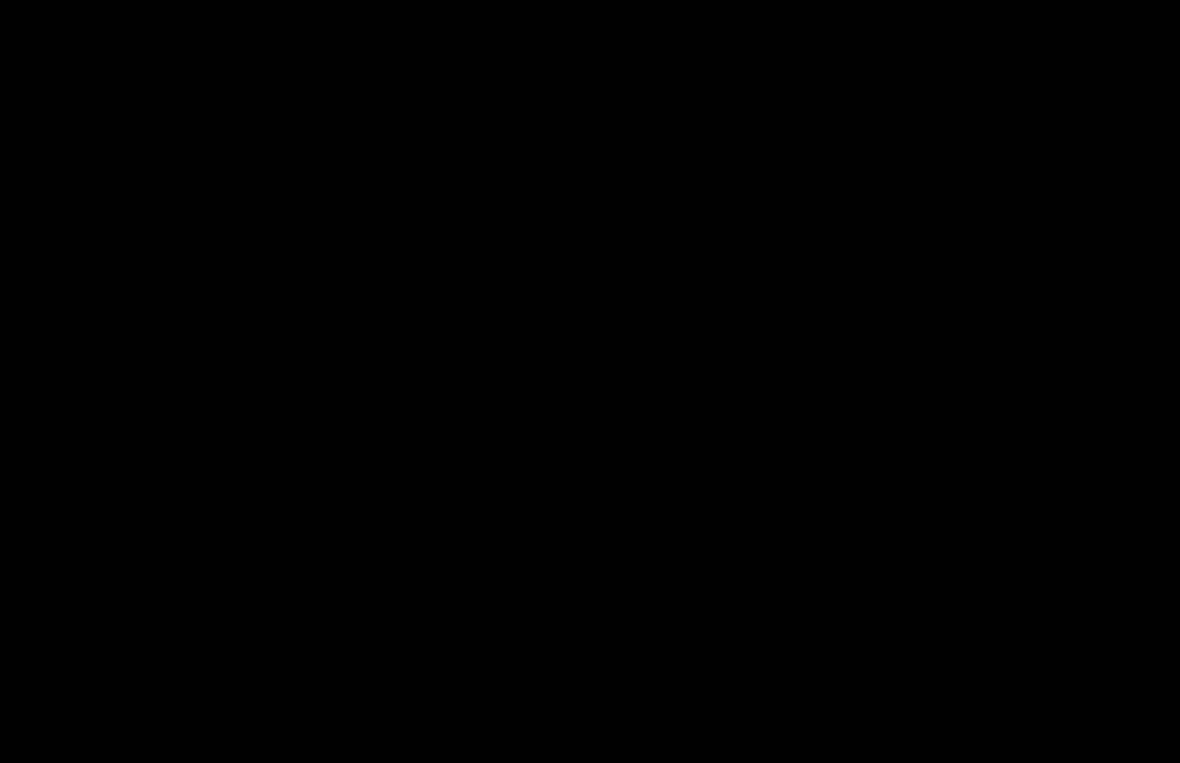 click at bounding box center [590, 381] 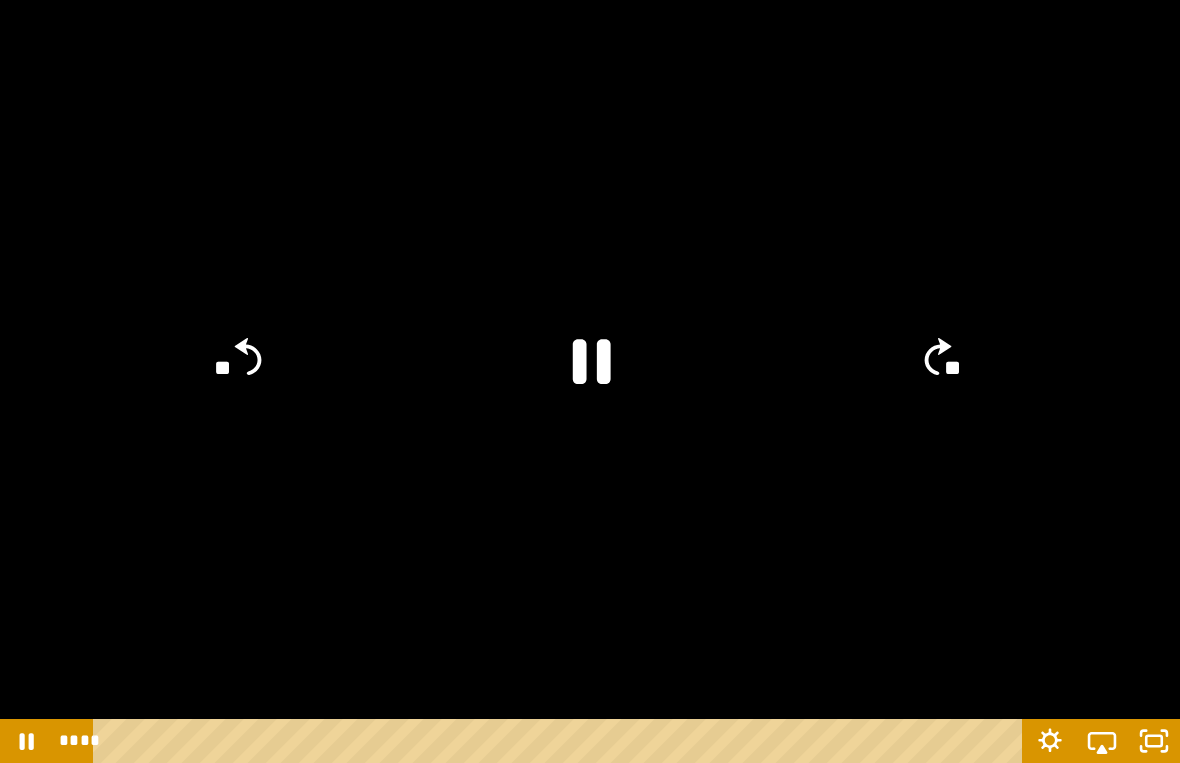click at bounding box center [590, 381] 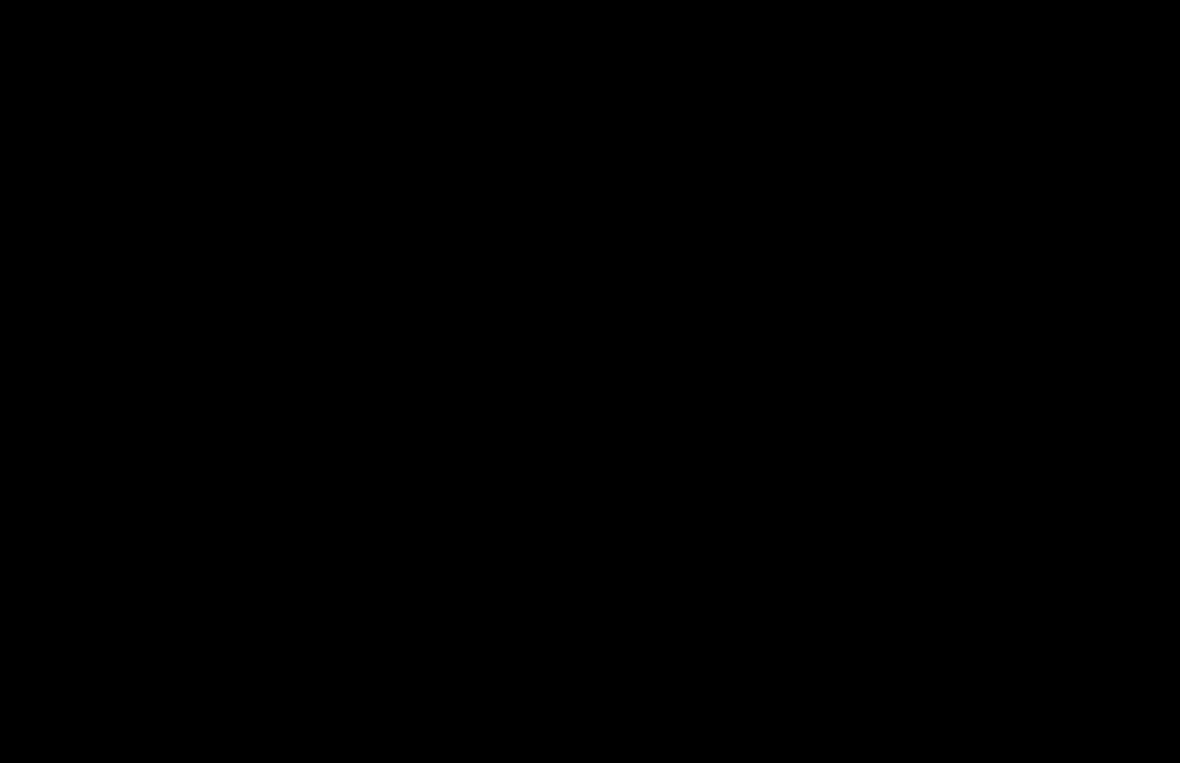click at bounding box center [590, 381] 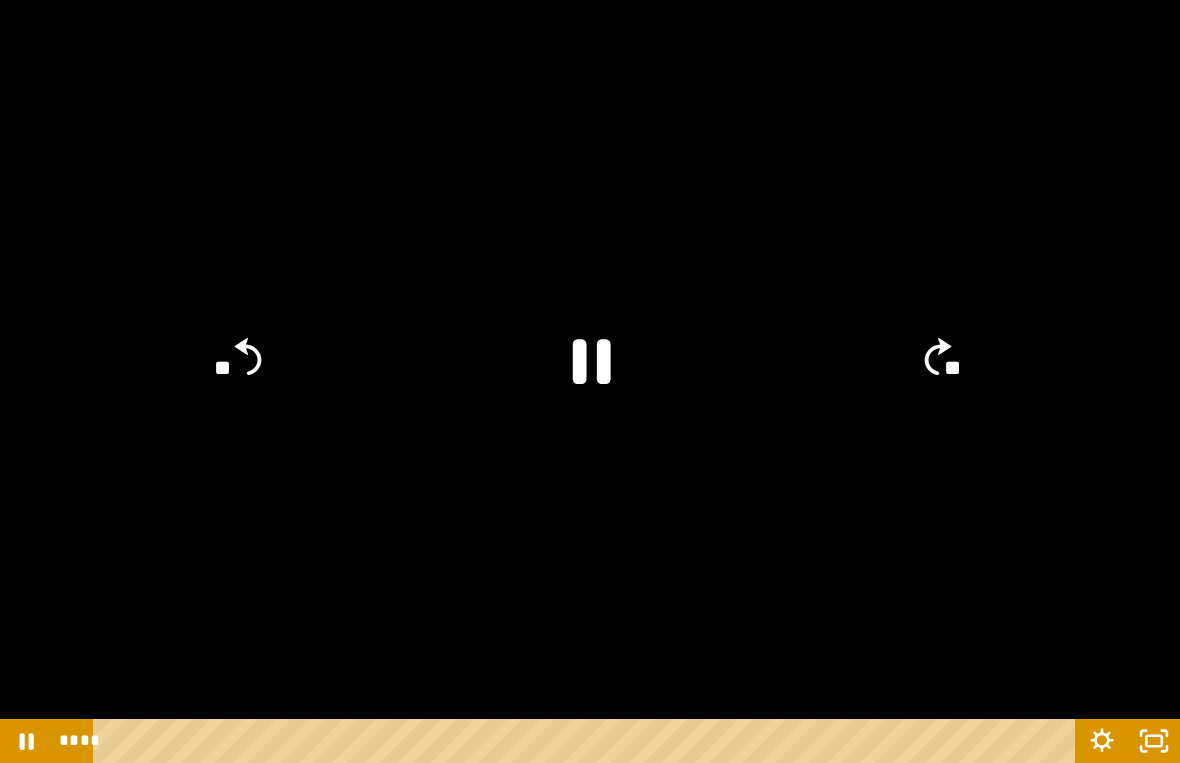 click on "**" 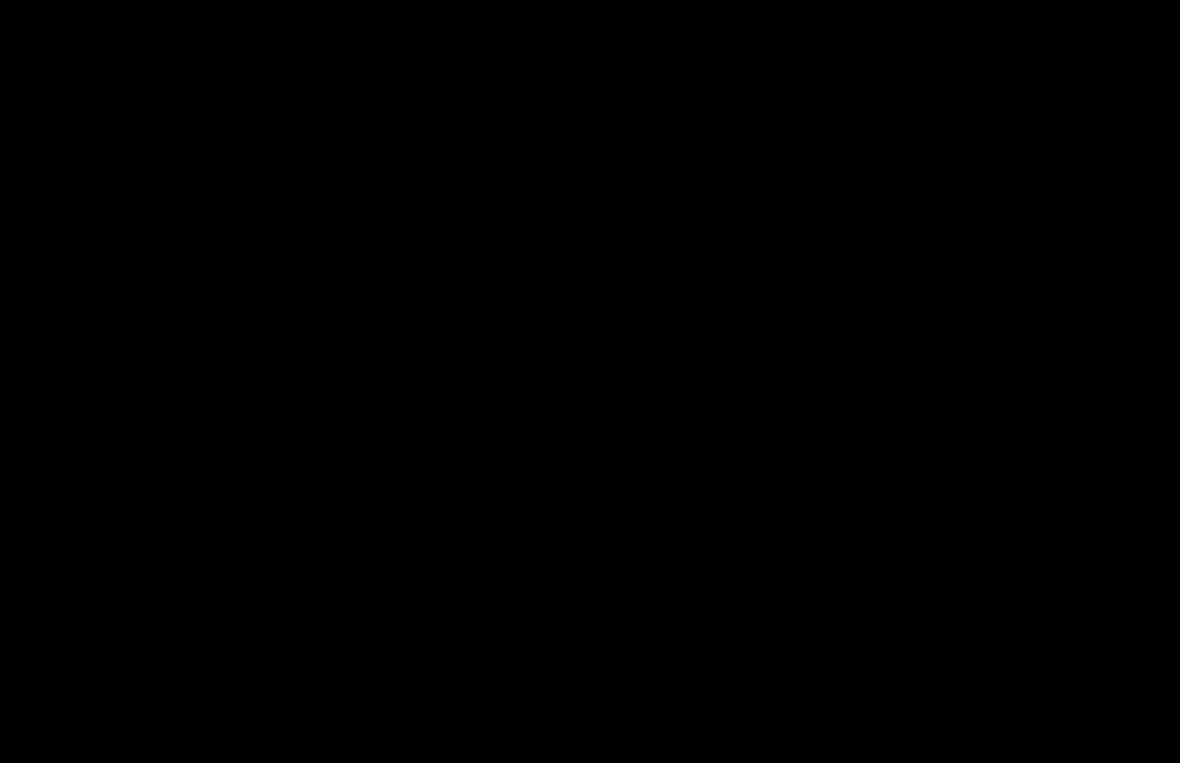 click at bounding box center (590, 381) 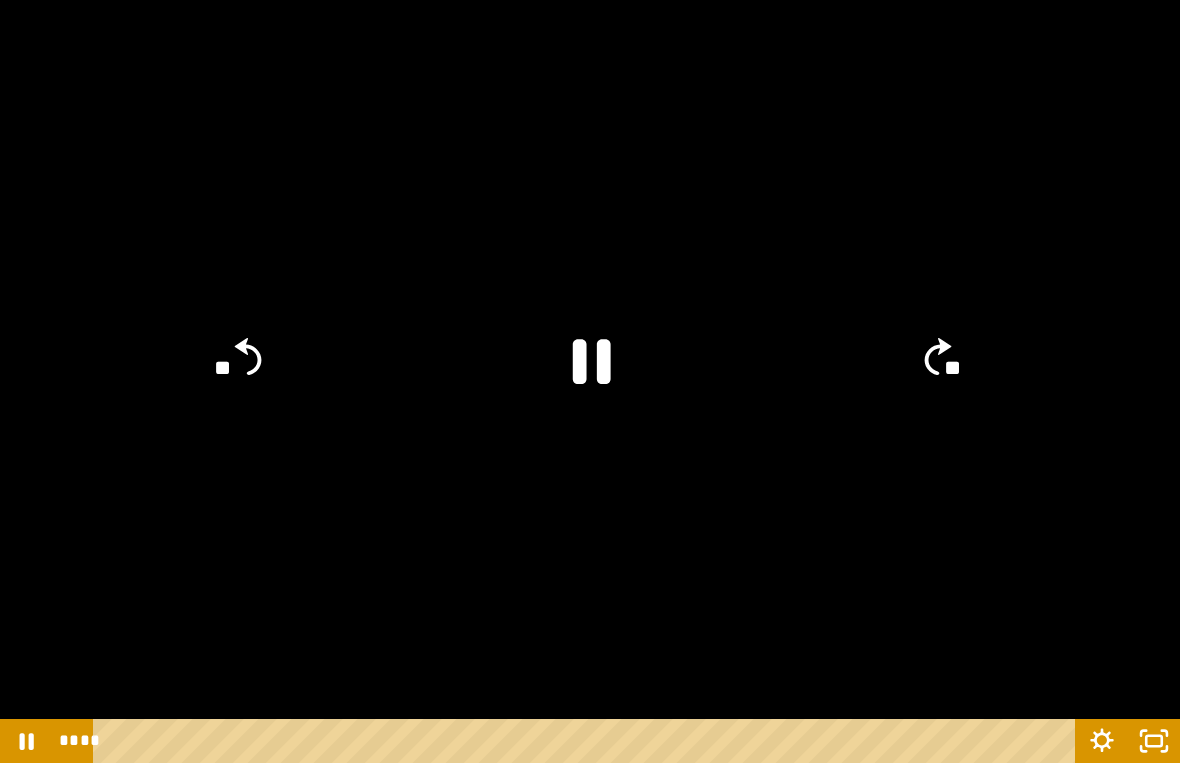 click at bounding box center [590, 381] 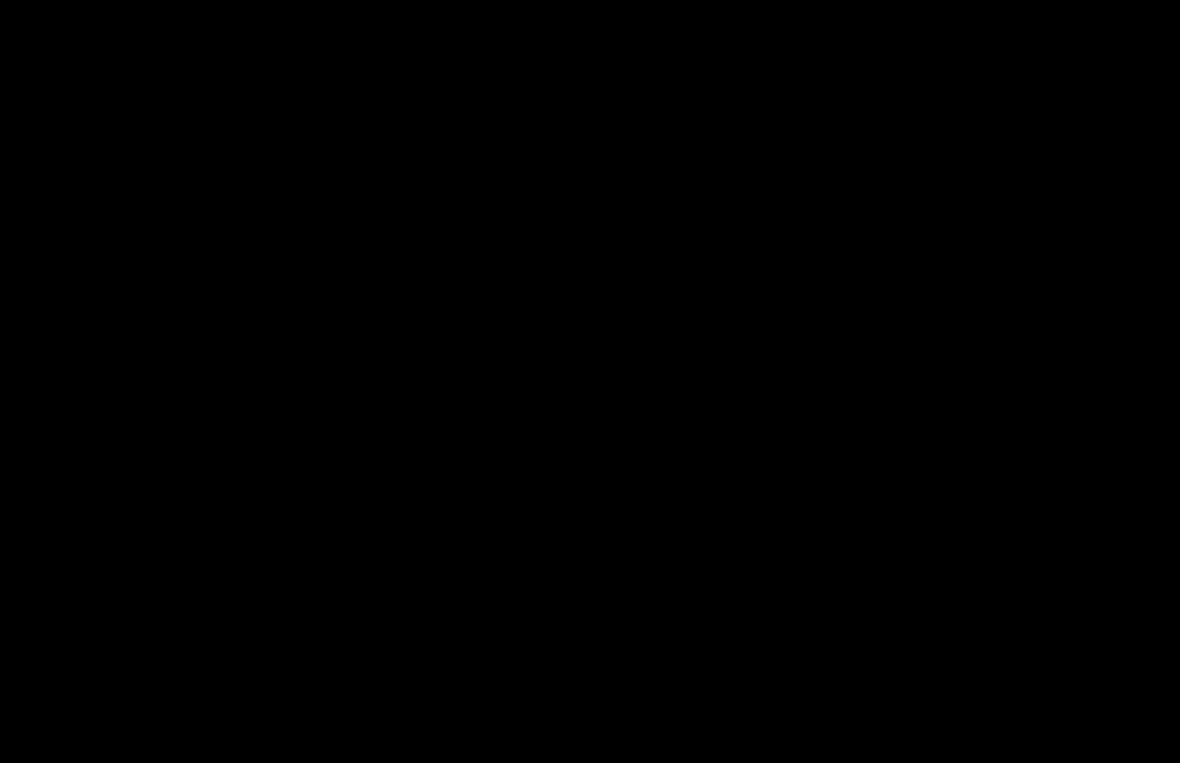click at bounding box center (590, 381) 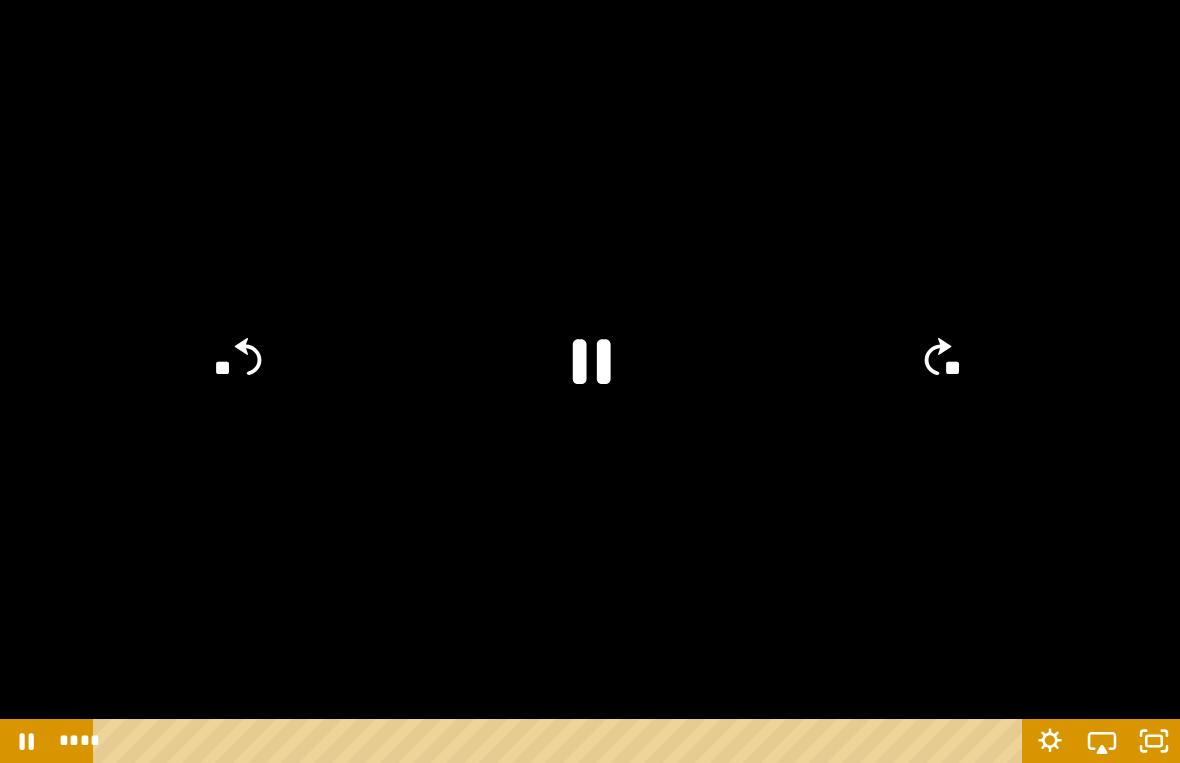 click 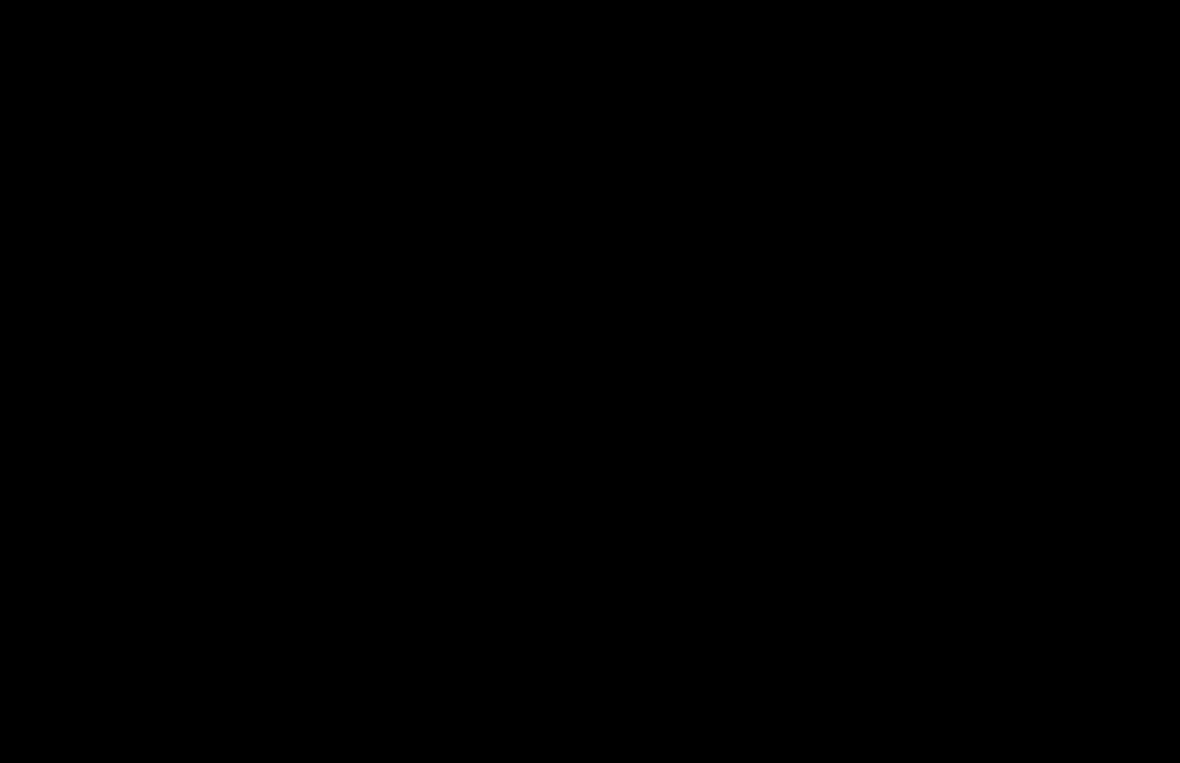 click at bounding box center [590, 381] 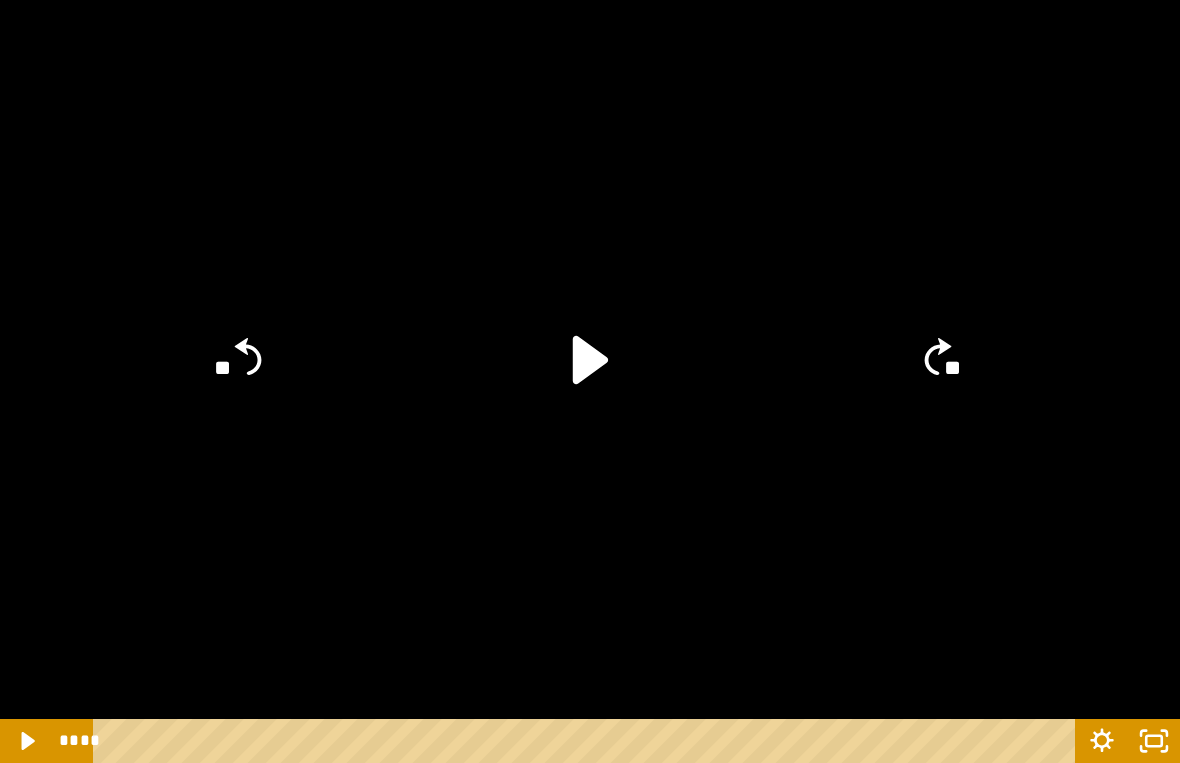 click at bounding box center [590, 381] 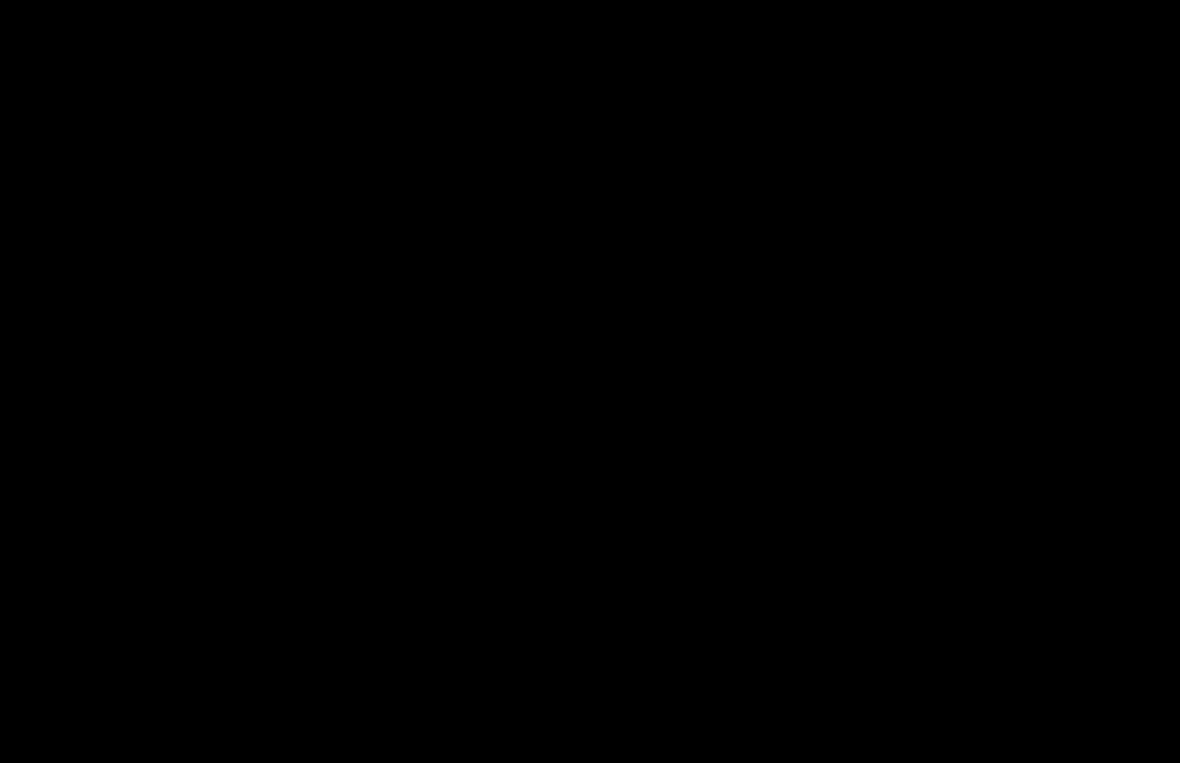 click at bounding box center [590, 381] 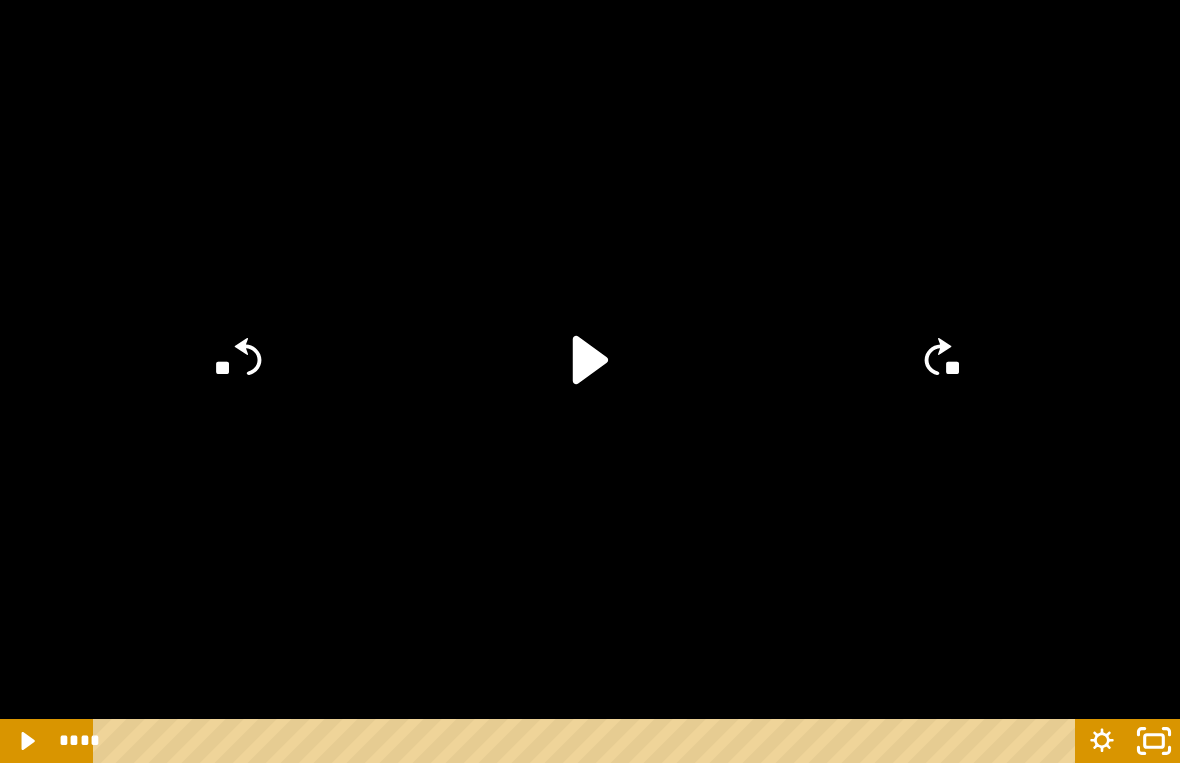 click 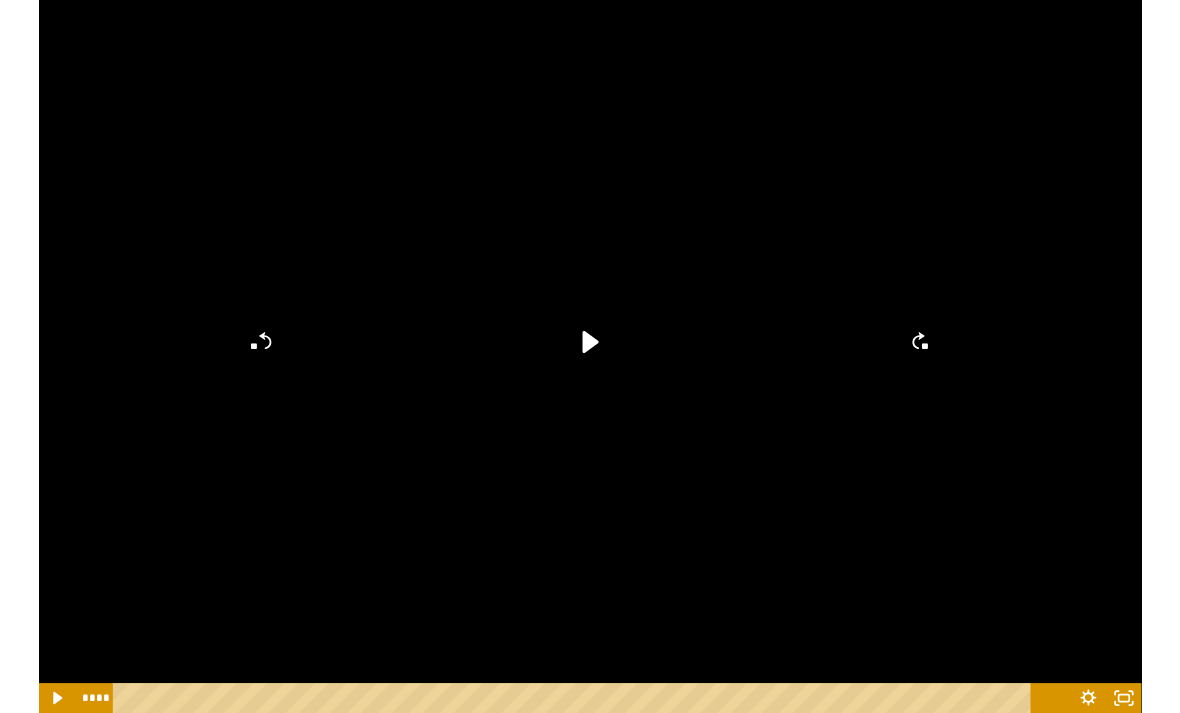 scroll, scrollTop: 287, scrollLeft: 0, axis: vertical 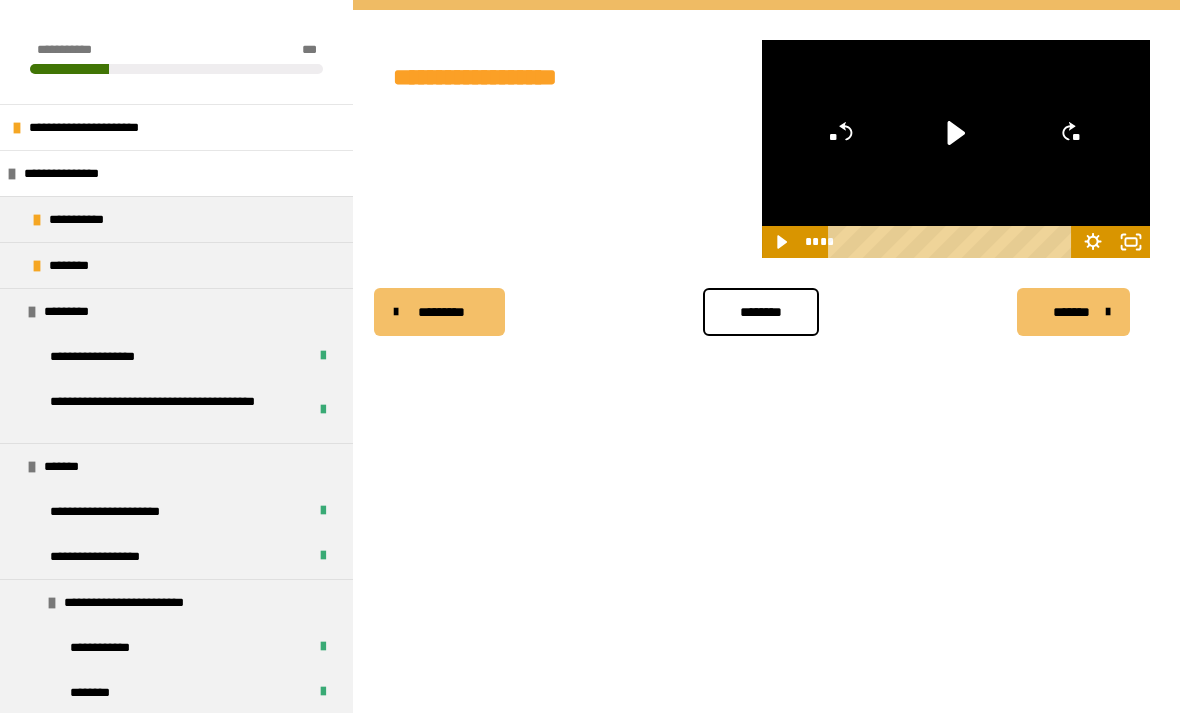 click on "********" at bounding box center (761, 312) 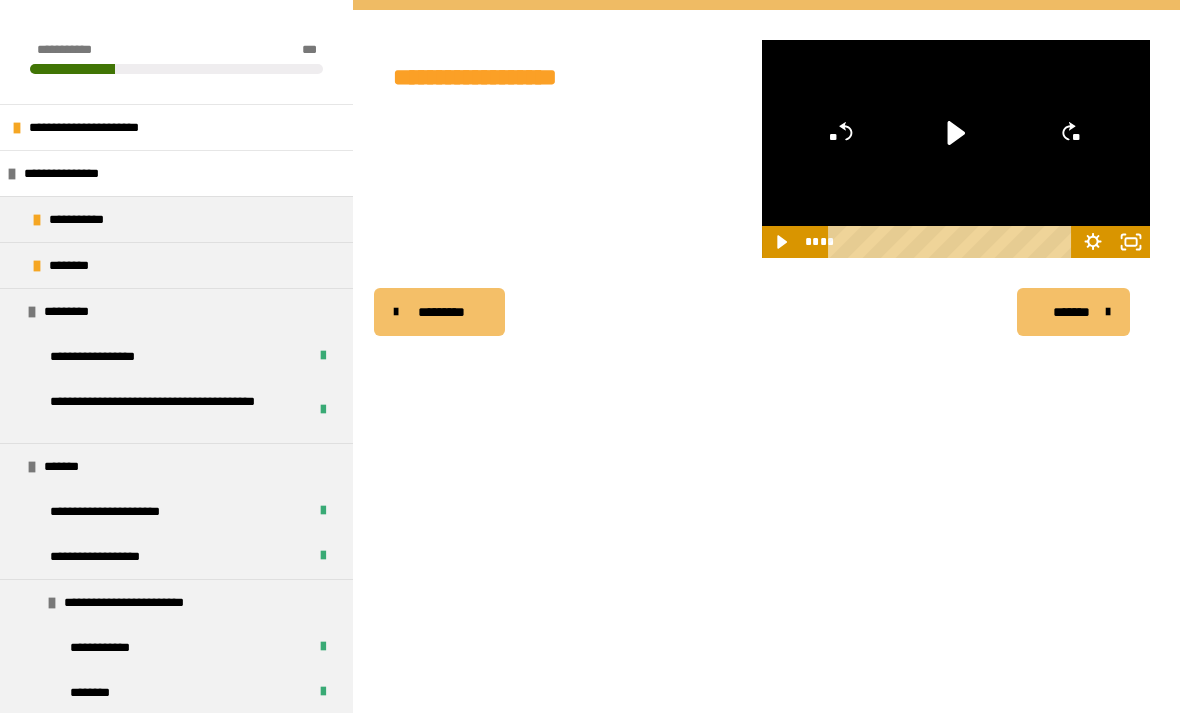 click on "**********" at bounding box center (762, 396) 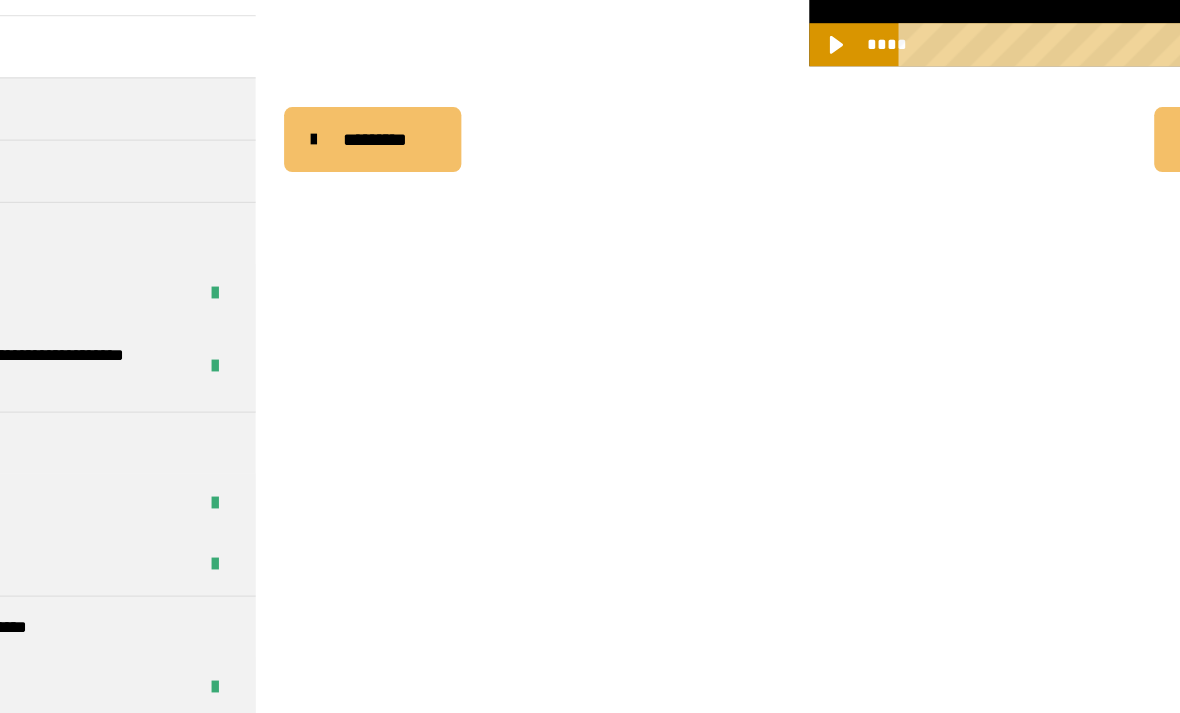 scroll, scrollTop: 421, scrollLeft: 0, axis: vertical 